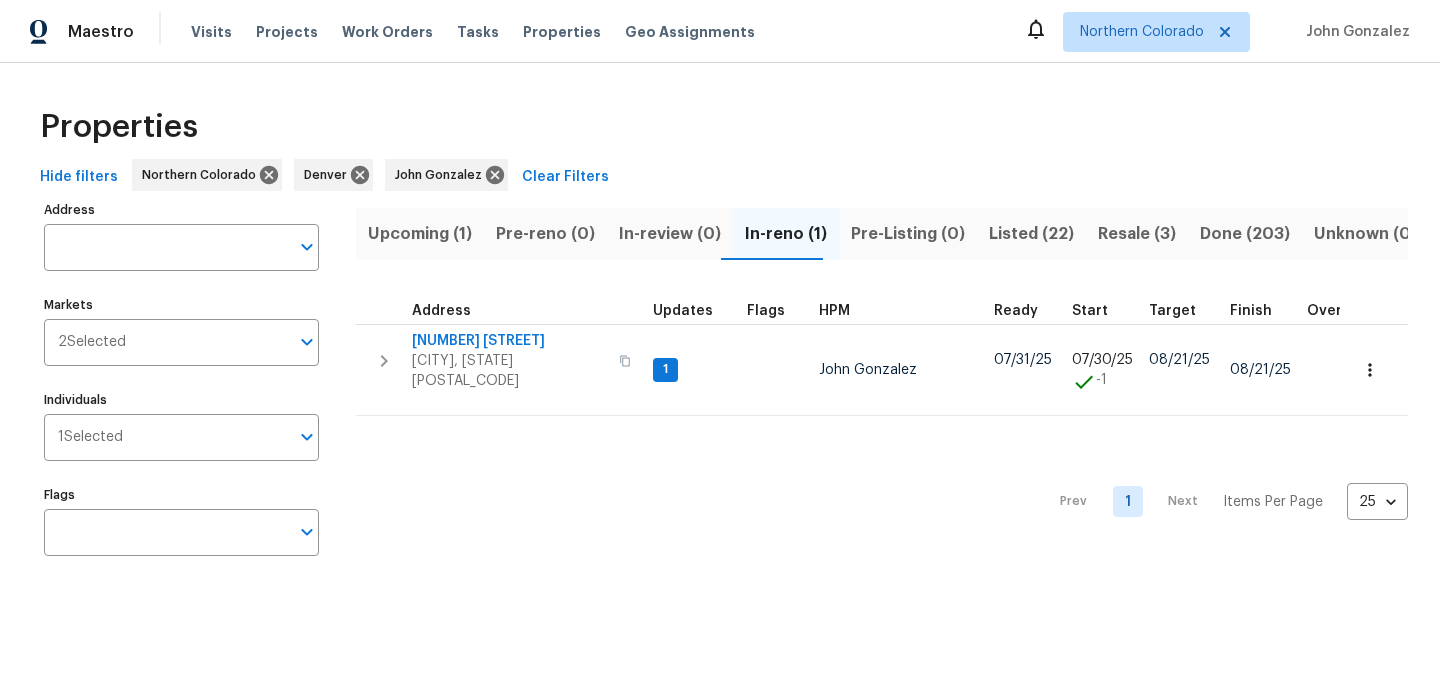 scroll, scrollTop: 0, scrollLeft: 0, axis: both 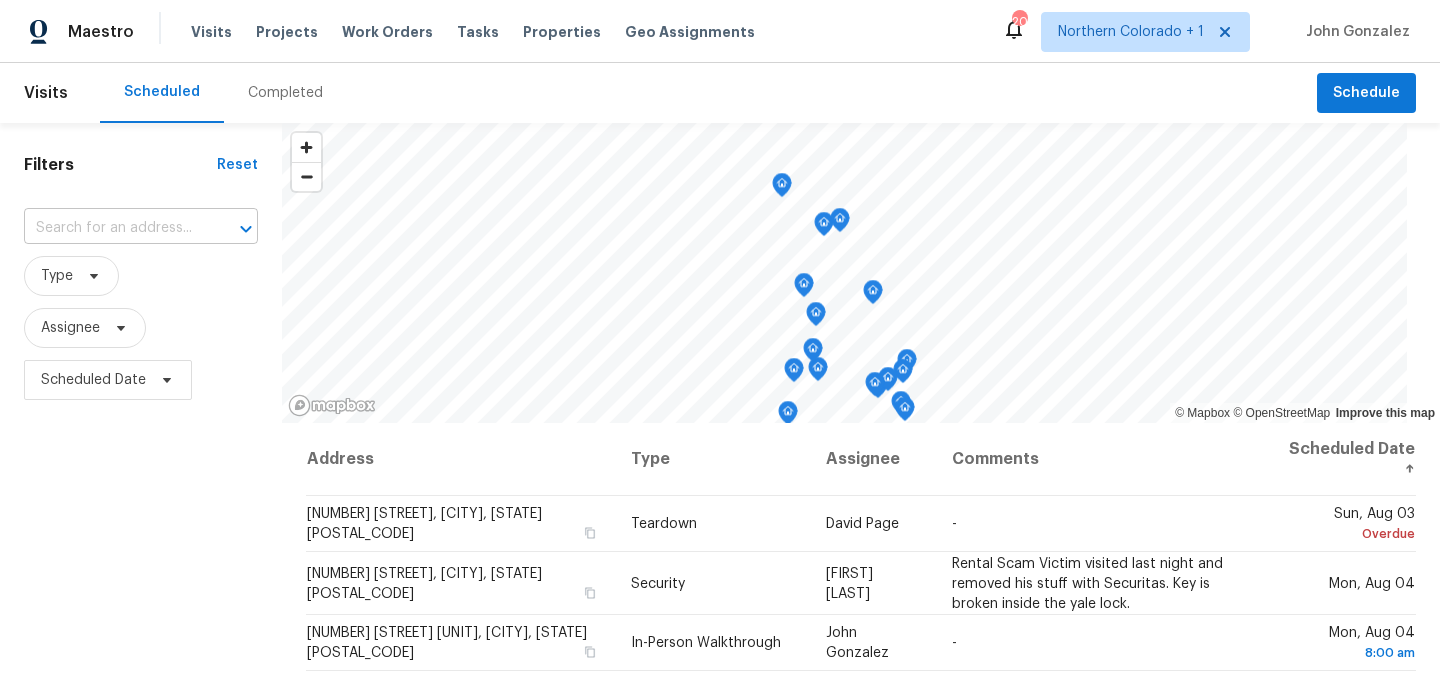 click at bounding box center [113, 228] 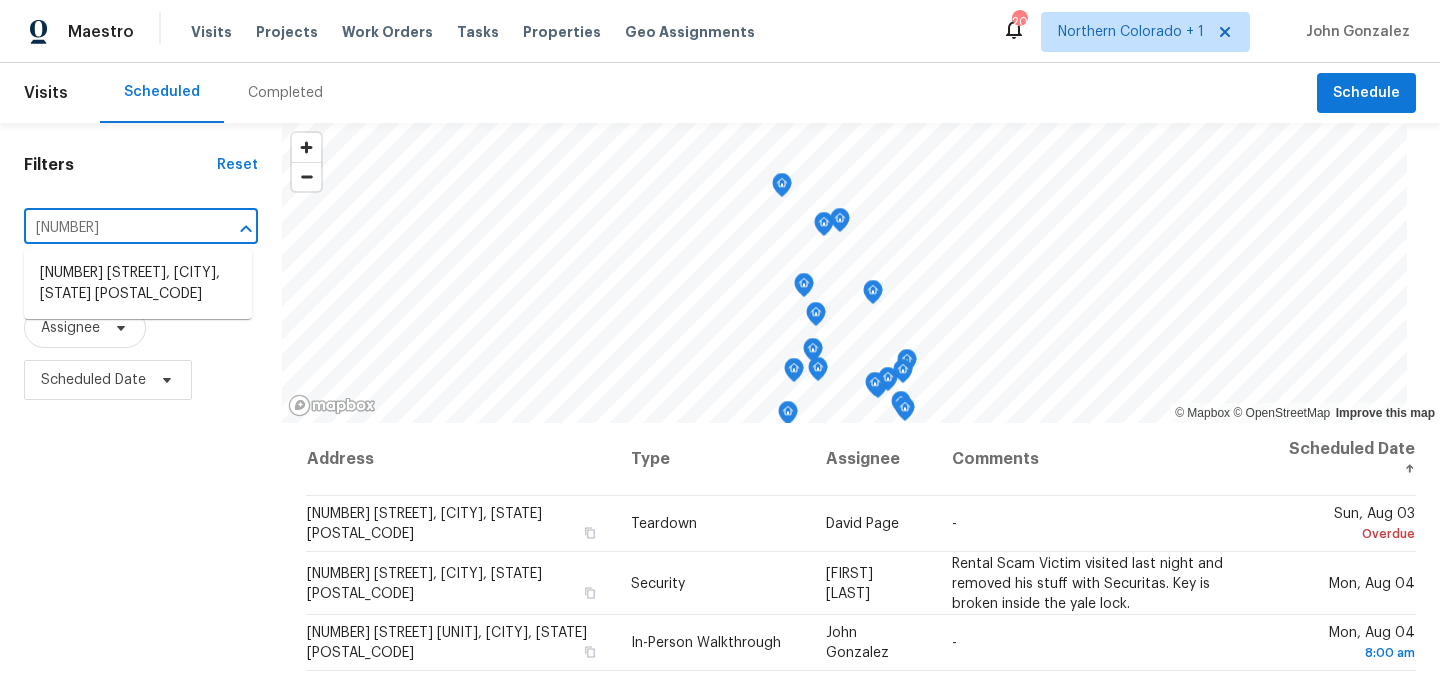 type on "[NUMBER]" 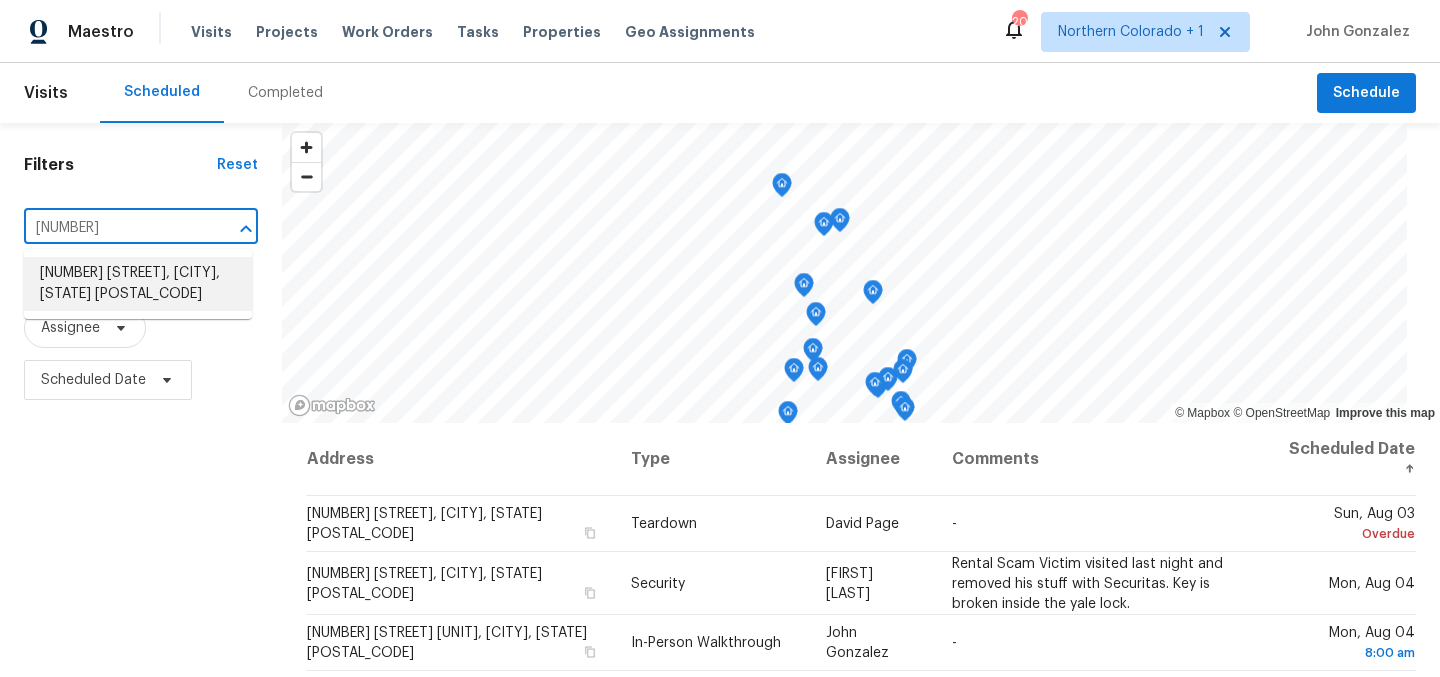 click on "[NUMBER] [STREET], [CITY], [STATE] [POSTAL_CODE]" at bounding box center (138, 284) 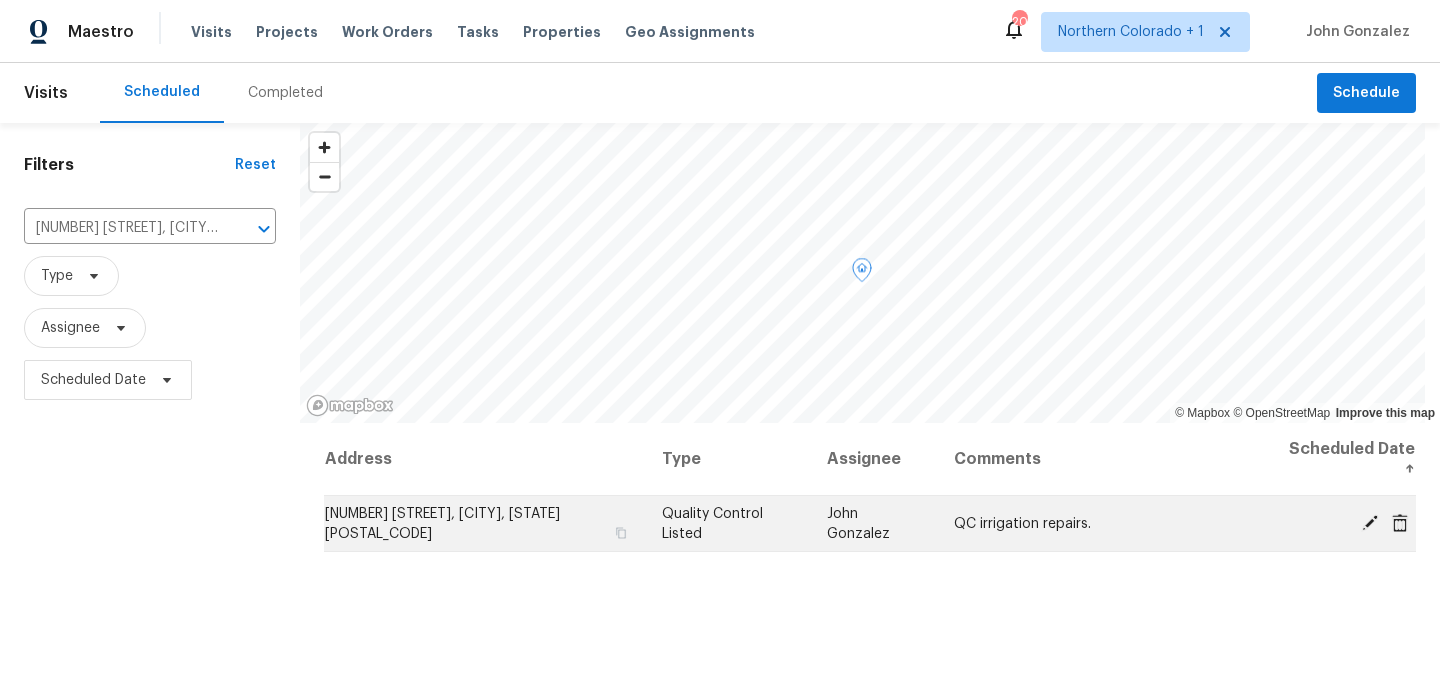 click 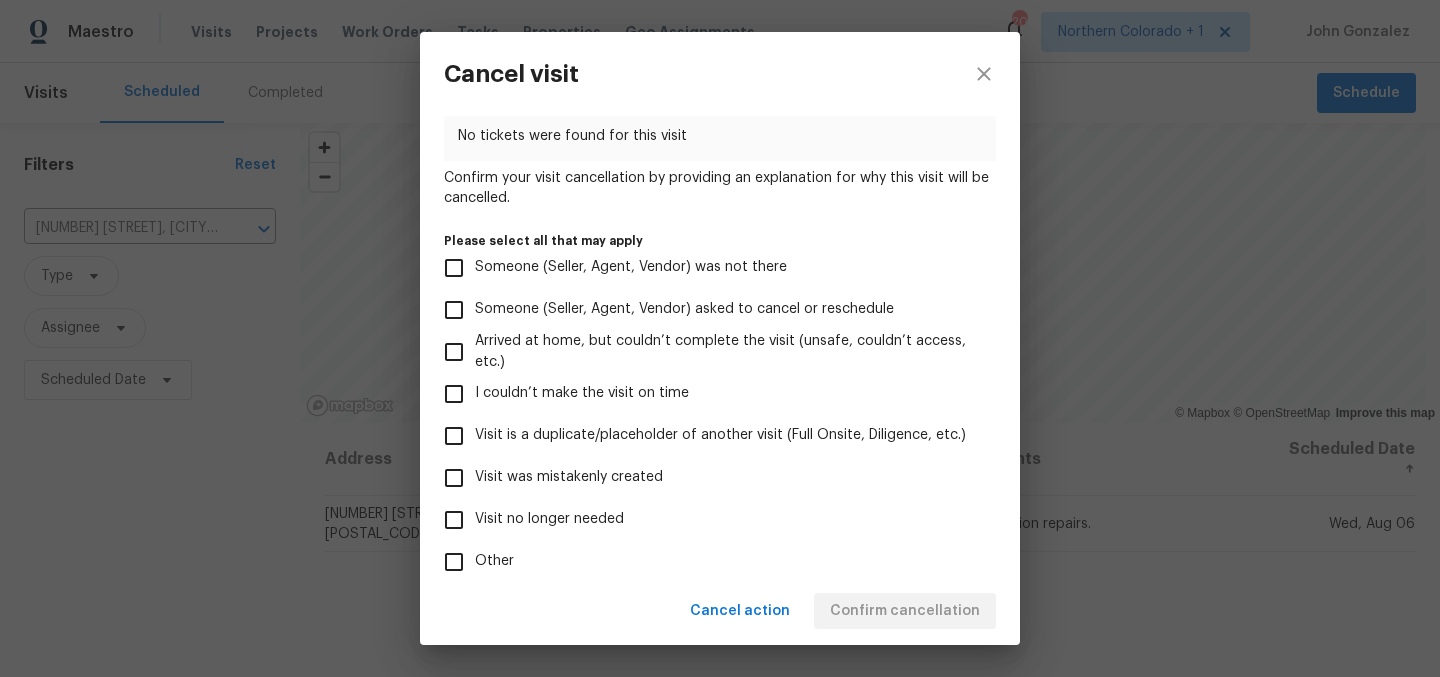 scroll, scrollTop: 207, scrollLeft: 0, axis: vertical 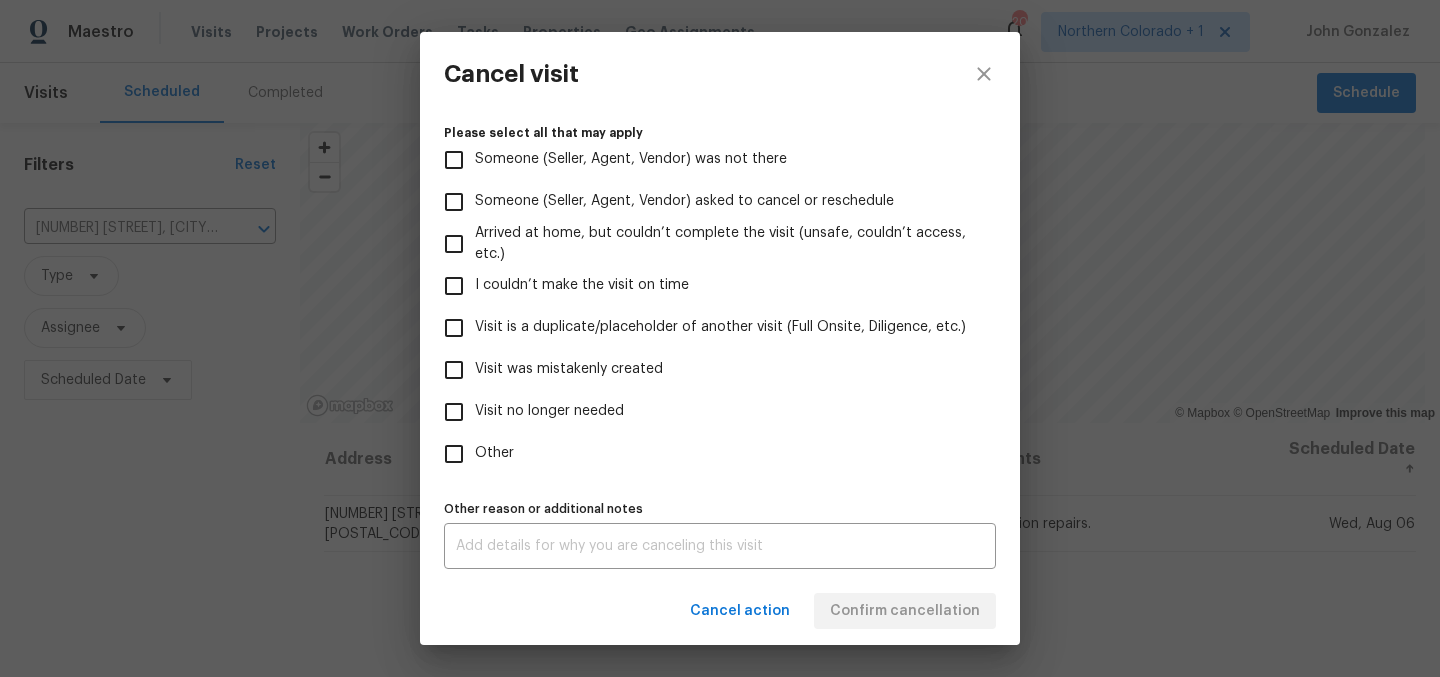 click on "Visit no longer needed" at bounding box center (549, 411) 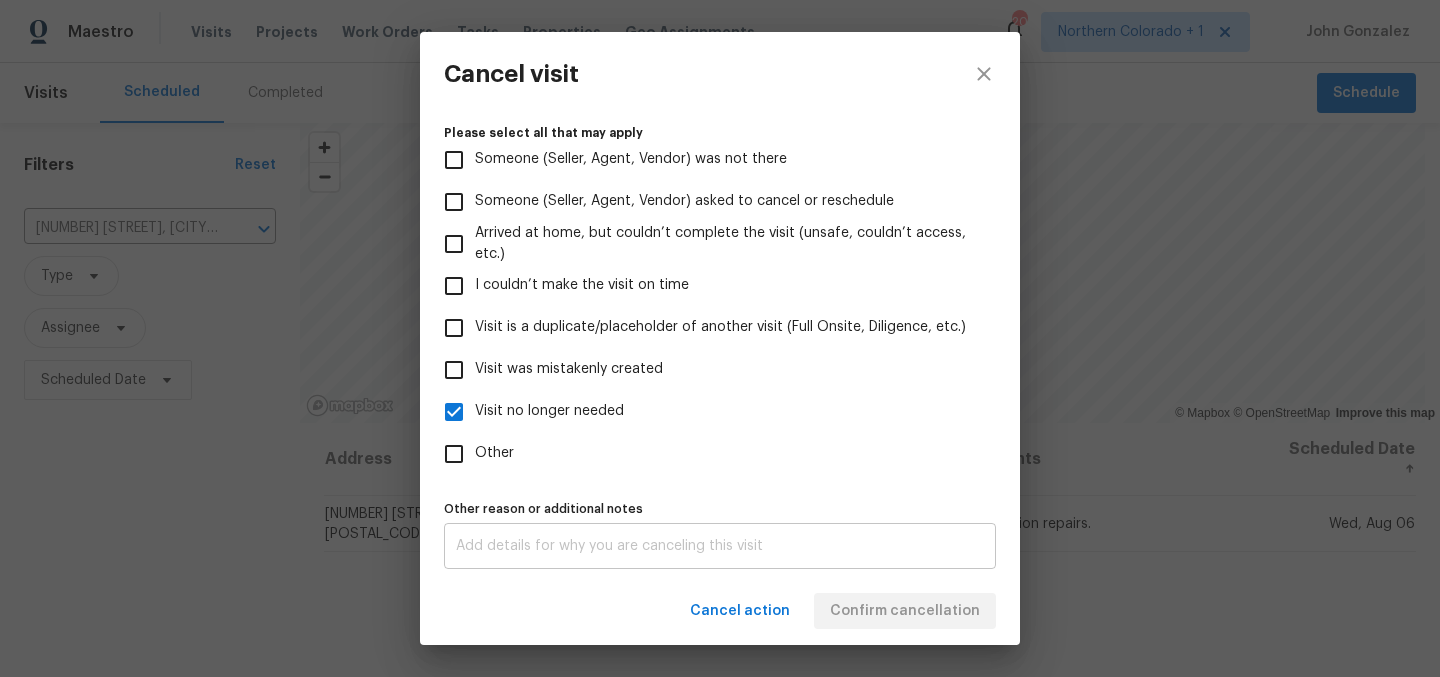 click at bounding box center (720, 546) 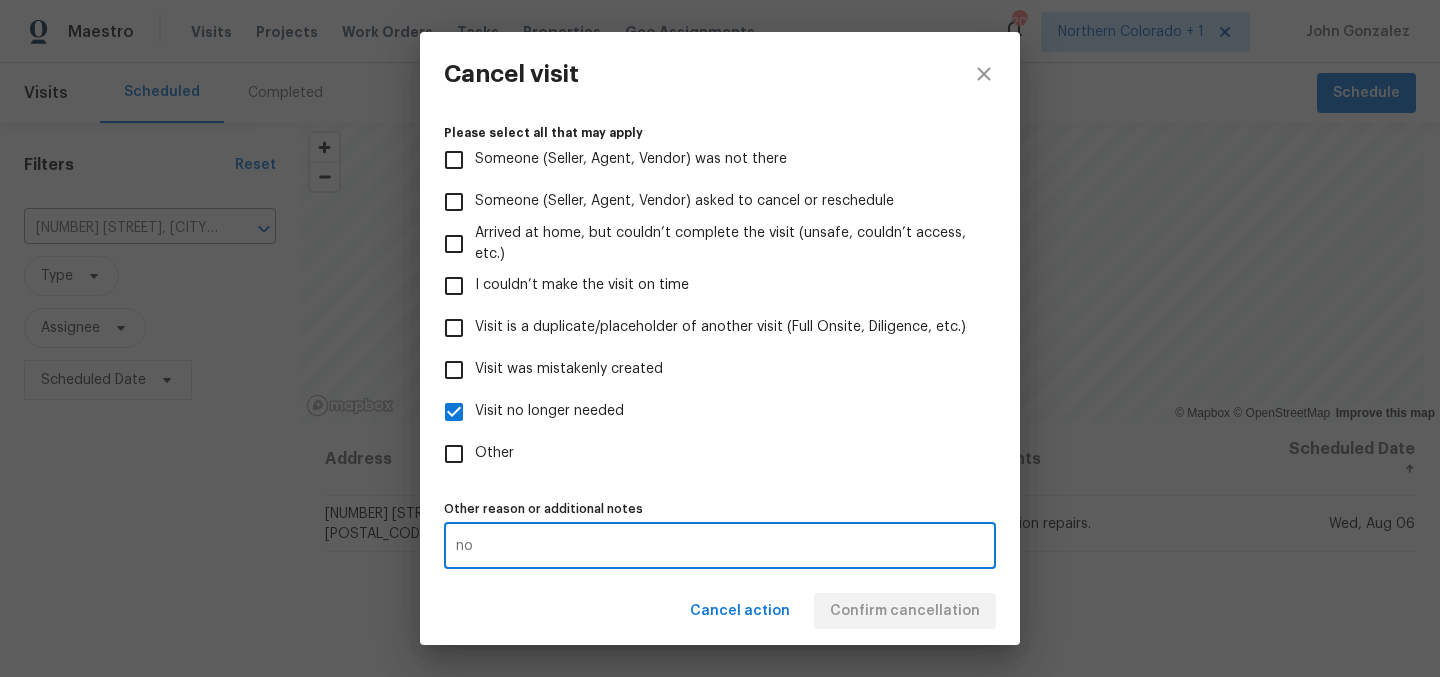 type on "no" 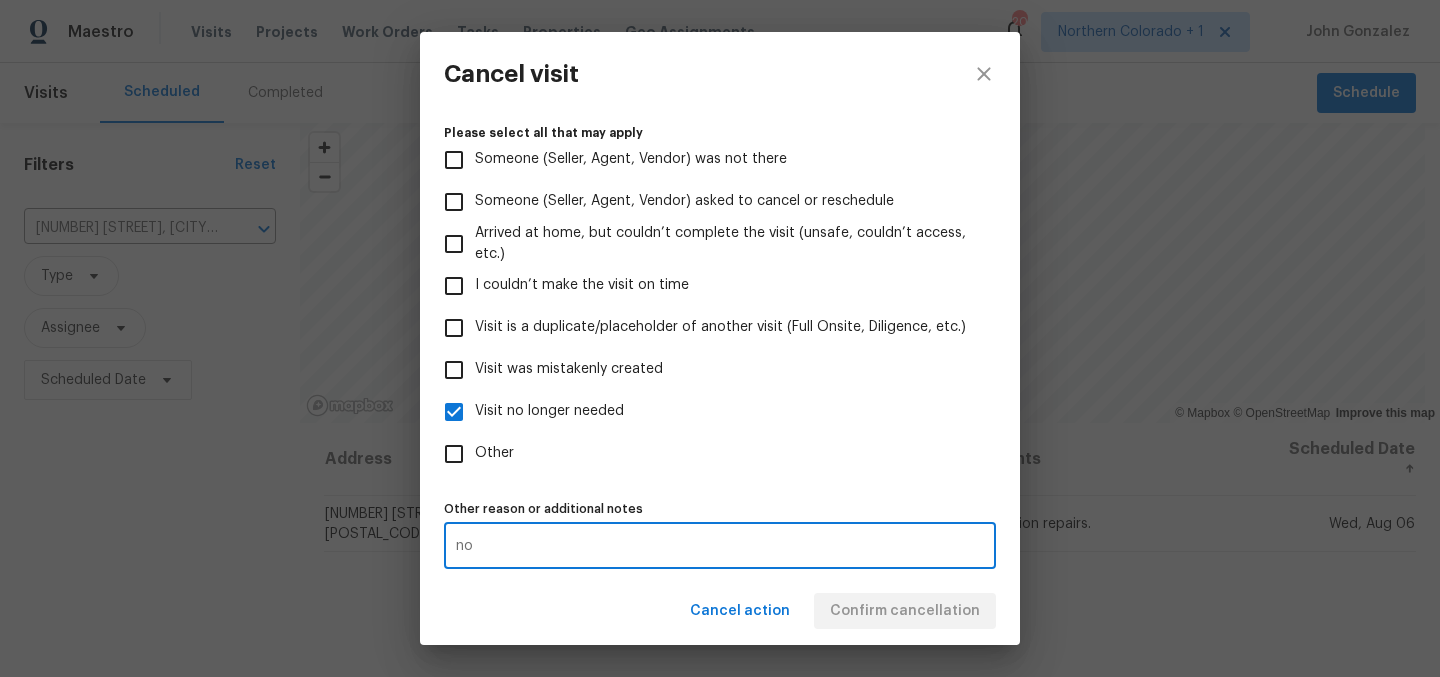 click on "Cancel action Confirm cancellation" at bounding box center [720, 611] 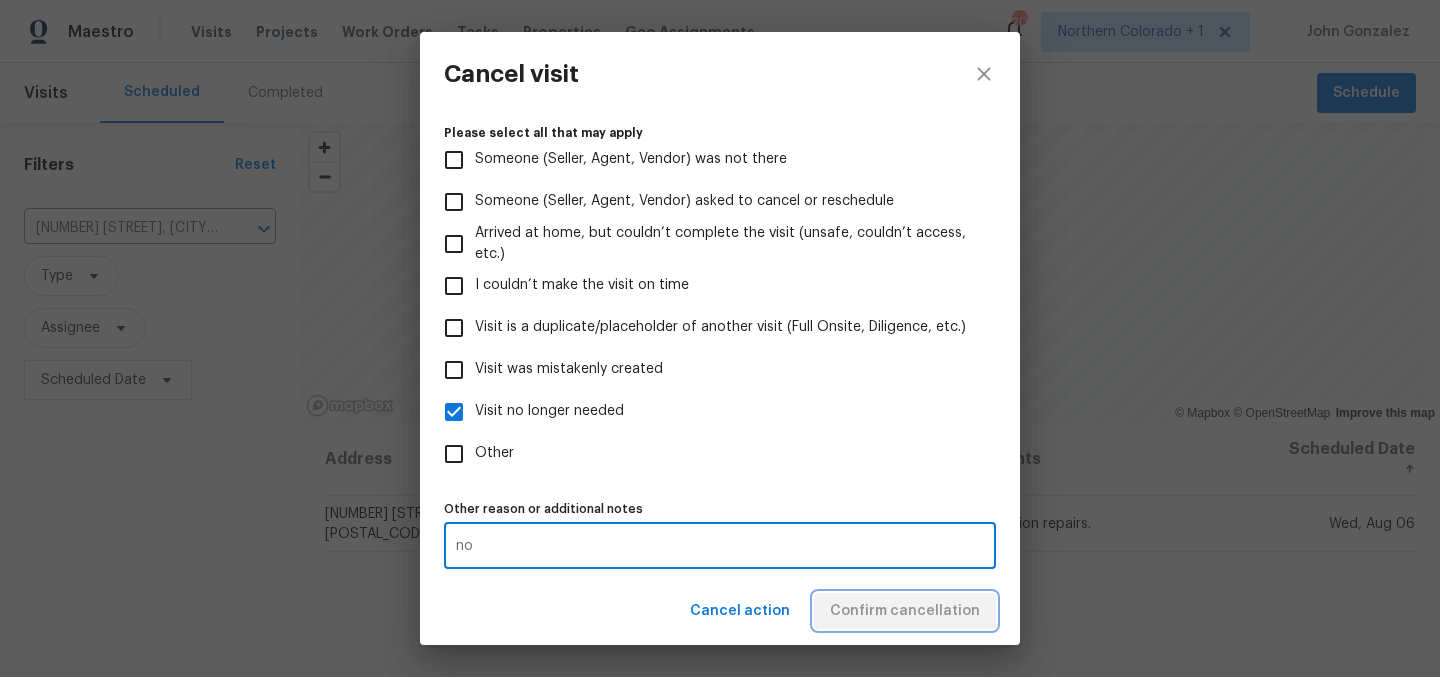 click on "Confirm cancellation" at bounding box center (905, 611) 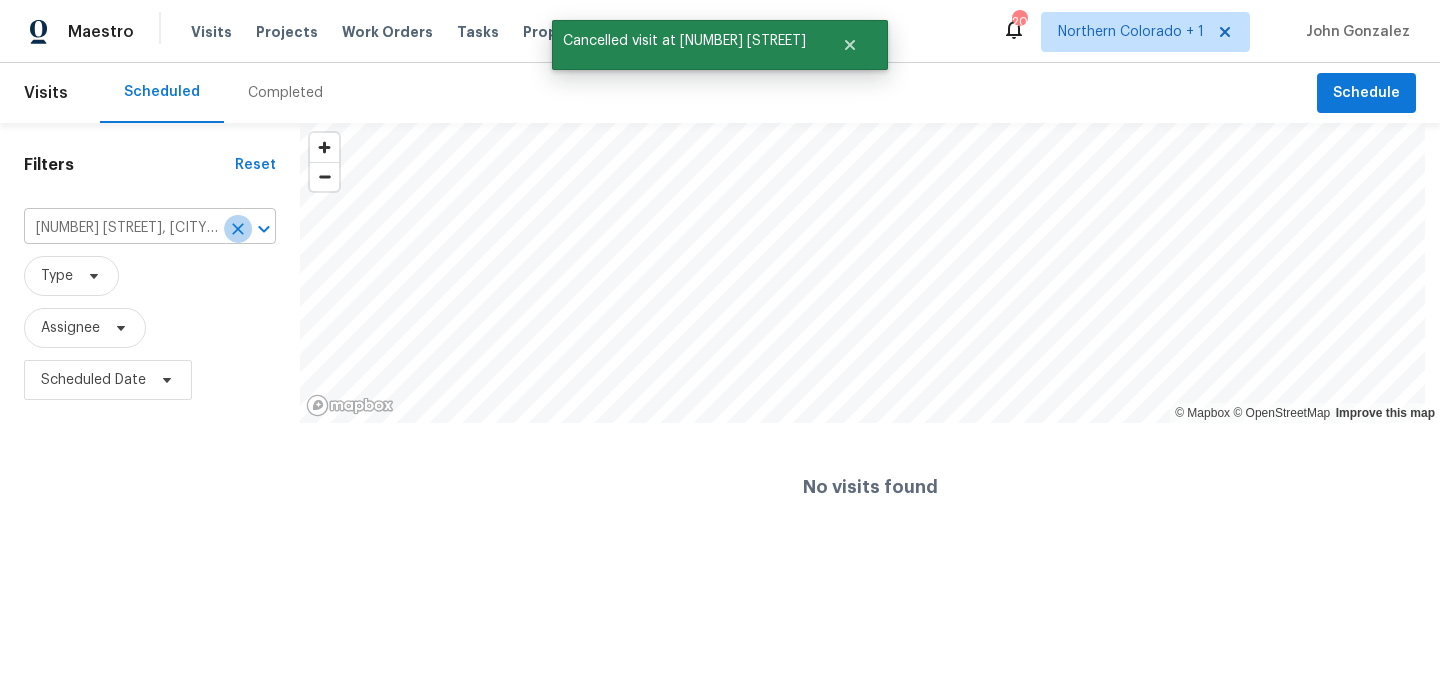 click 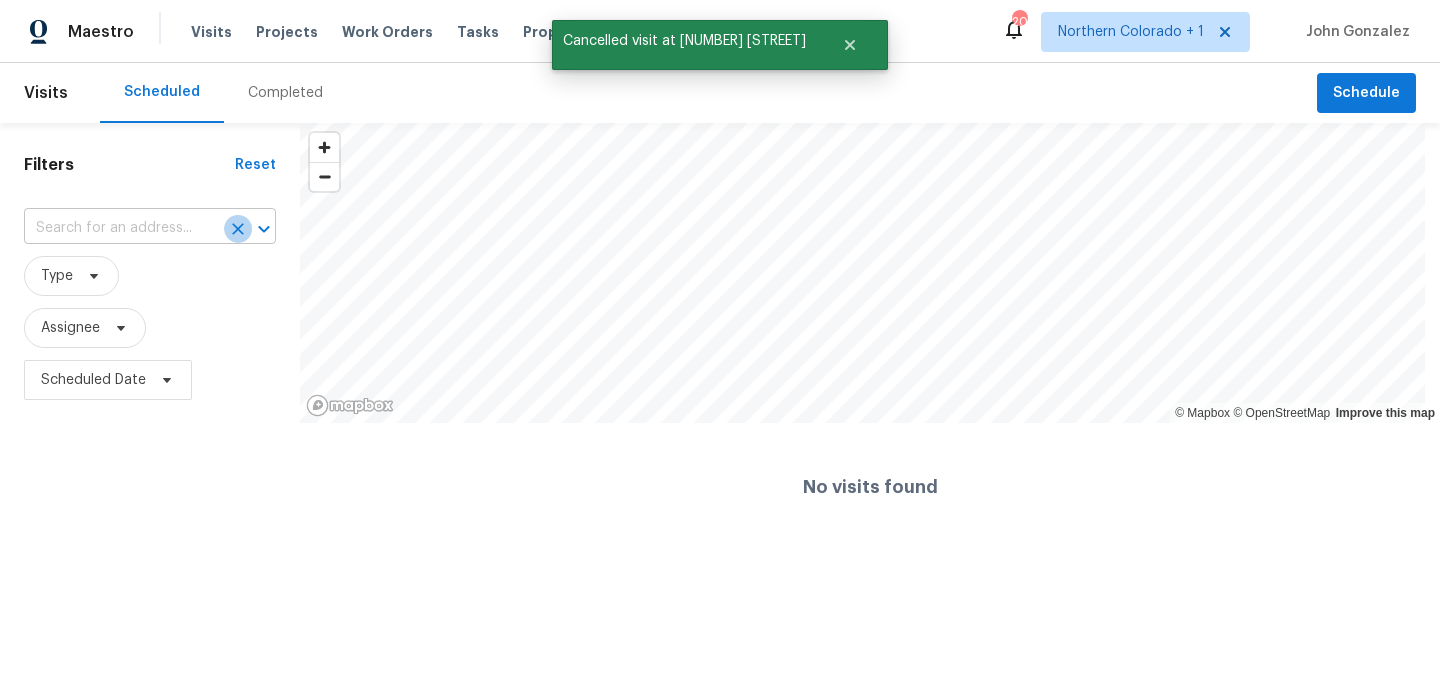 scroll, scrollTop: 0, scrollLeft: 0, axis: both 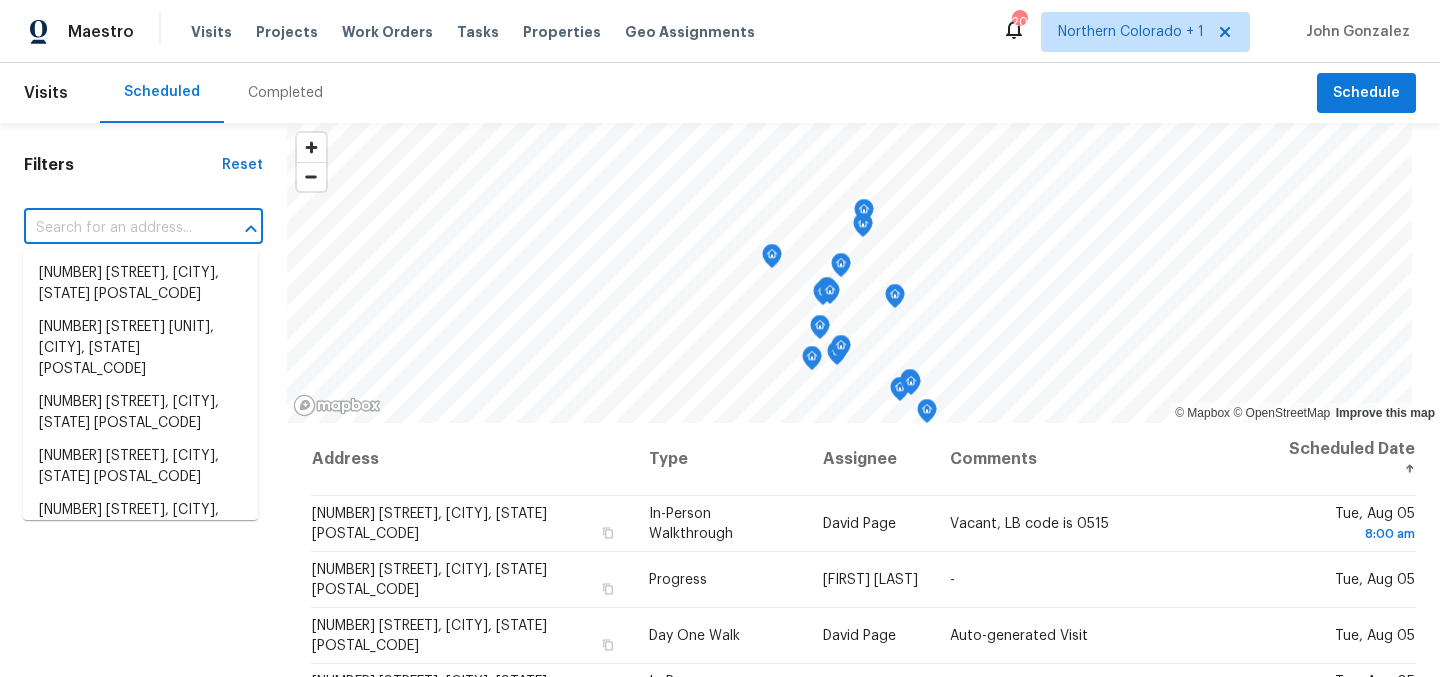 click at bounding box center [115, 228] 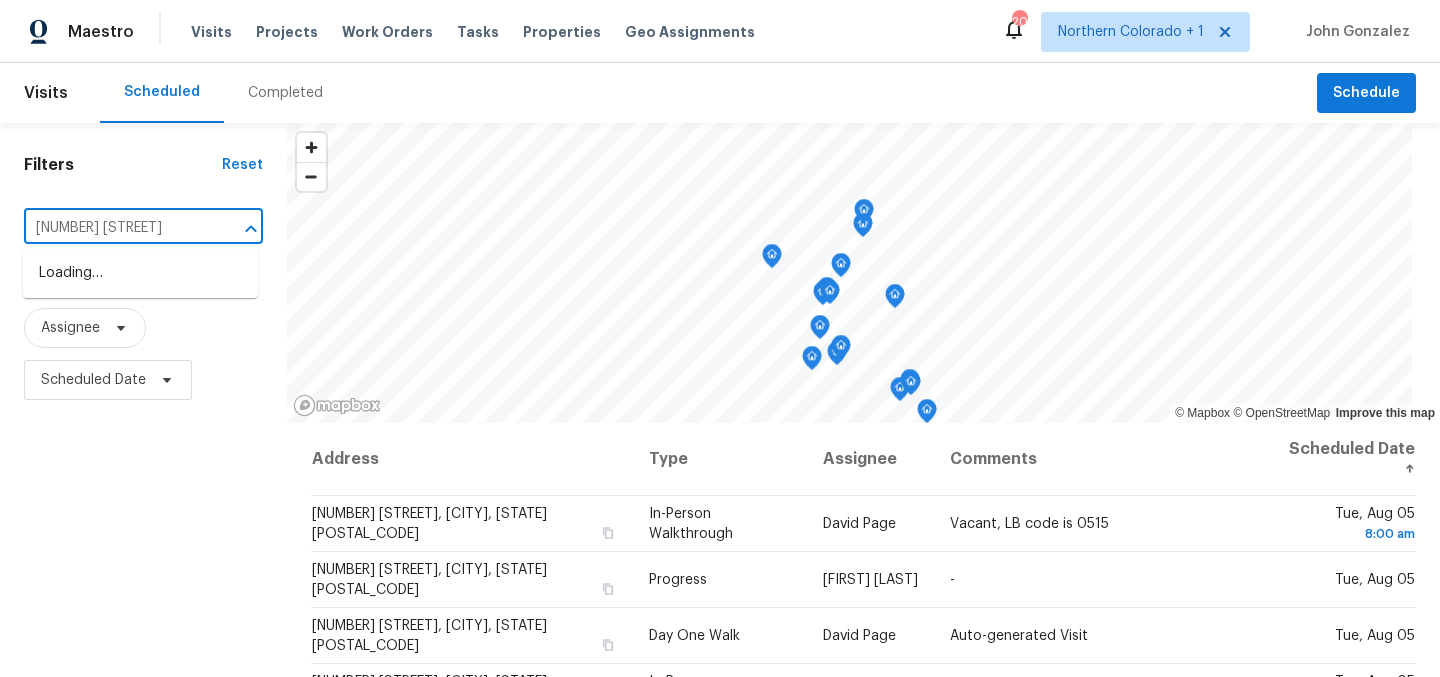 type on "542 haw" 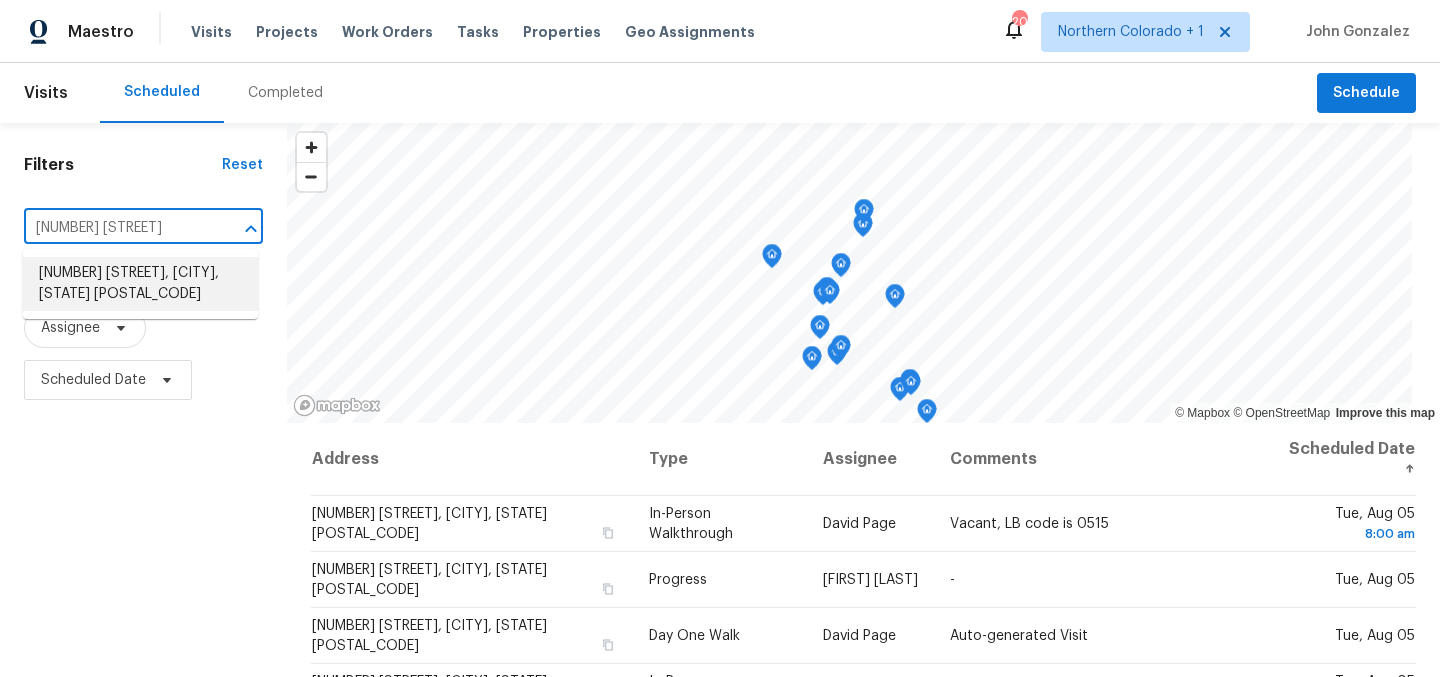 click on "542 Hawthorn Cir, Frederick, CO 80530" at bounding box center (140, 284) 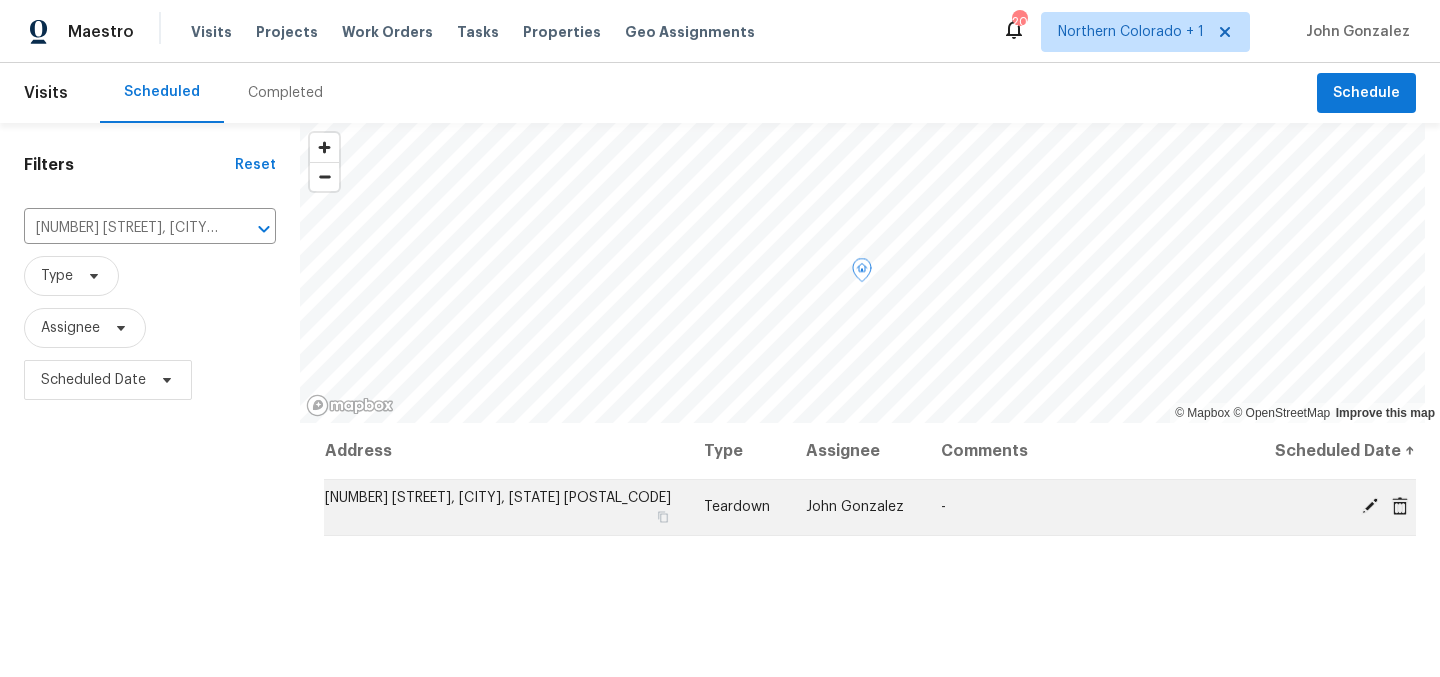 click 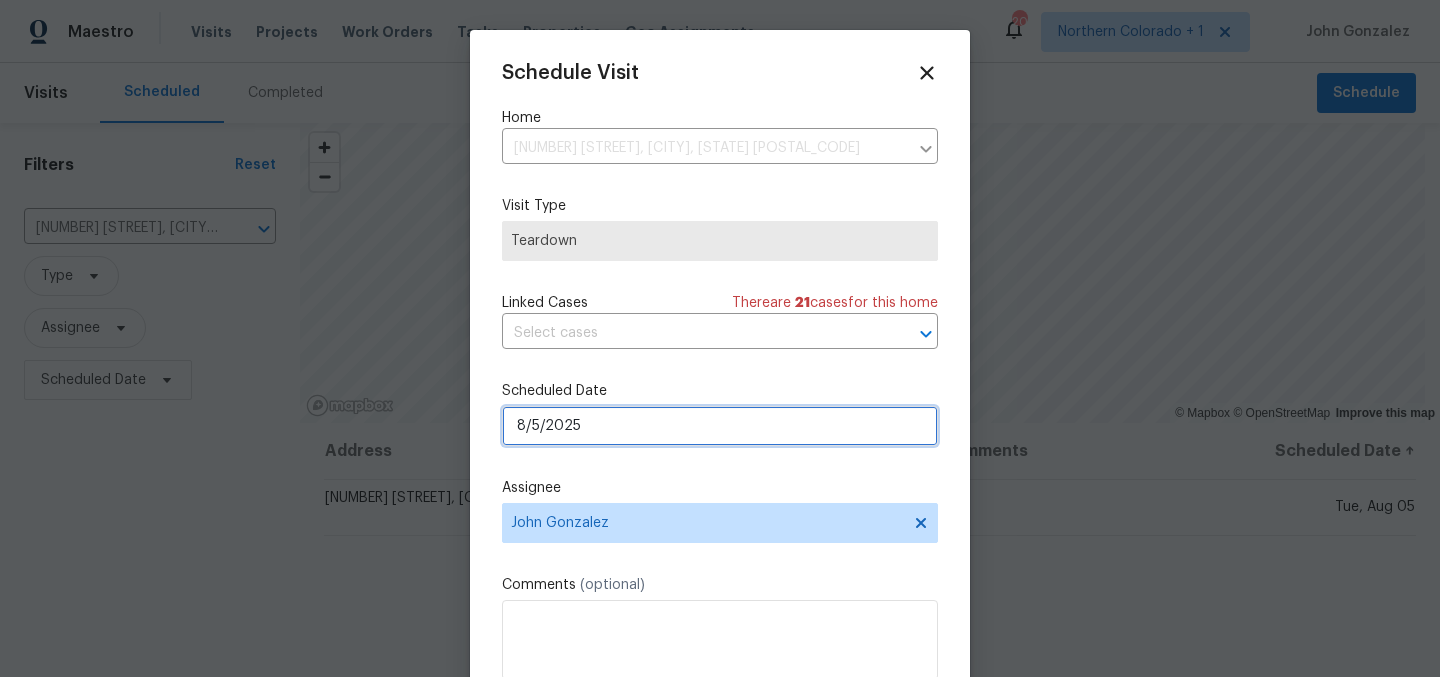 click on "8/5/2025" at bounding box center [720, 426] 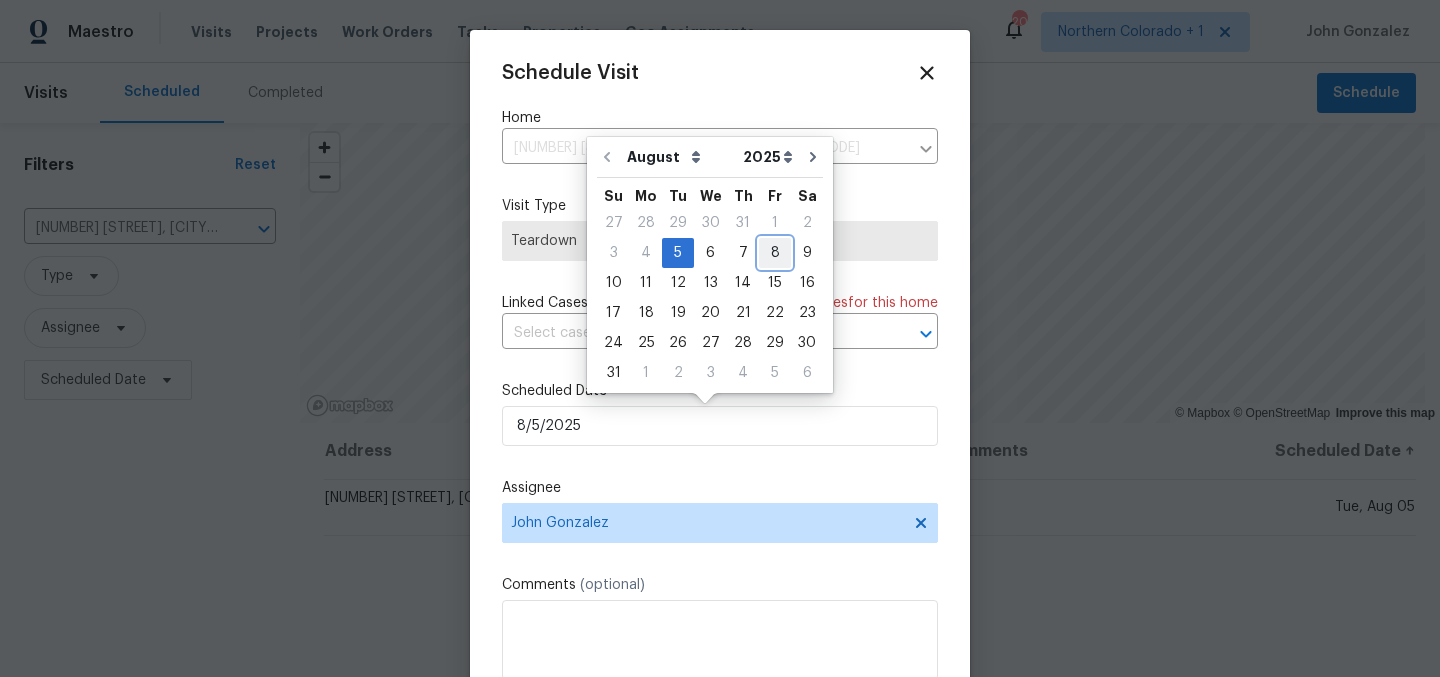 click on "8" at bounding box center [775, 253] 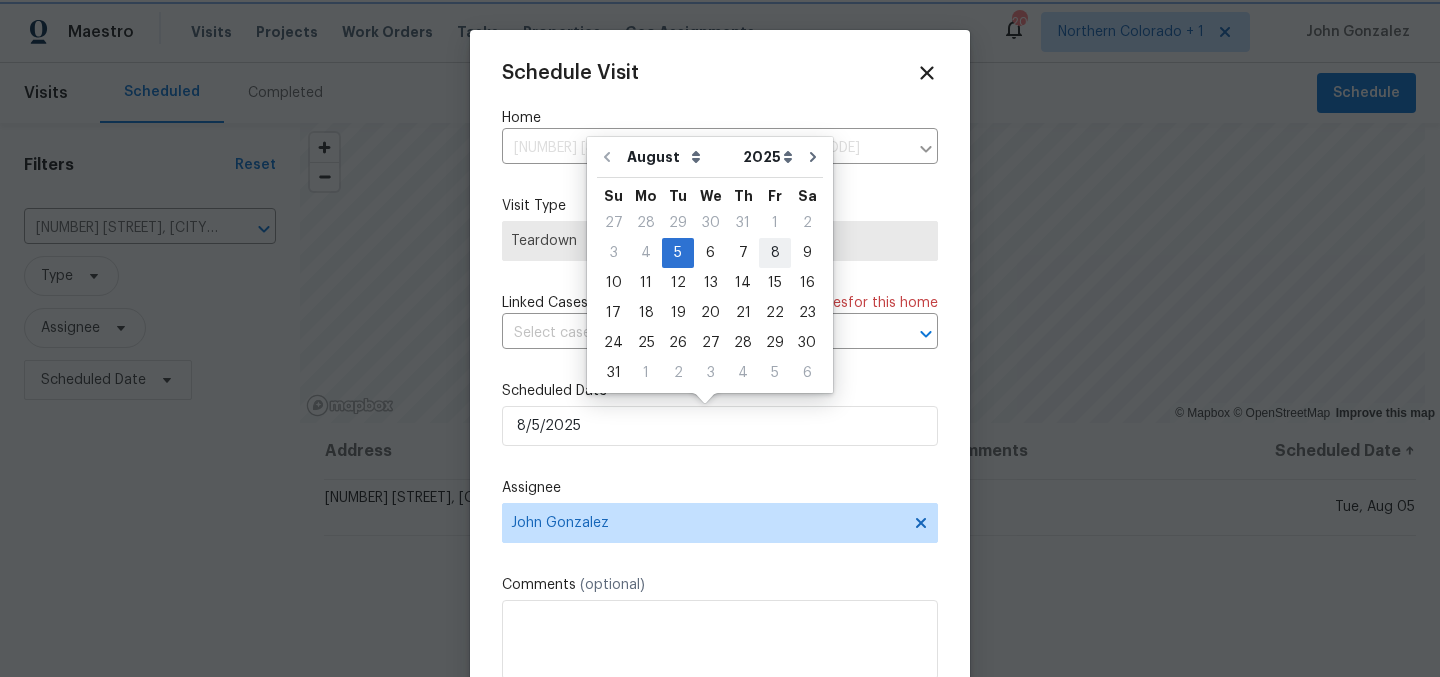type on "8/8/2025" 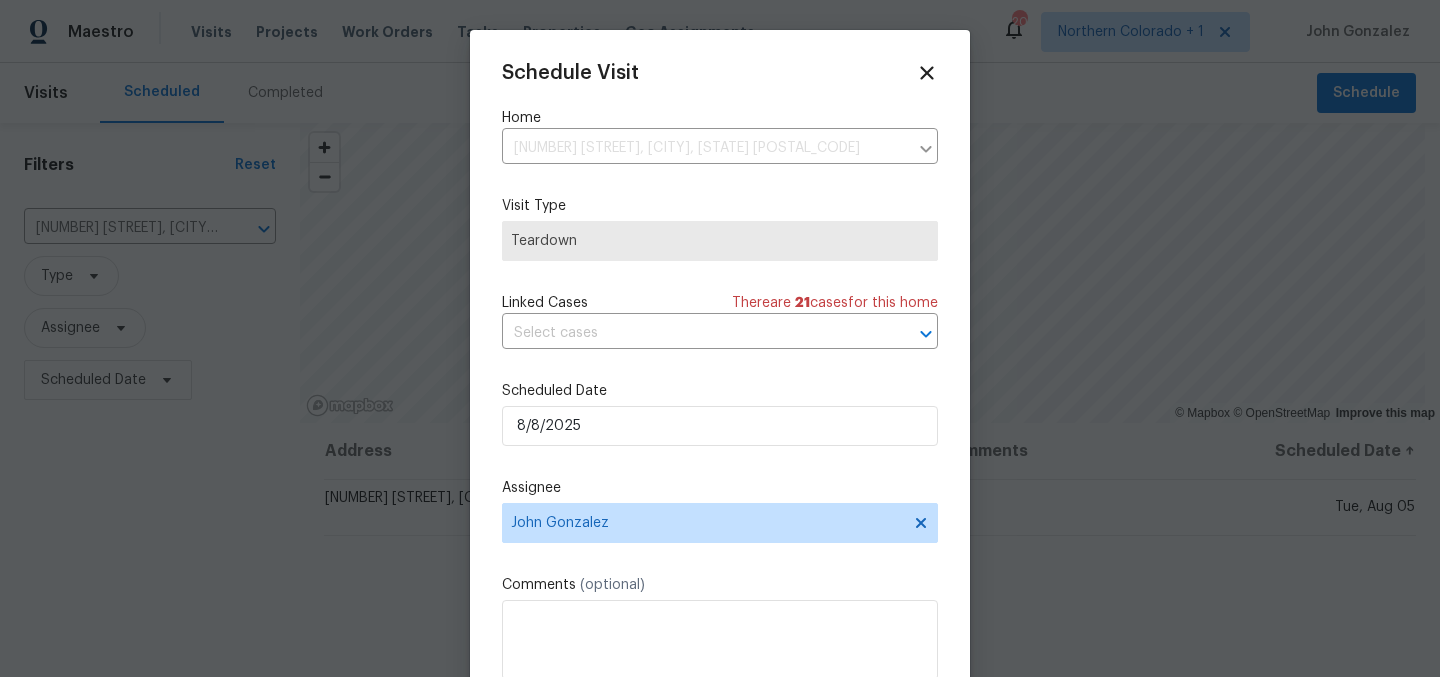 click on "Schedule Visit Home   542 Hawthorn Cir, Frederick, CO 80530 ​ Visit Type   Teardown Linked Cases There  are   21  case s  for this home   ​ Scheduled Date   8/8/2025 Assignee   John Gonzalez Comments   (optional) Update" at bounding box center [720, 397] 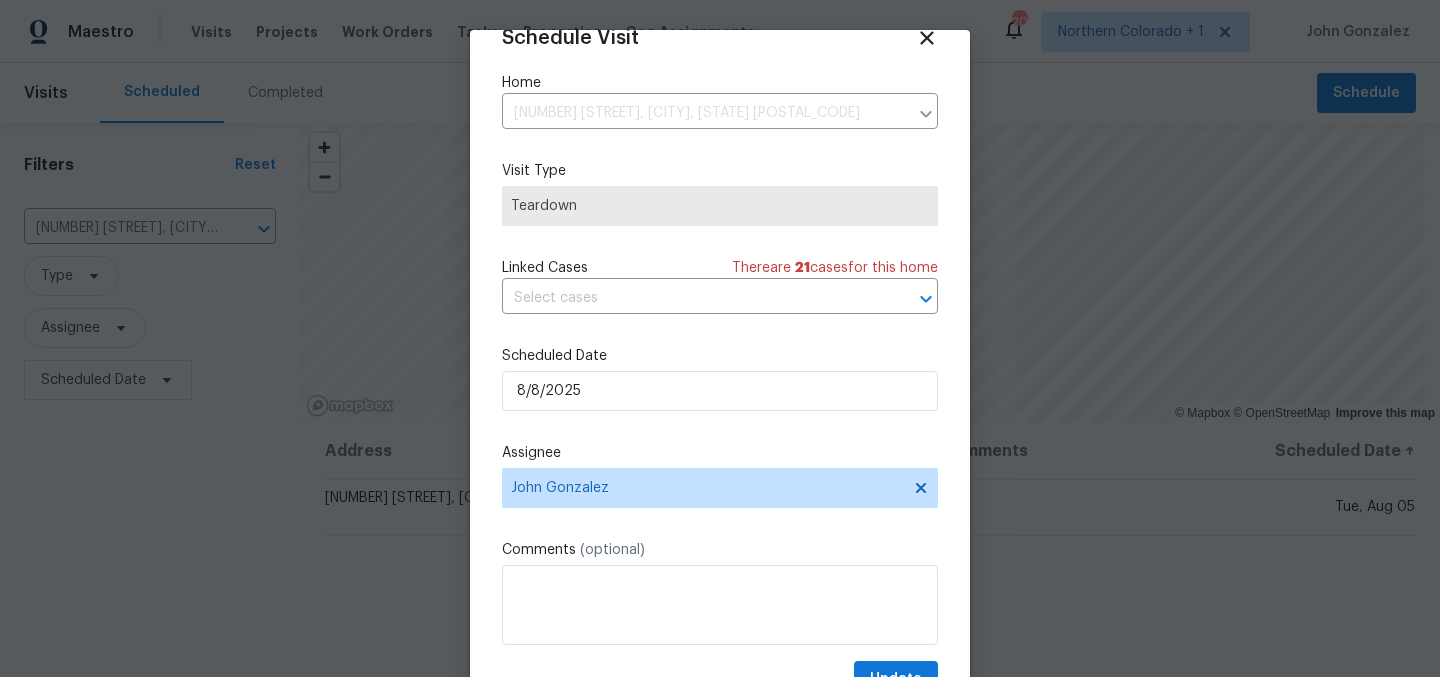scroll, scrollTop: 36, scrollLeft: 0, axis: vertical 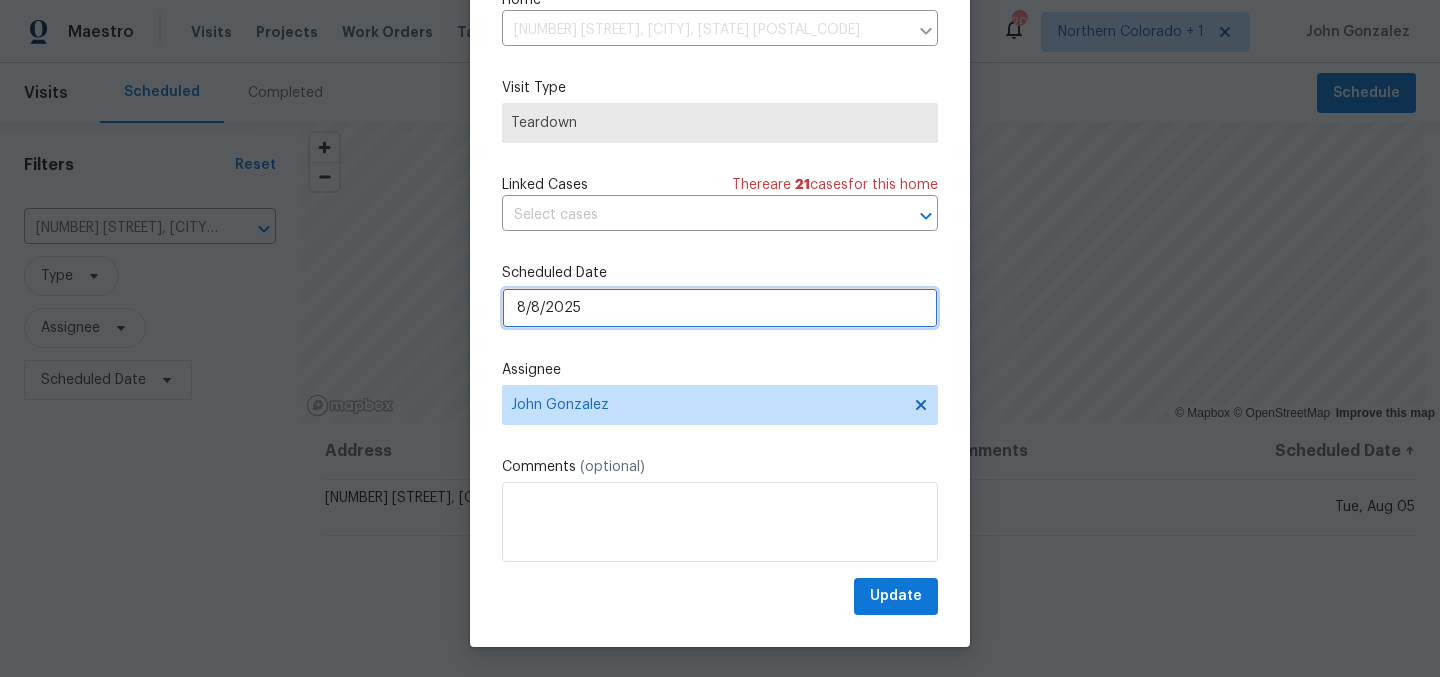 click on "8/8/2025" at bounding box center (720, 308) 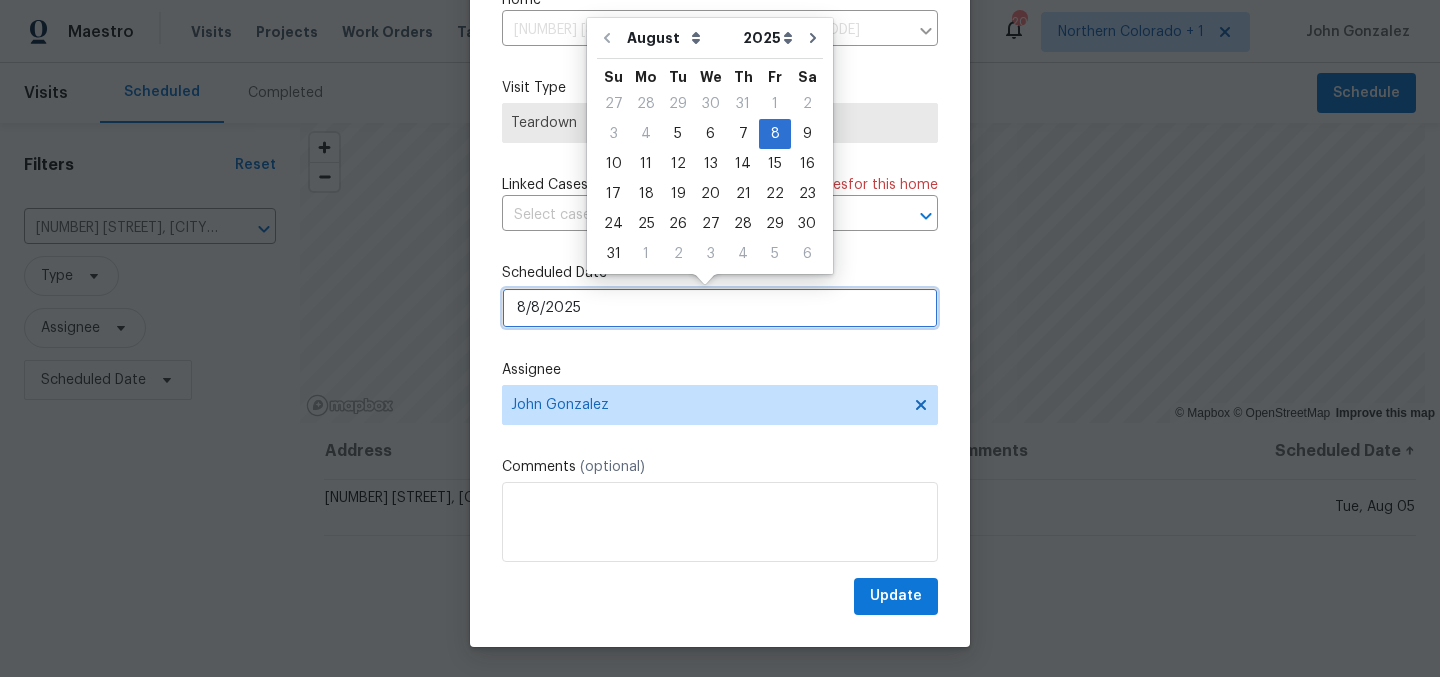 click on "8/8/2025" at bounding box center [720, 308] 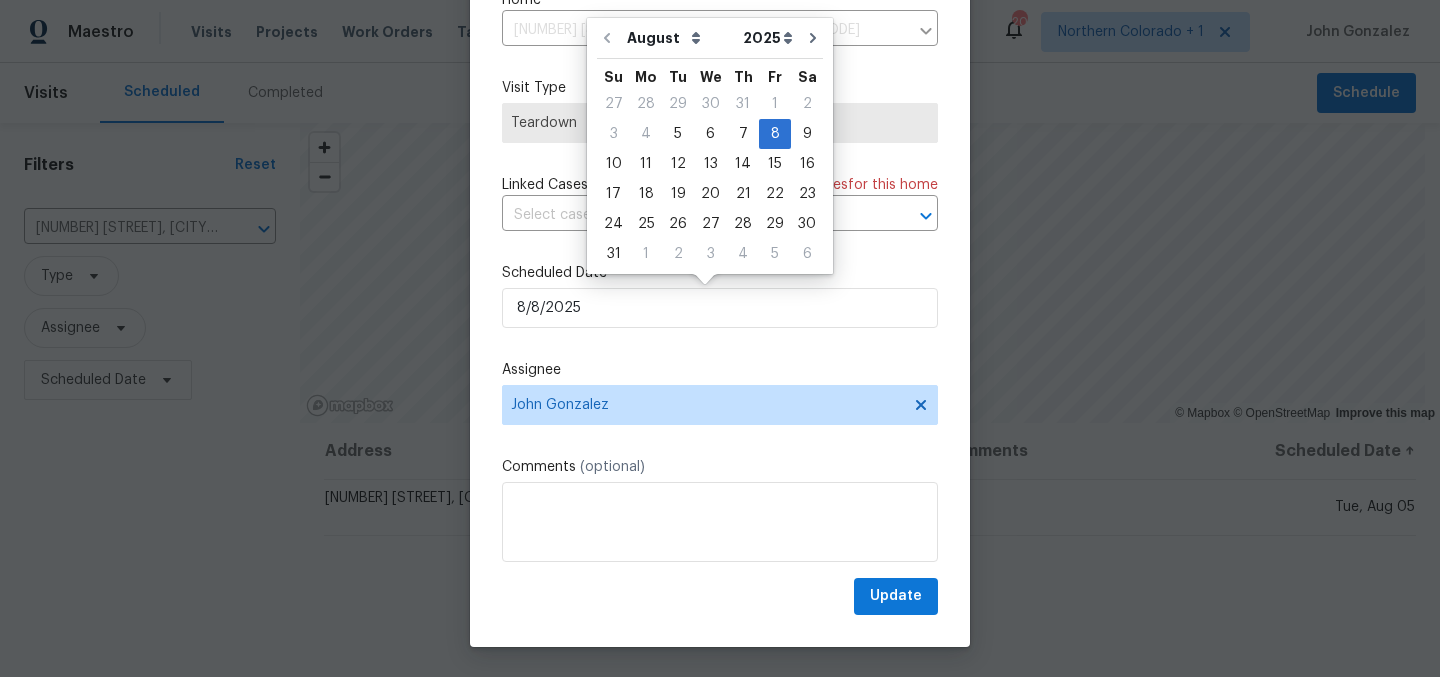 click on "Schedule Visit Home   542 Hawthorn Cir, Frederick, CO 80530 ​ Visit Type   Teardown Linked Cases There  are   21  case s  for this home   ​ Scheduled Date   8/8/2025 Assignee   John Gonzalez Comments   (optional) Update" at bounding box center (720, 279) 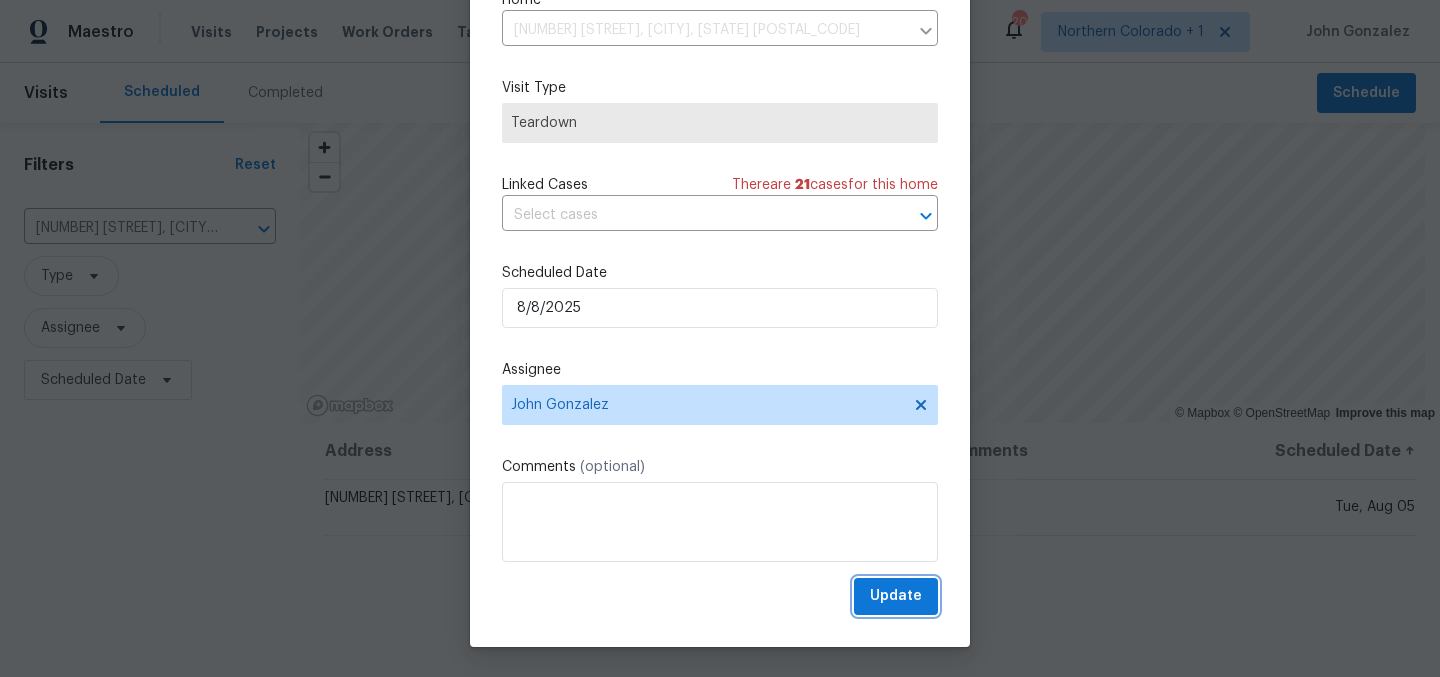 click on "Update" at bounding box center (896, 596) 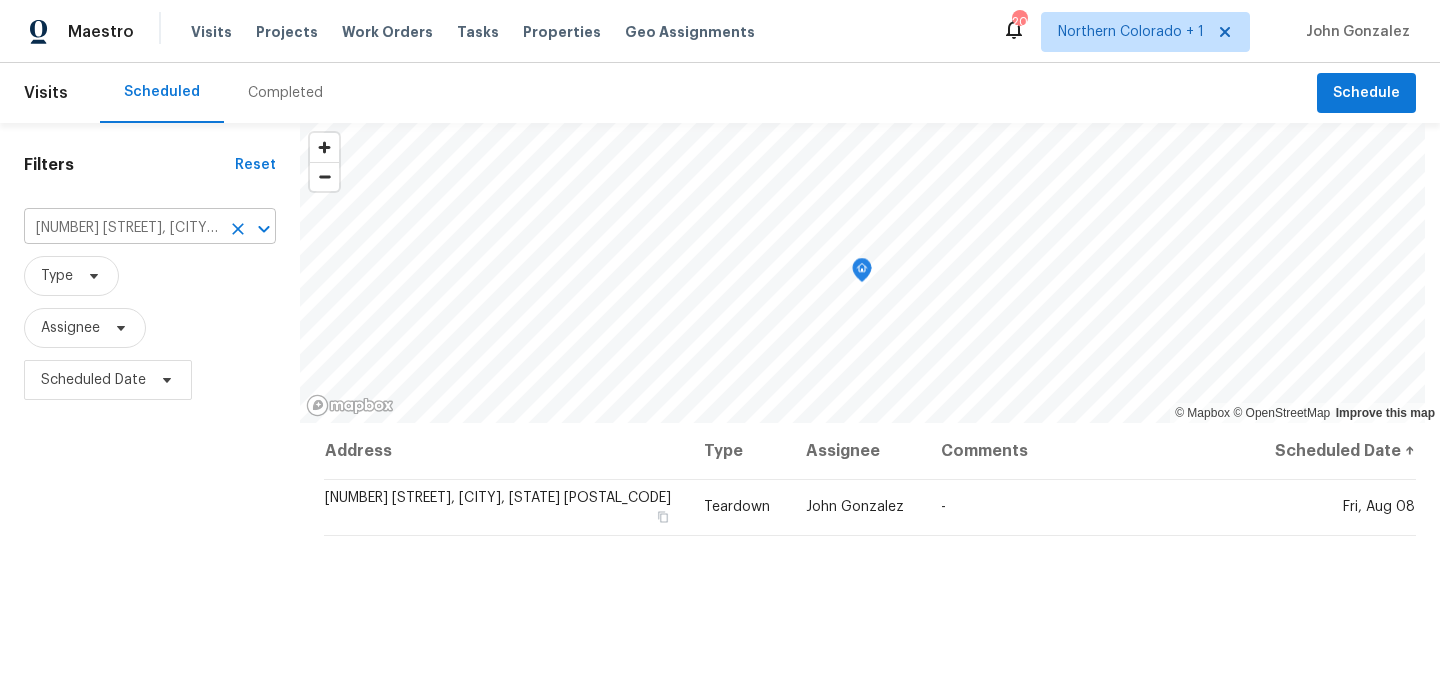 click on "542 Hawthorn Cir, Frederick, CO 80530" at bounding box center (122, 228) 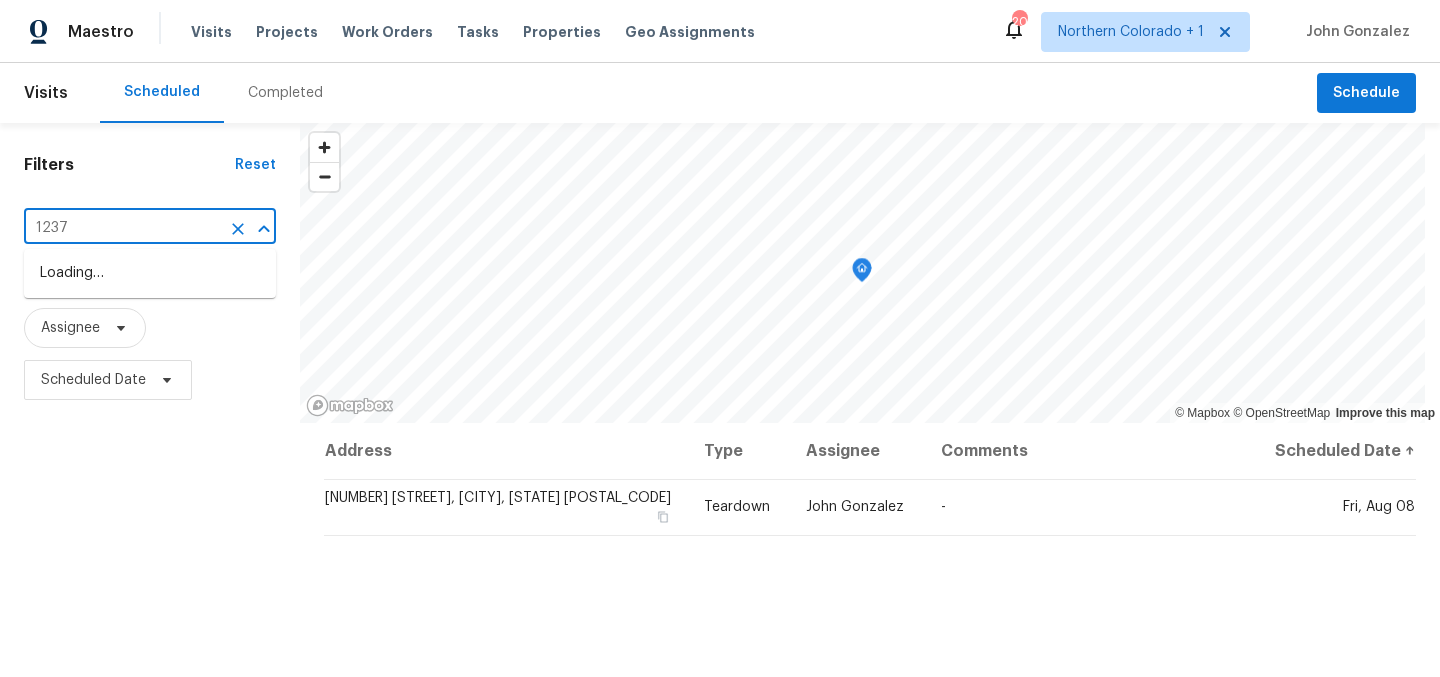 type on "12375" 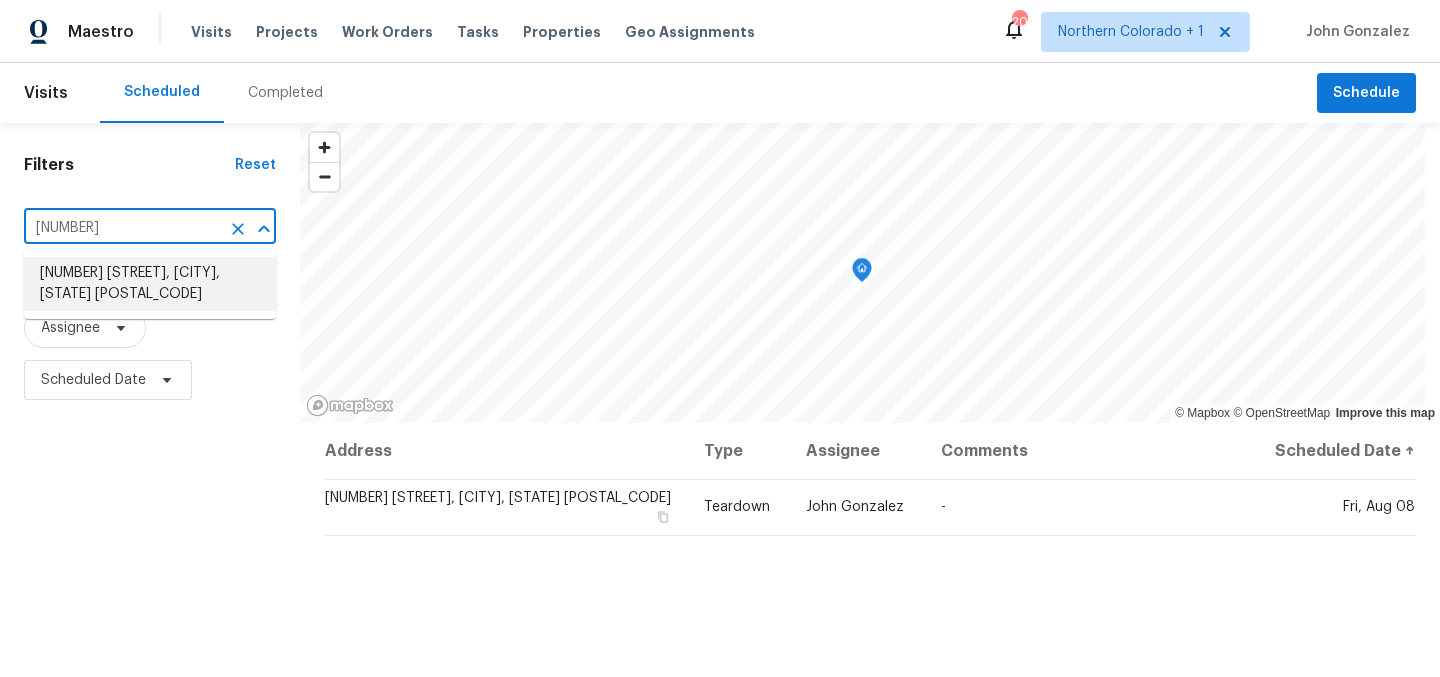 click on "12375 Ivy Pl, Brighton, CO 80602" at bounding box center (150, 284) 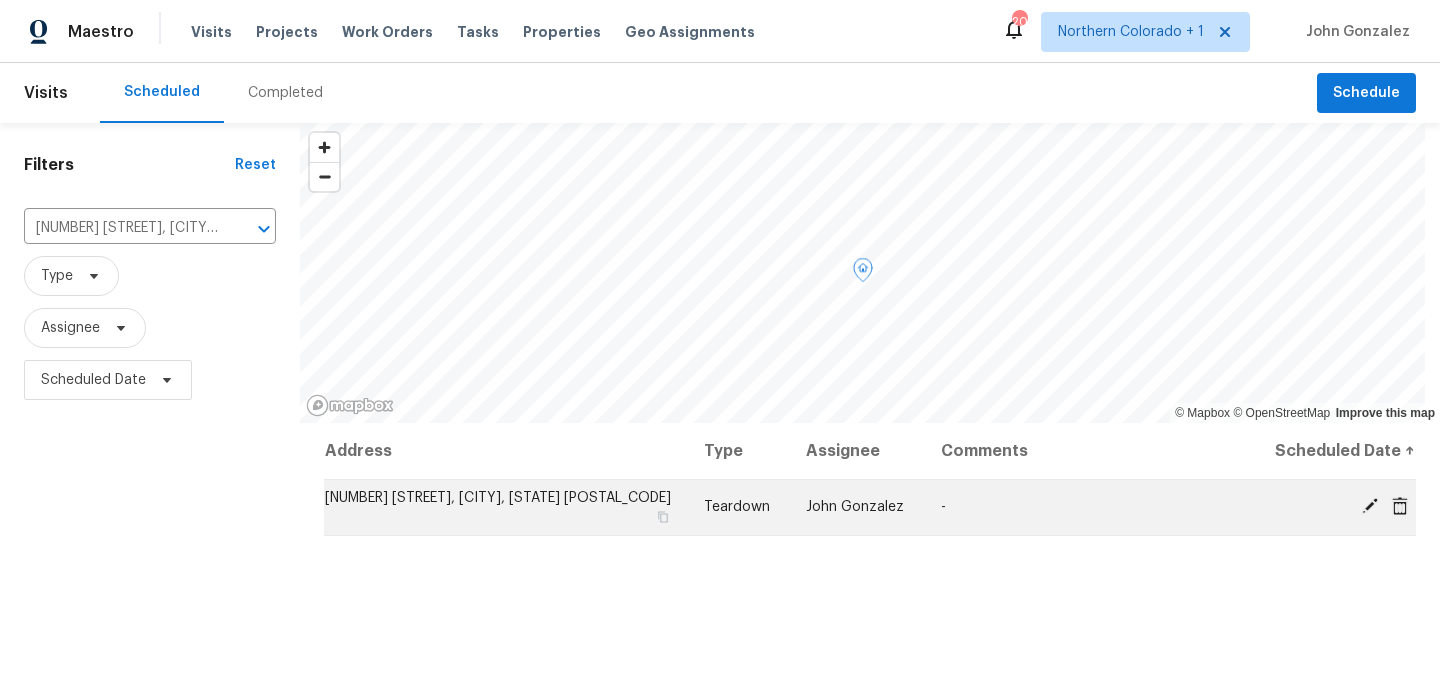 click 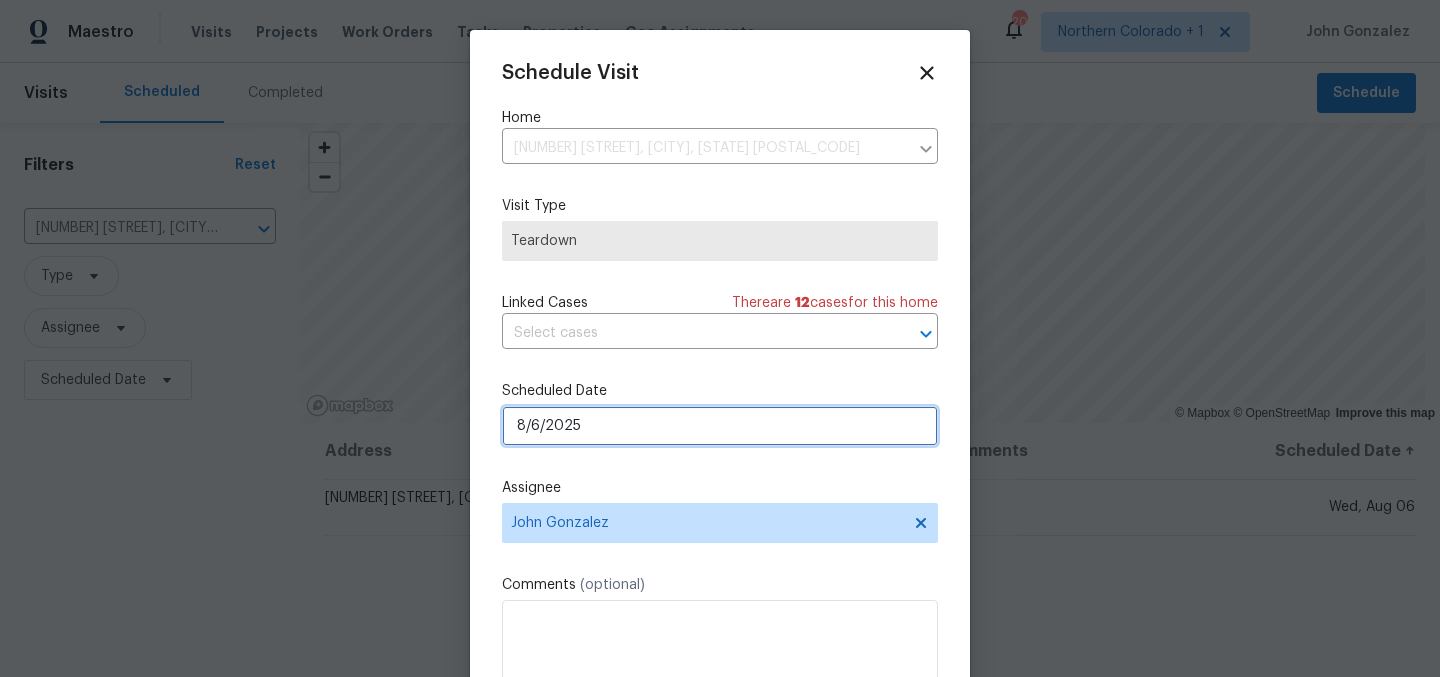 click on "8/6/2025" at bounding box center [720, 426] 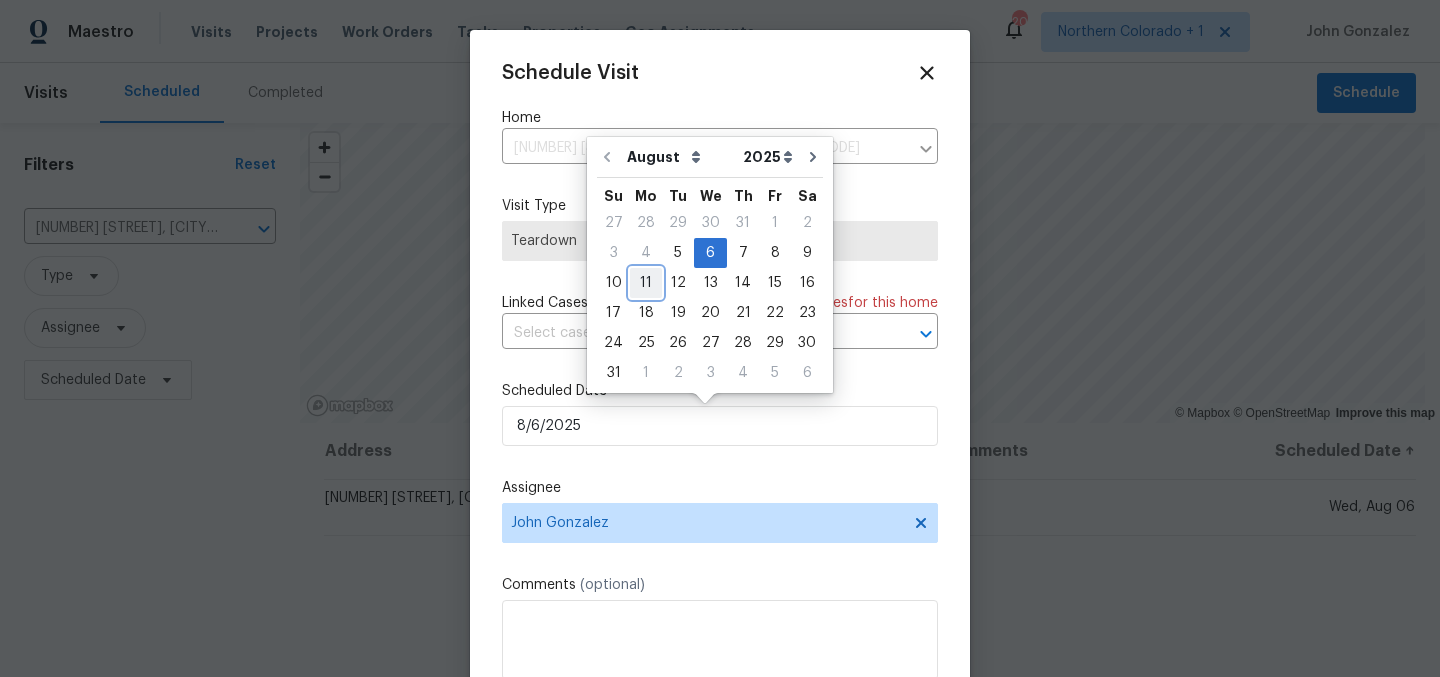 click on "11" at bounding box center (646, 283) 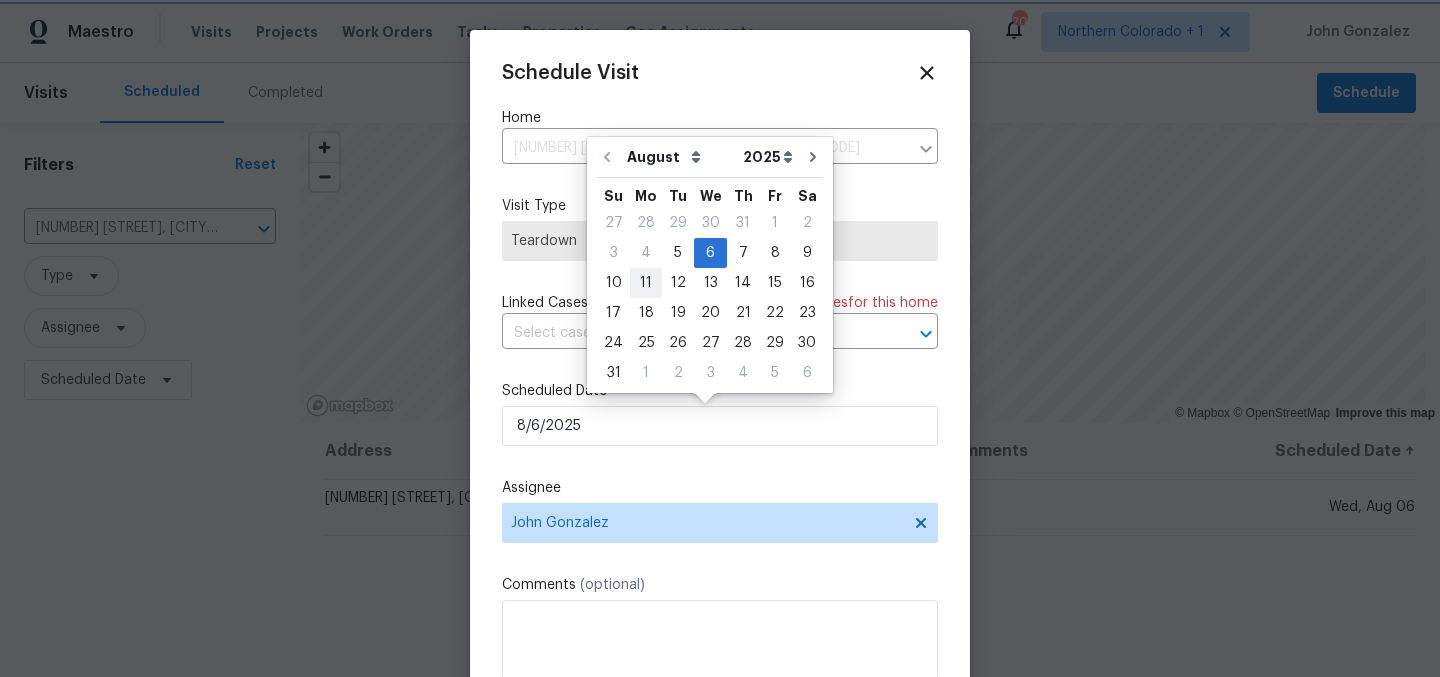 type on "8/11/2025" 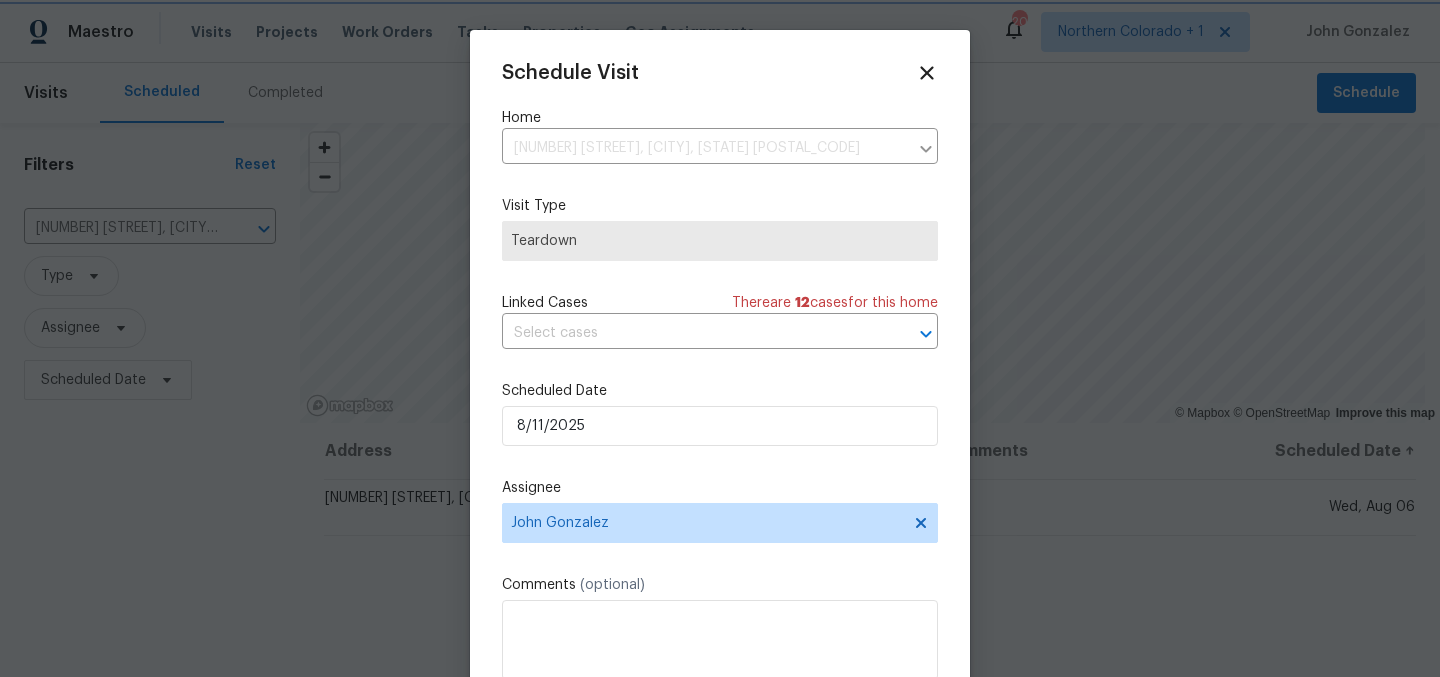 scroll, scrollTop: 36, scrollLeft: 0, axis: vertical 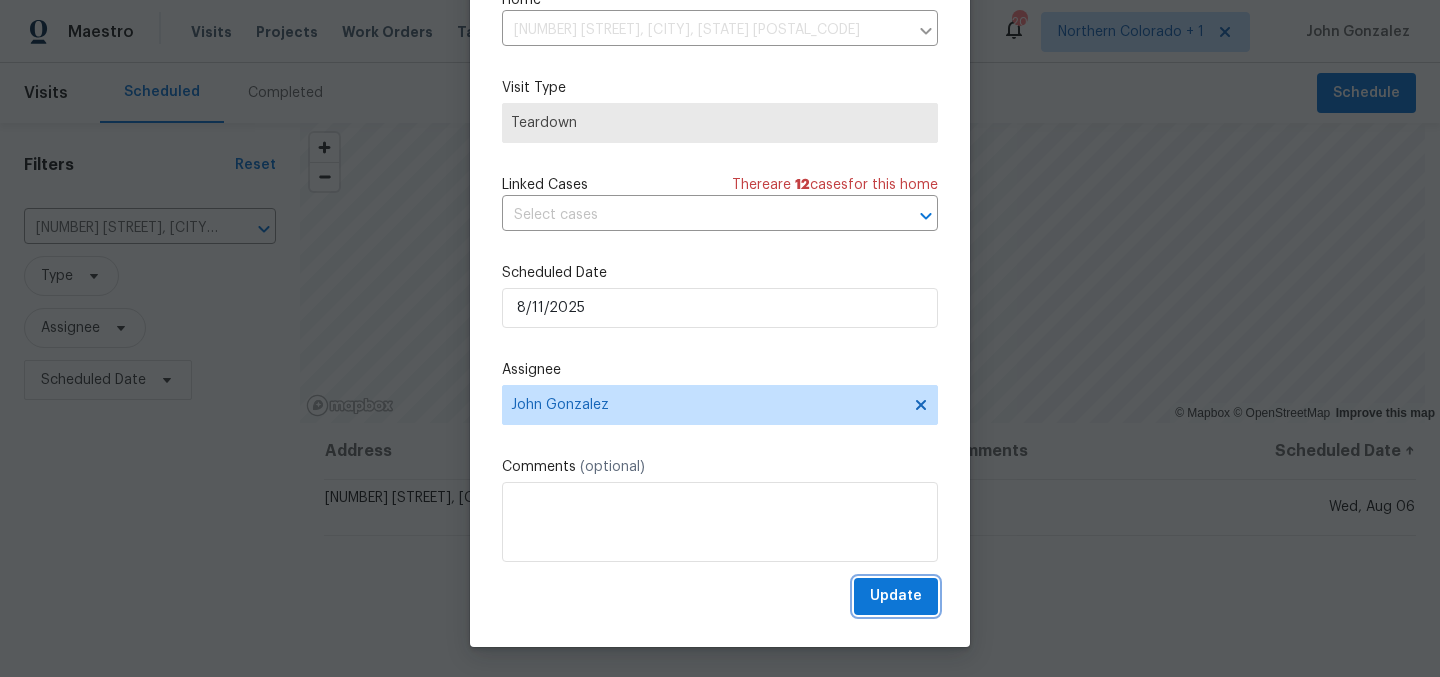 click on "Update" at bounding box center (896, 596) 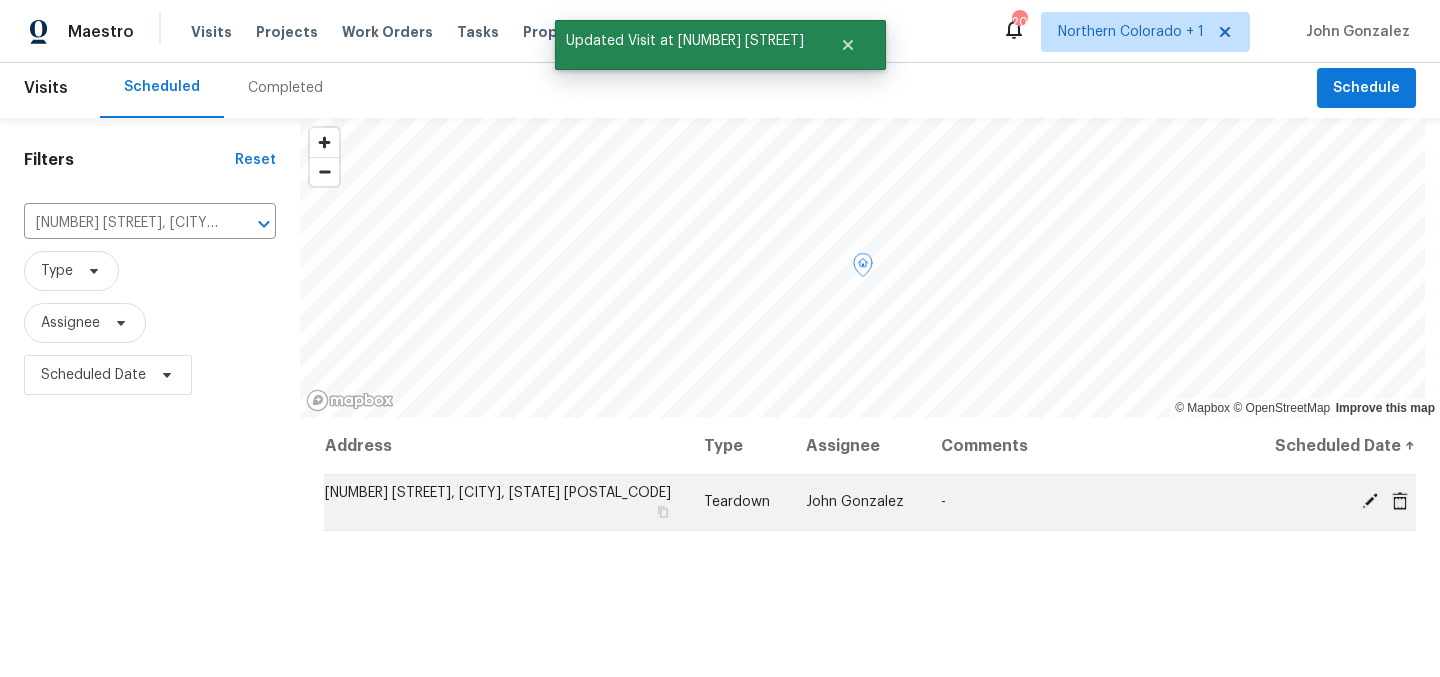 scroll, scrollTop: 0, scrollLeft: 0, axis: both 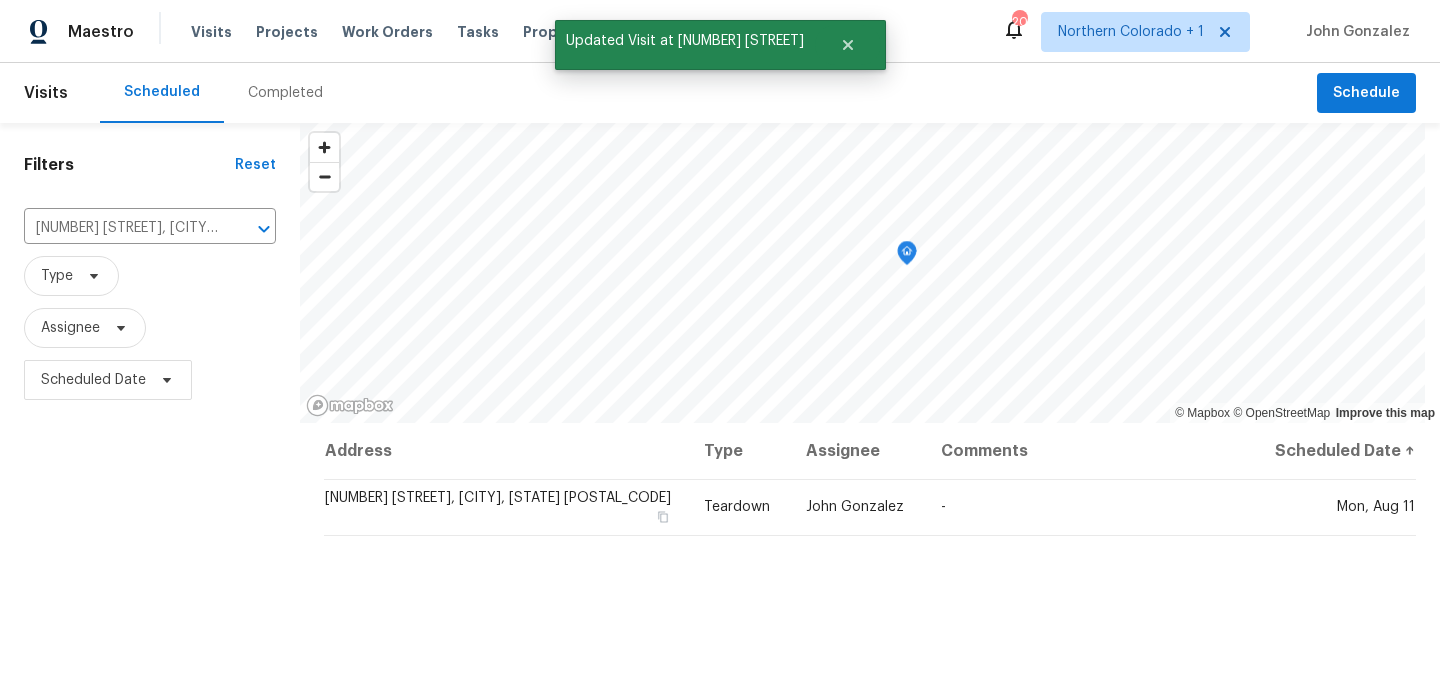click on "Filters Reset 12375 Ivy Pl, Brighton, CO 80602 ​ Type Assignee Scheduled Date" at bounding box center [150, 544] 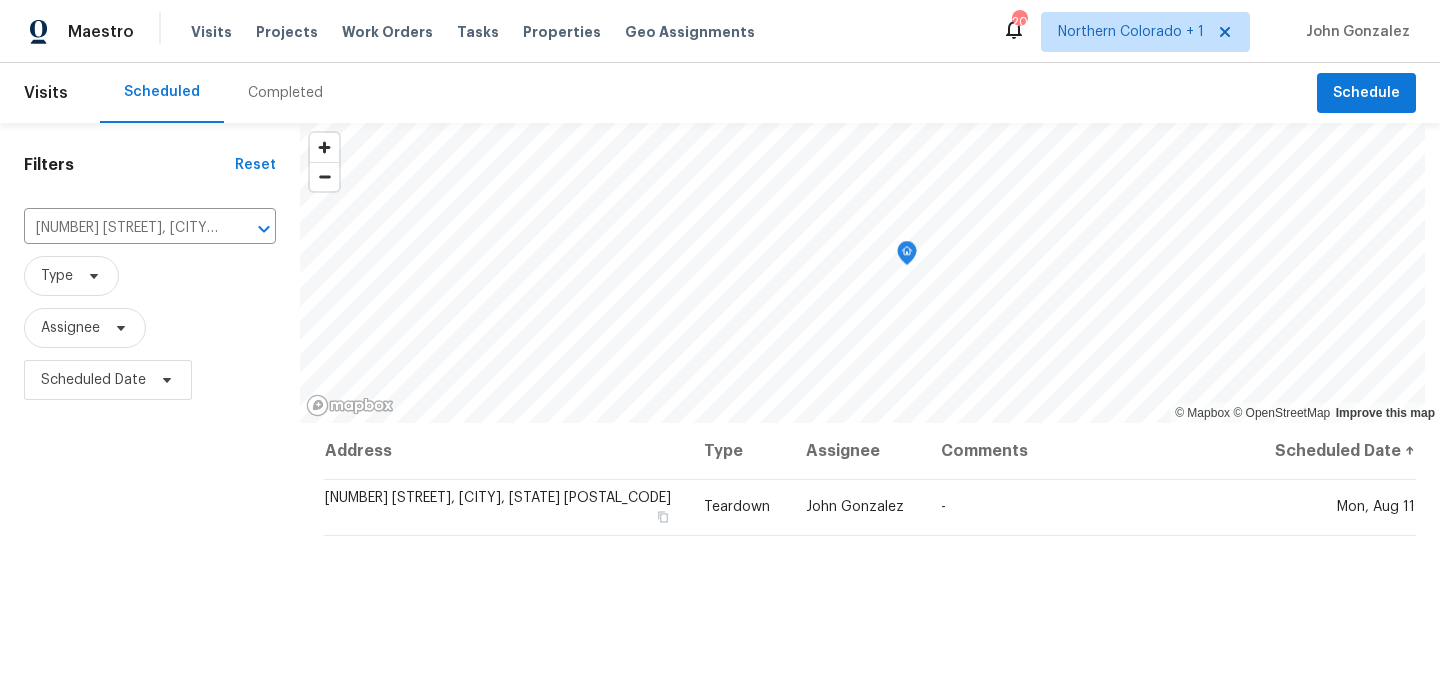 click on "Filters Reset 12375 Ivy Pl, Brighton, CO 80602 ​ Type Assignee Scheduled Date" at bounding box center [150, 544] 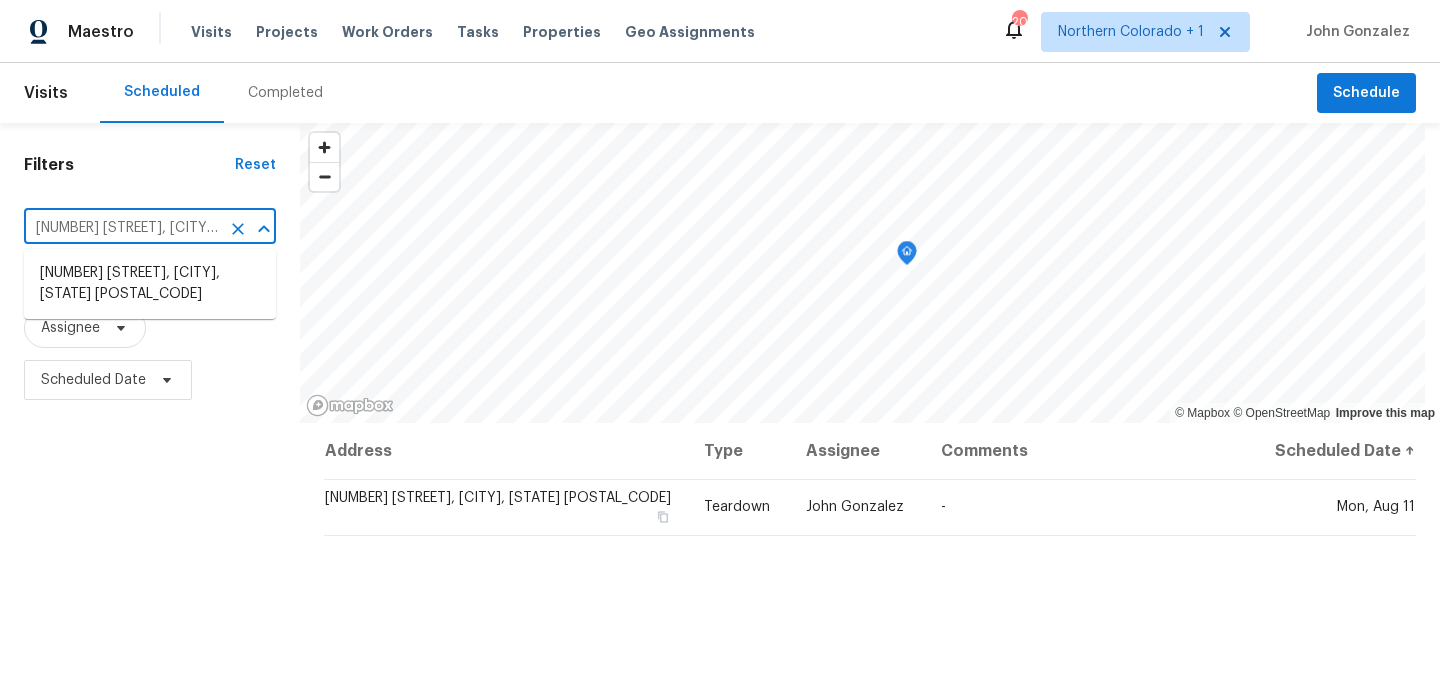 click on "12375 Ivy Pl, Brighton, CO 80602" at bounding box center [122, 228] 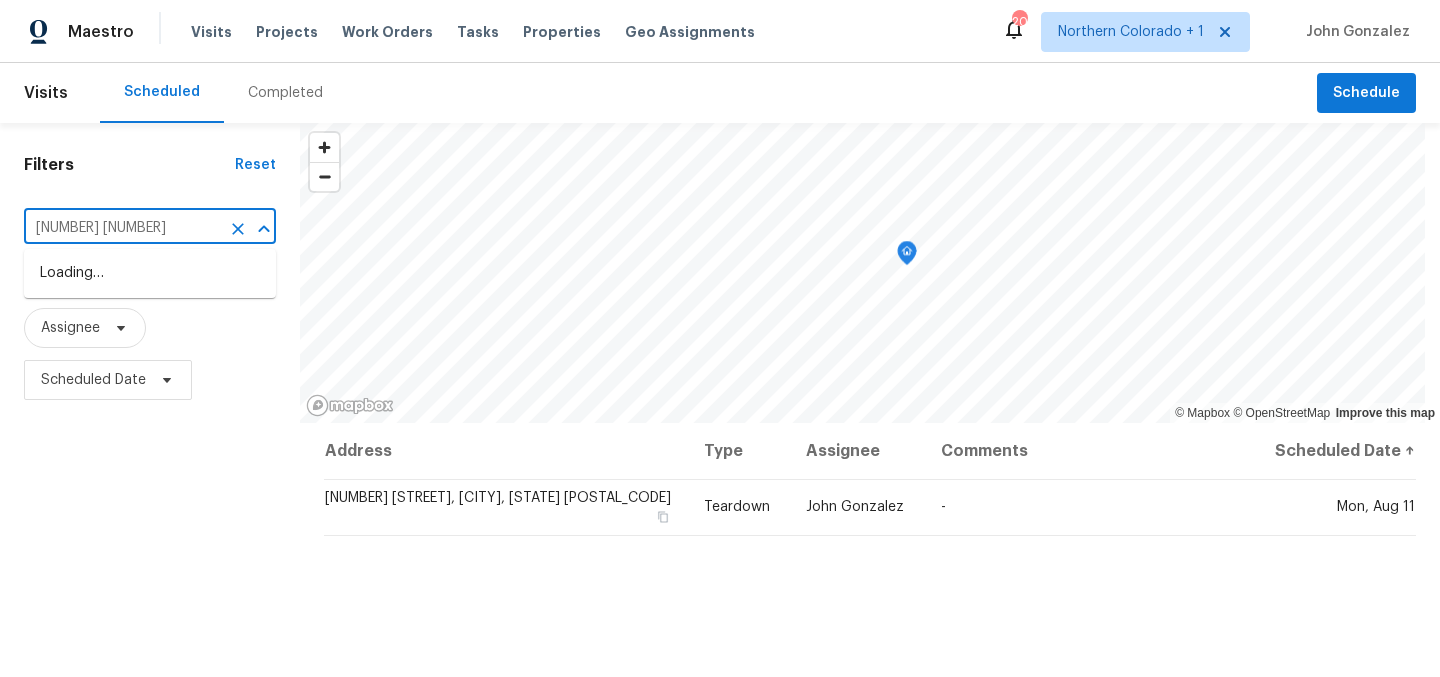 type on "642 52" 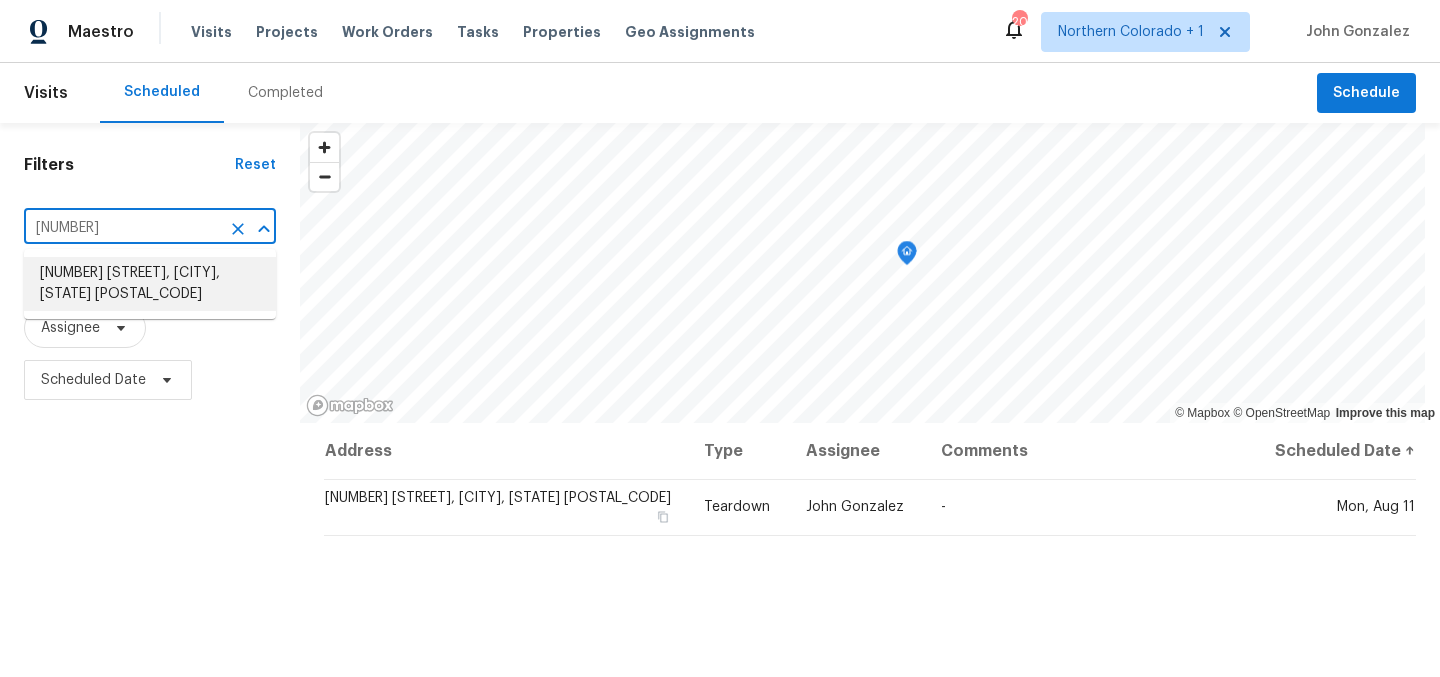 click on "642 52nd Ave, Greeley, CO 80634" at bounding box center [150, 284] 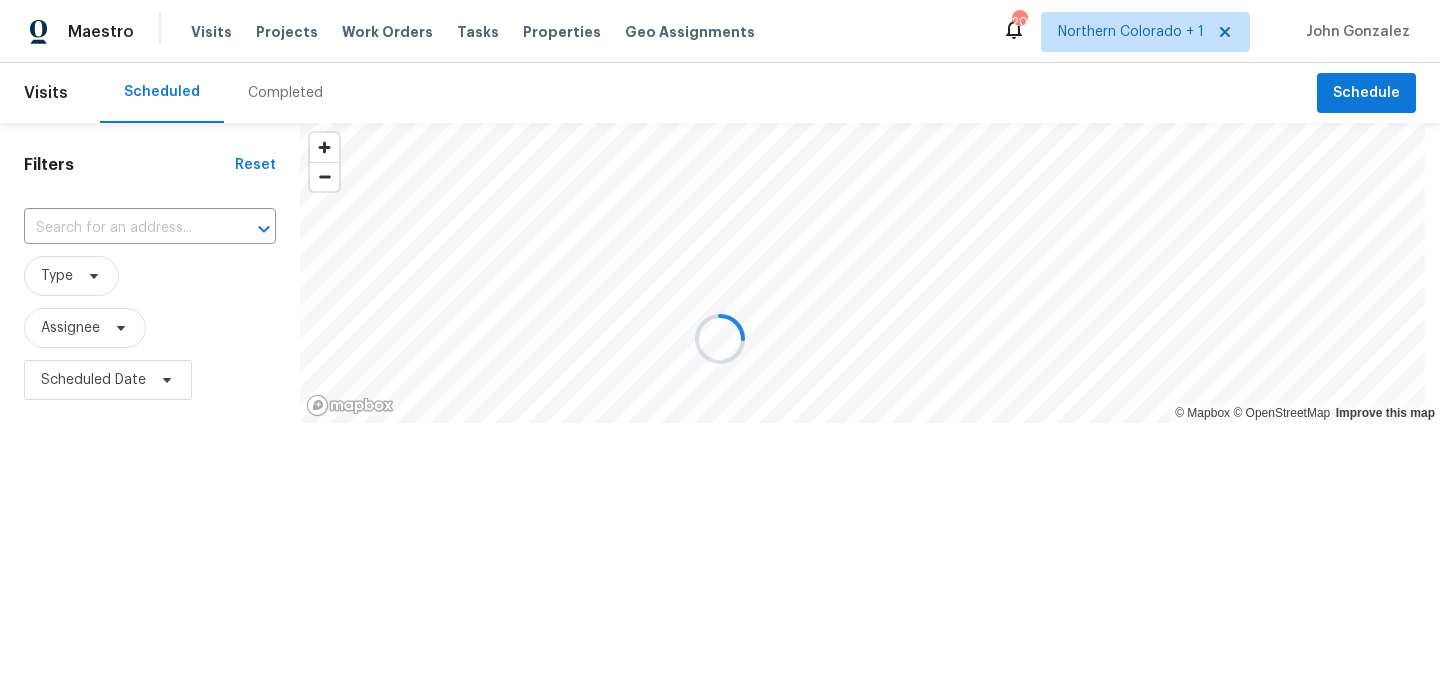type on "642 52nd Ave, Greeley, CO 80634" 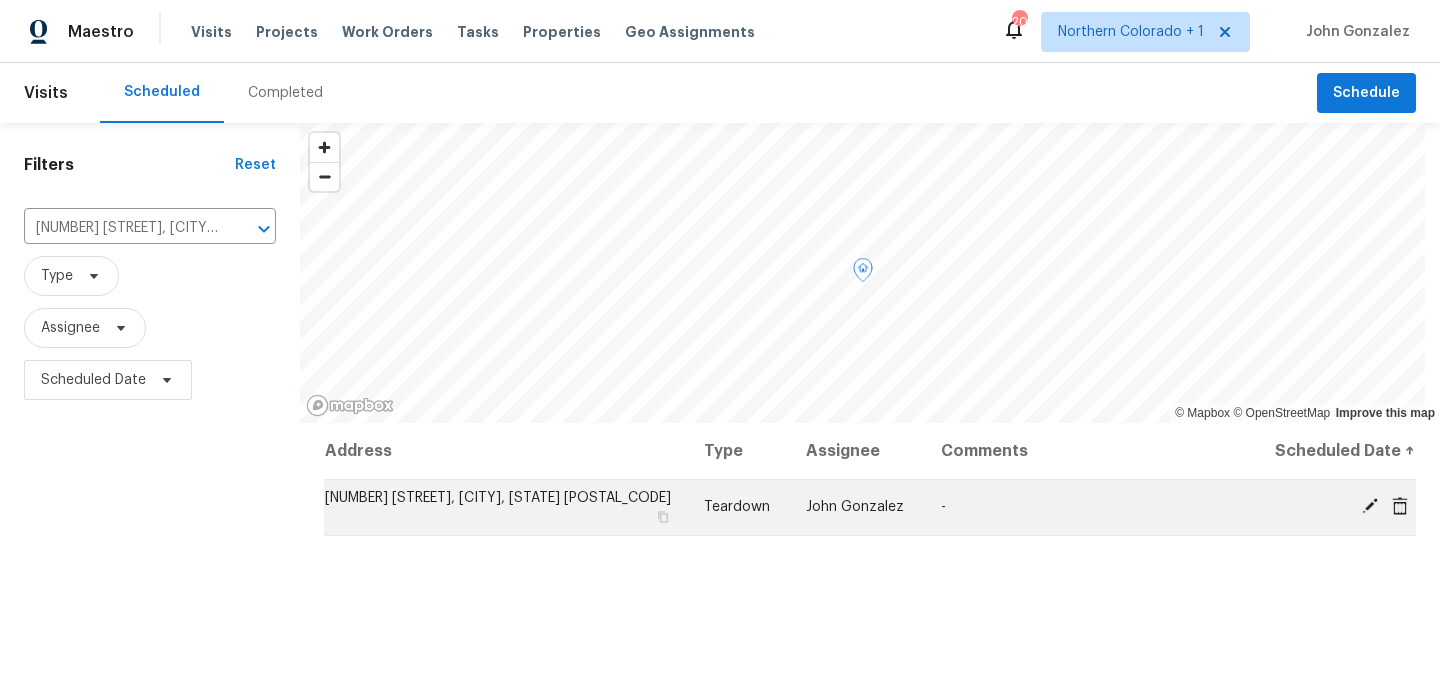 click 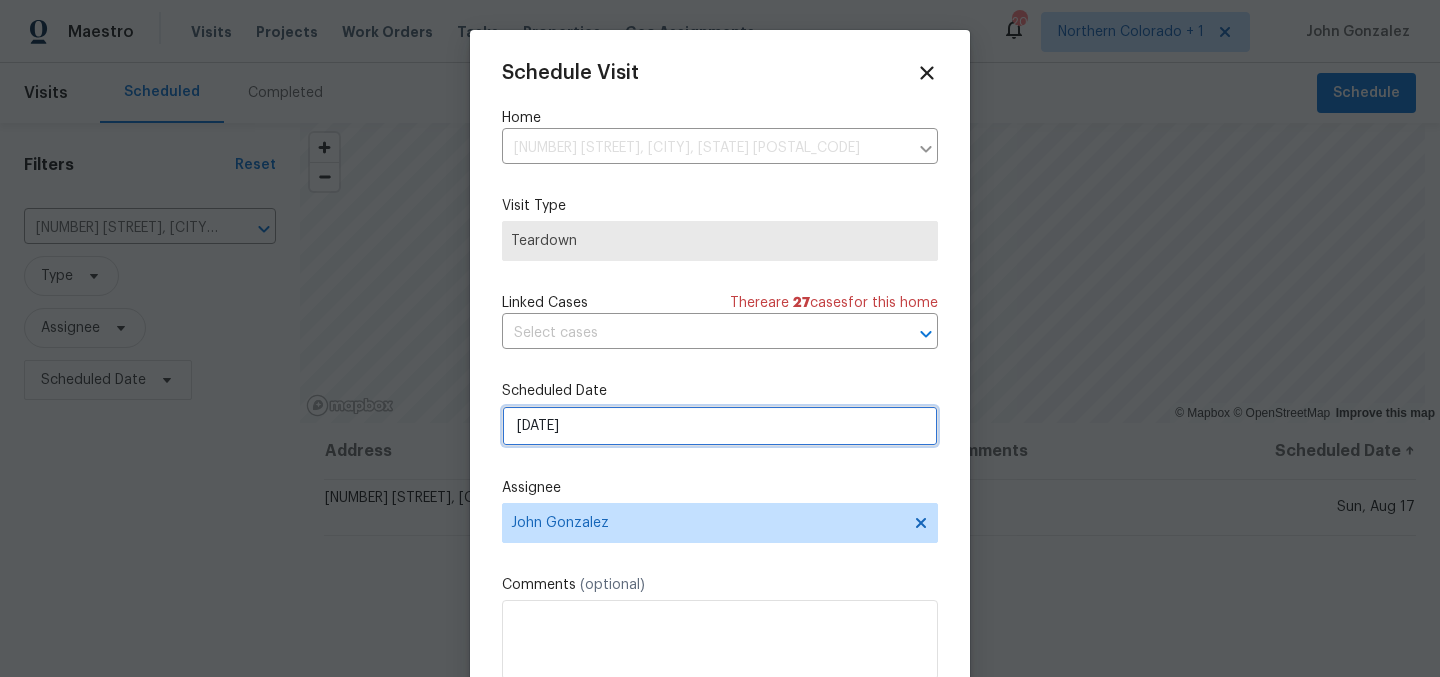 click on "8/17/2025" at bounding box center (720, 426) 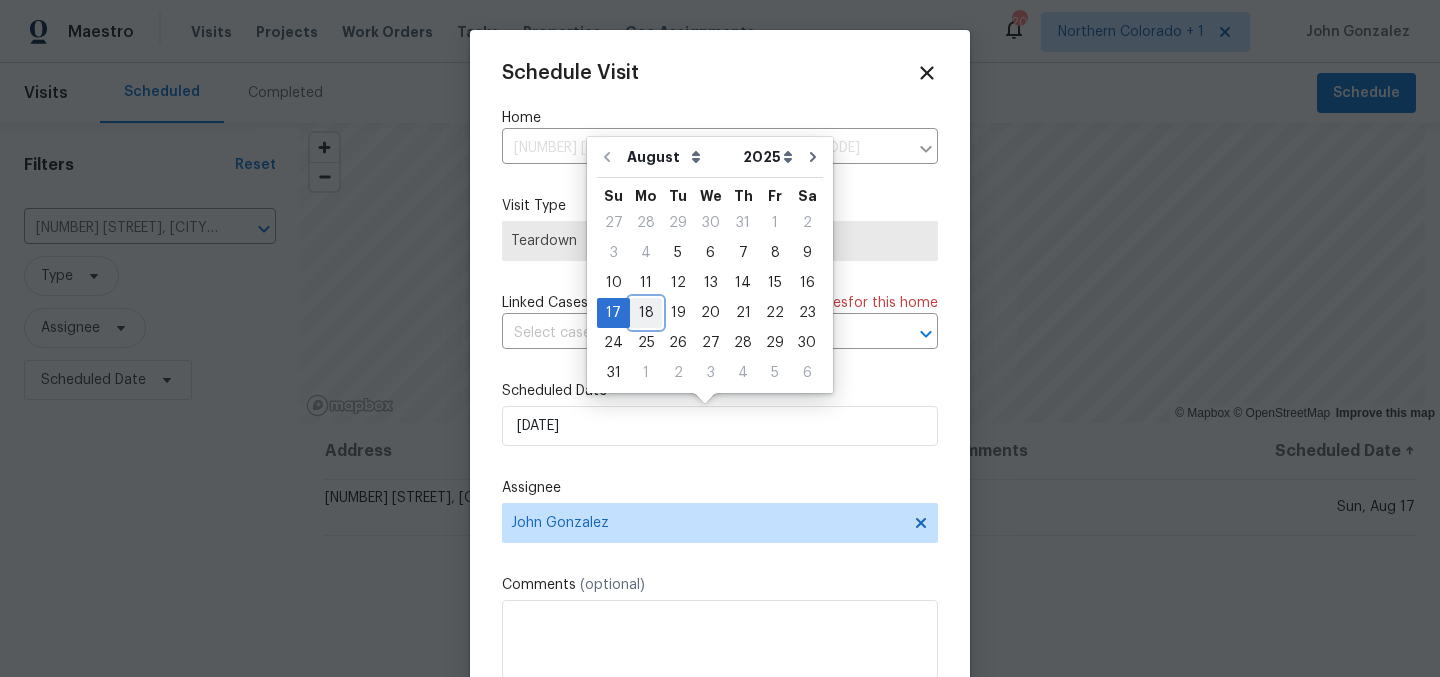 click on "18" at bounding box center [646, 313] 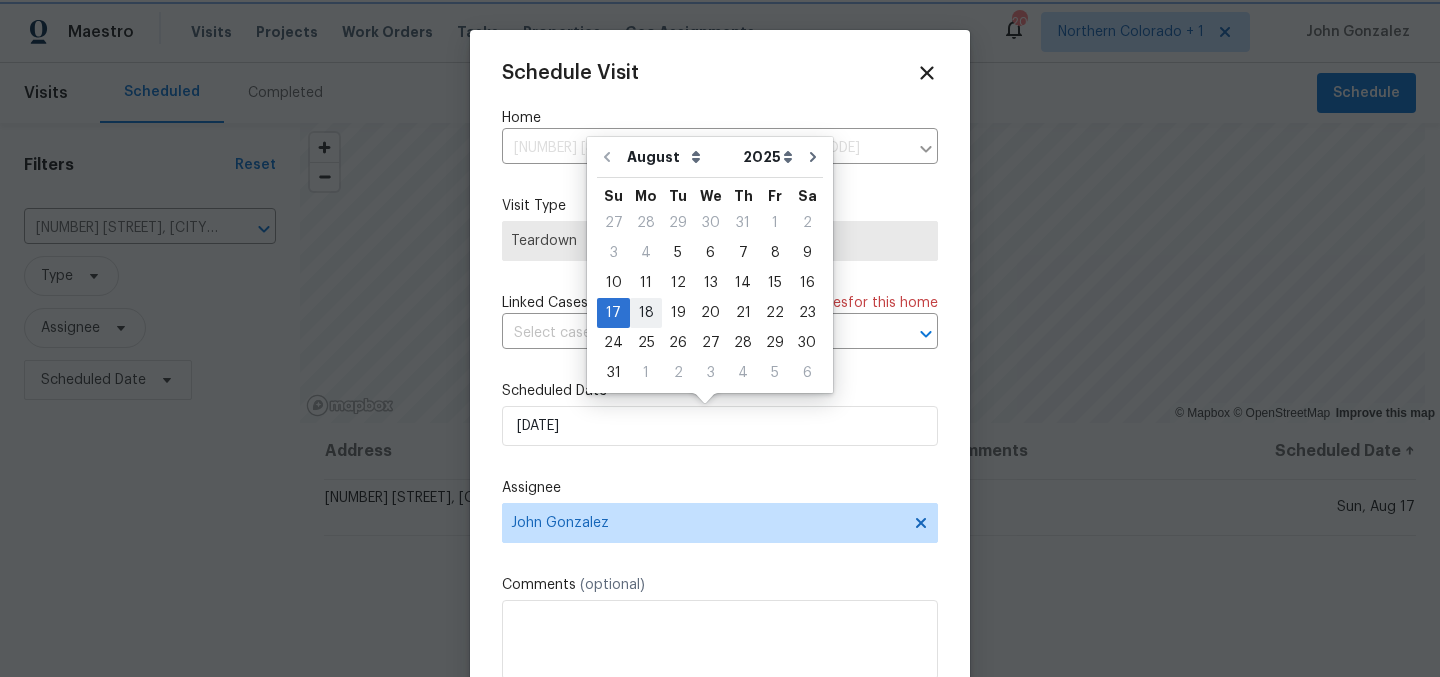 type on "8/18/2025" 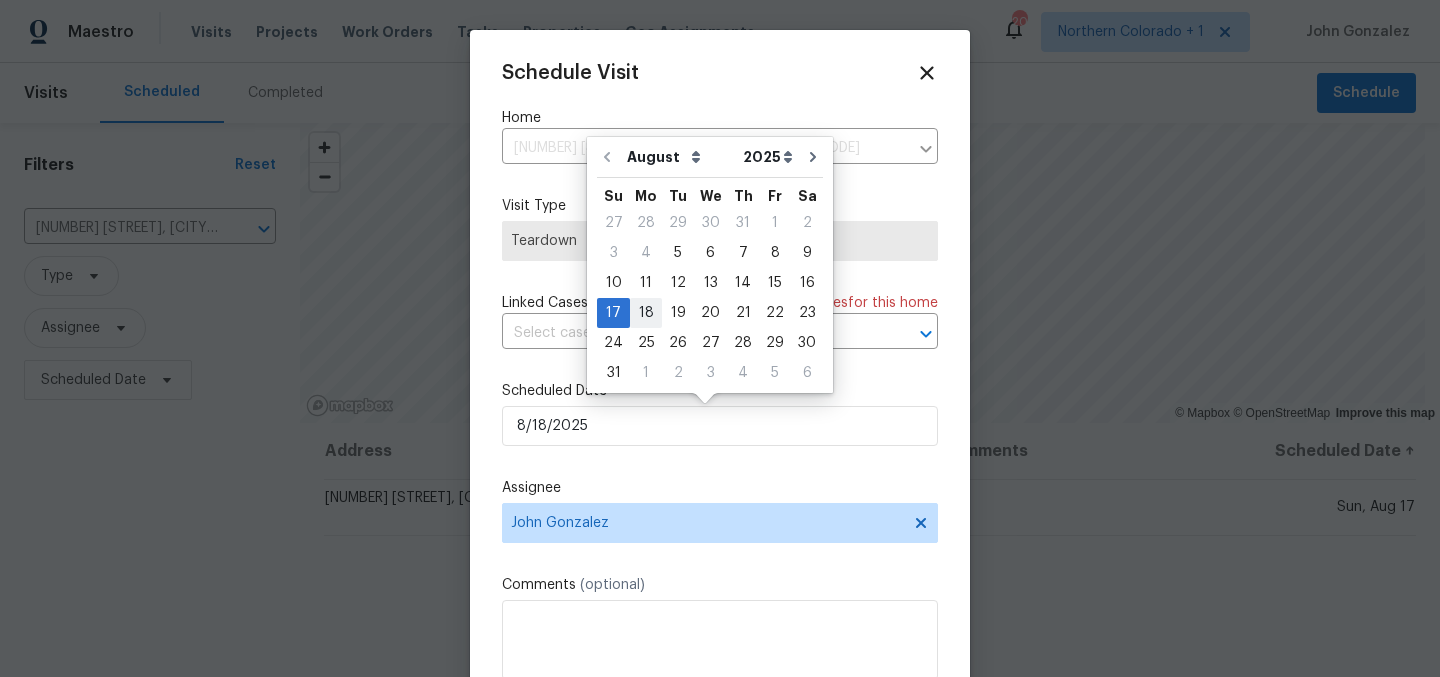 click at bounding box center (692, 333) 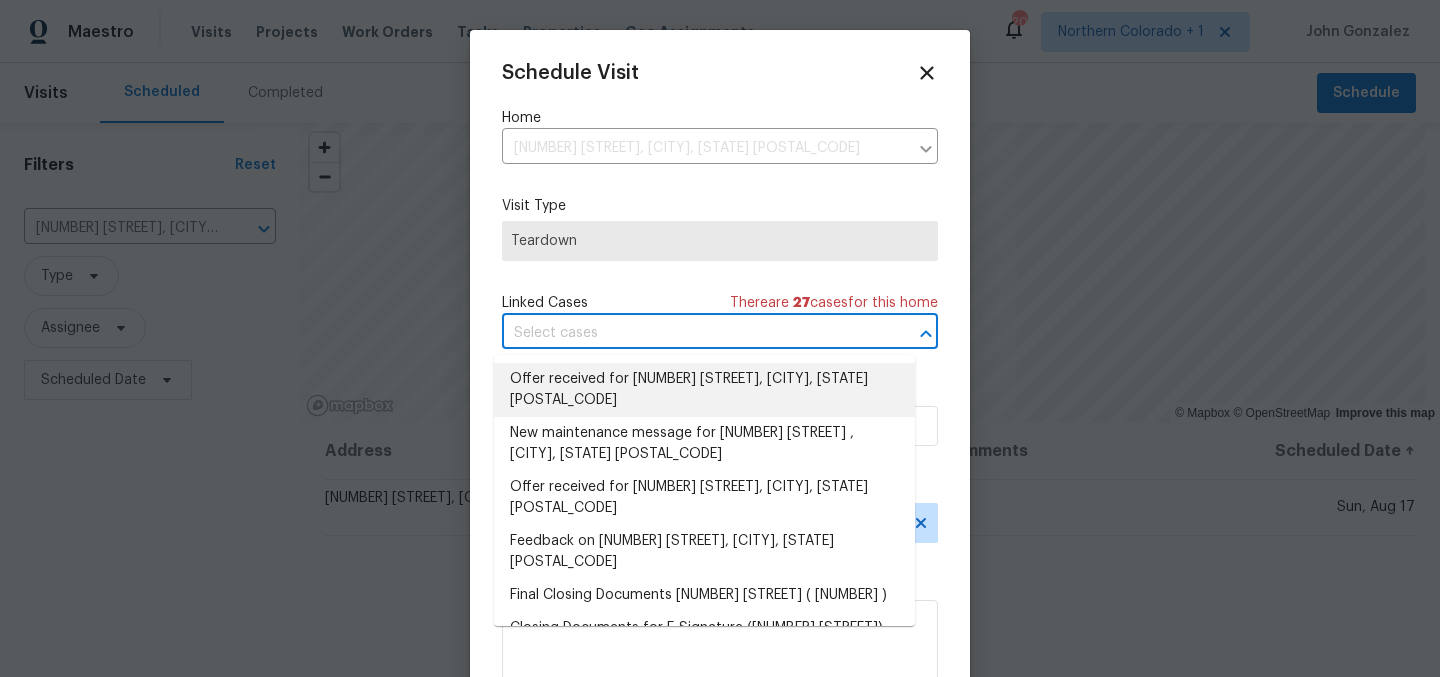 click on "Schedule Visit Home   642 52nd Ave, Greeley, CO 80634 ​ Visit Type   Teardown Linked Cases There  are   27  case s  for this home   ​ Scheduled Date   8/18/2025 Assignee   John Gonzalez Comments   (optional) Update" at bounding box center [720, 397] 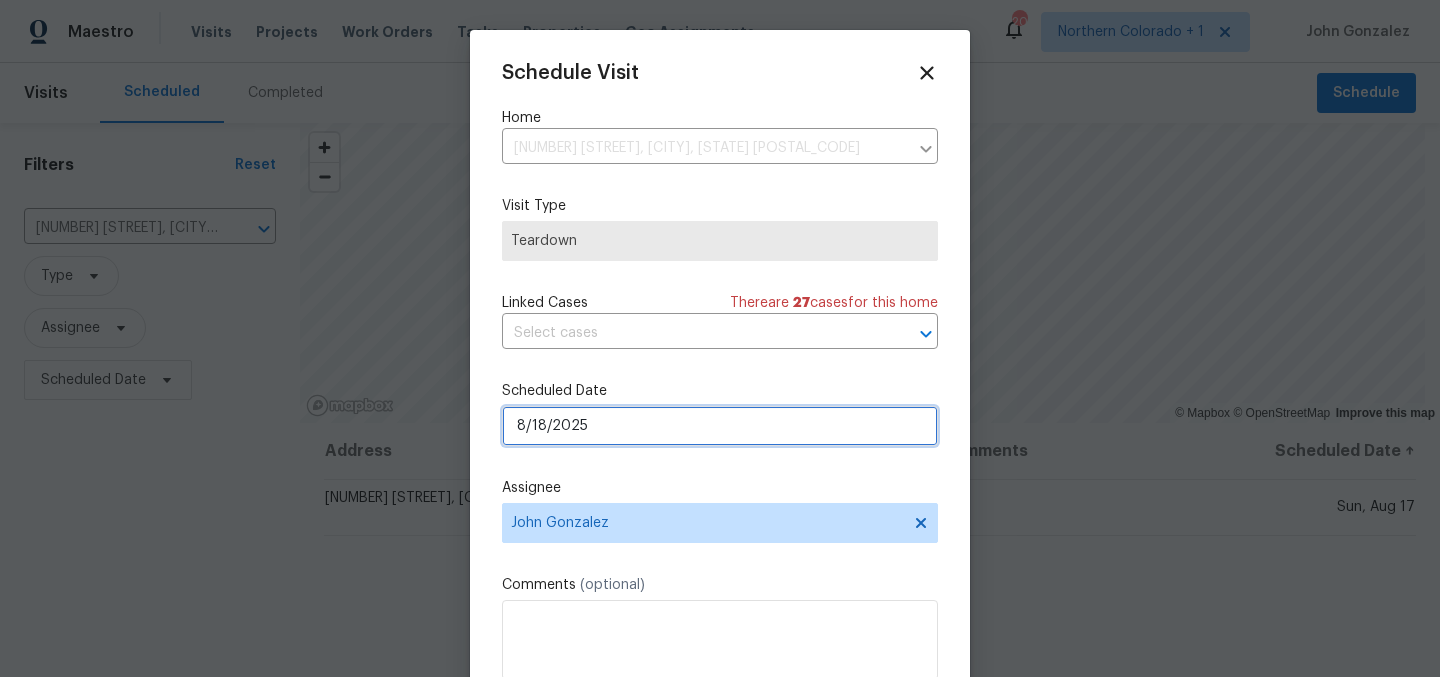 click on "8/18/2025" at bounding box center [720, 426] 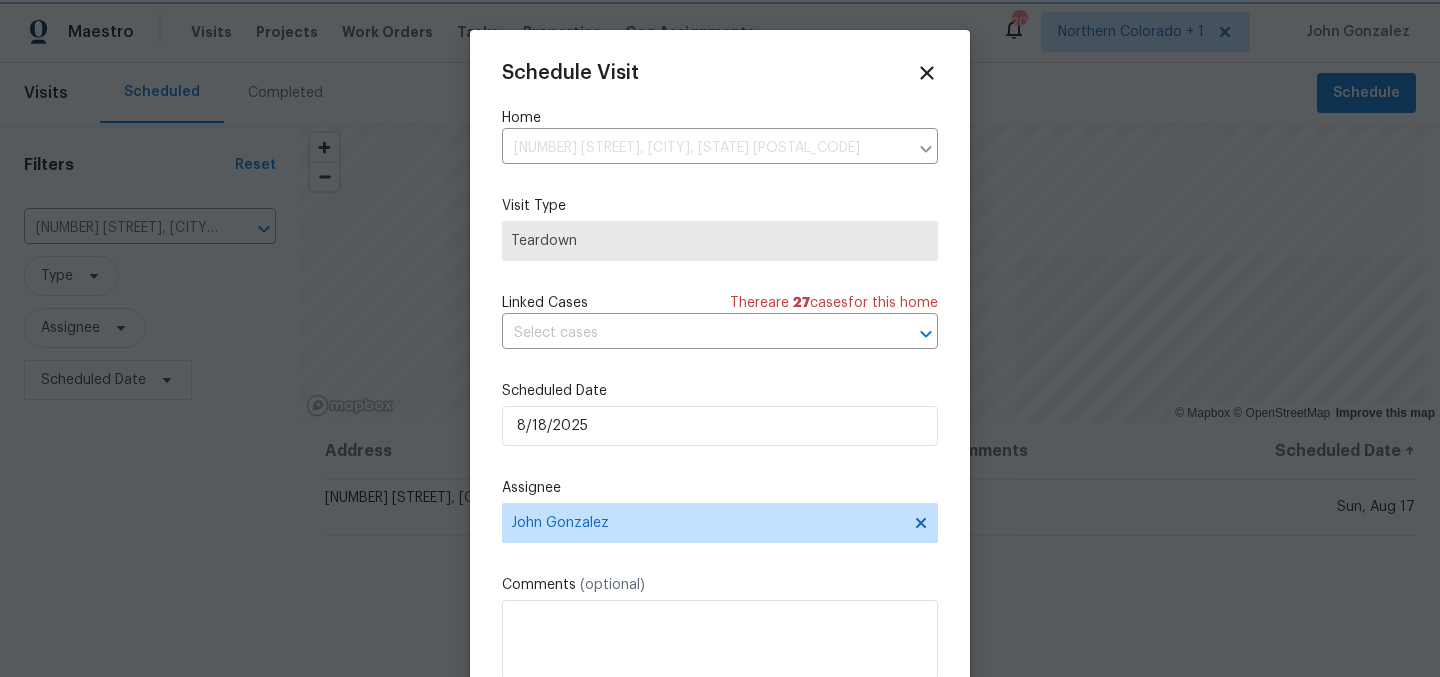 click on "Schedule Visit Home   642 52nd Ave, Greeley, CO 80634 ​ Visit Type   Teardown Linked Cases There  are   27  case s  for this home   ​ Scheduled Date   8/18/2025 Assignee   John Gonzalez Comments   (optional) Update" at bounding box center (720, 380) 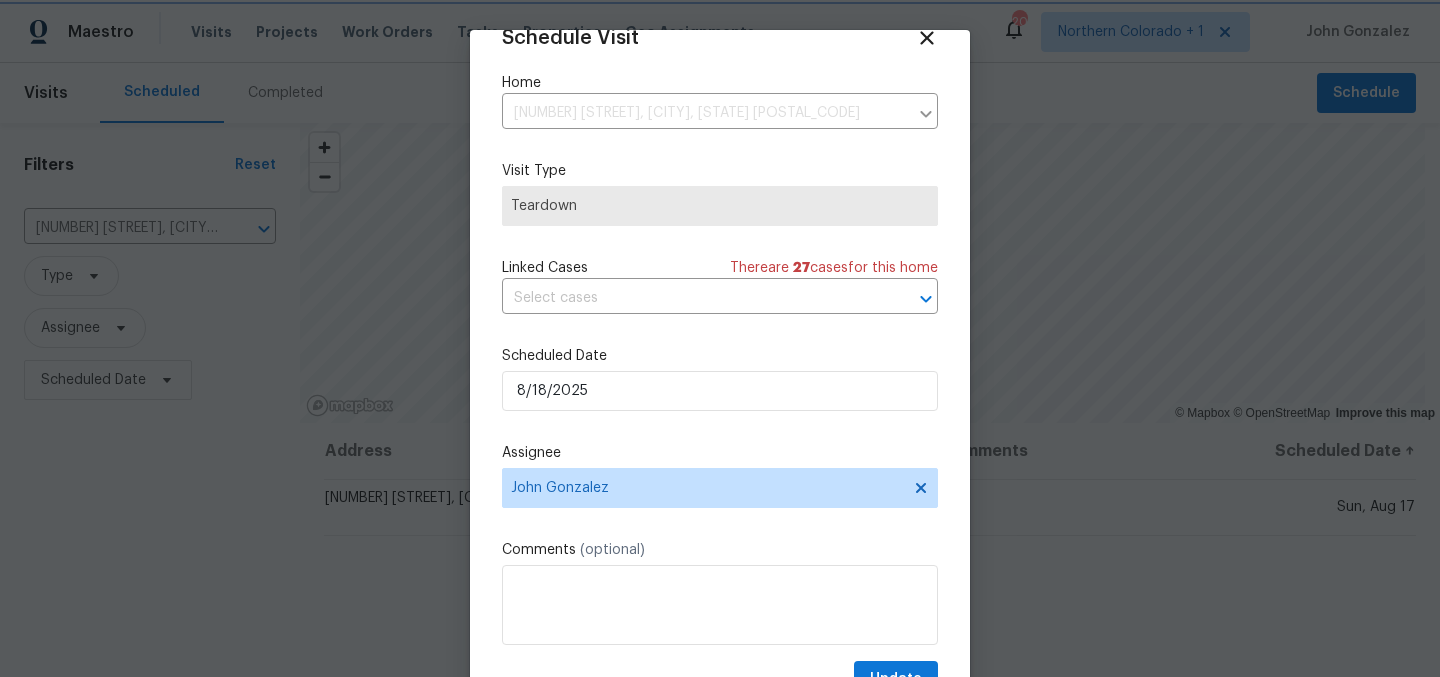 scroll, scrollTop: 36, scrollLeft: 0, axis: vertical 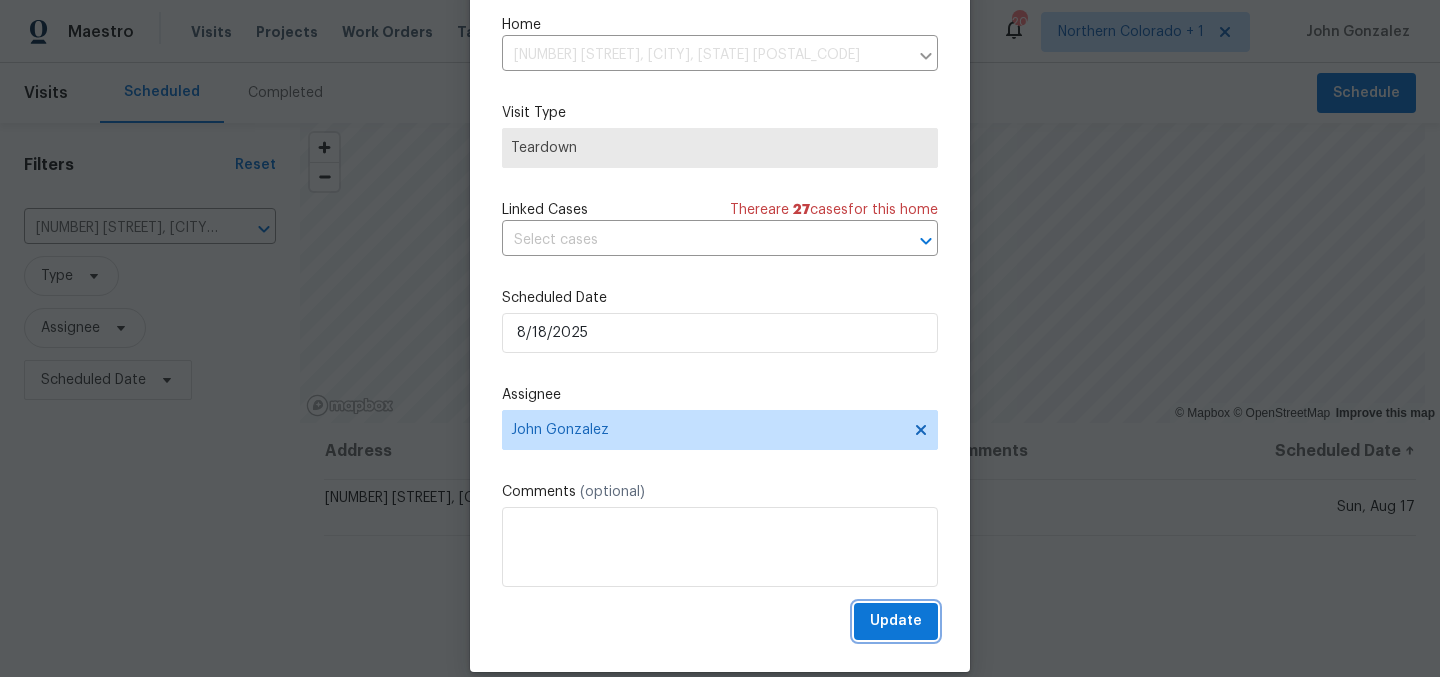 click on "Update" at bounding box center (896, 621) 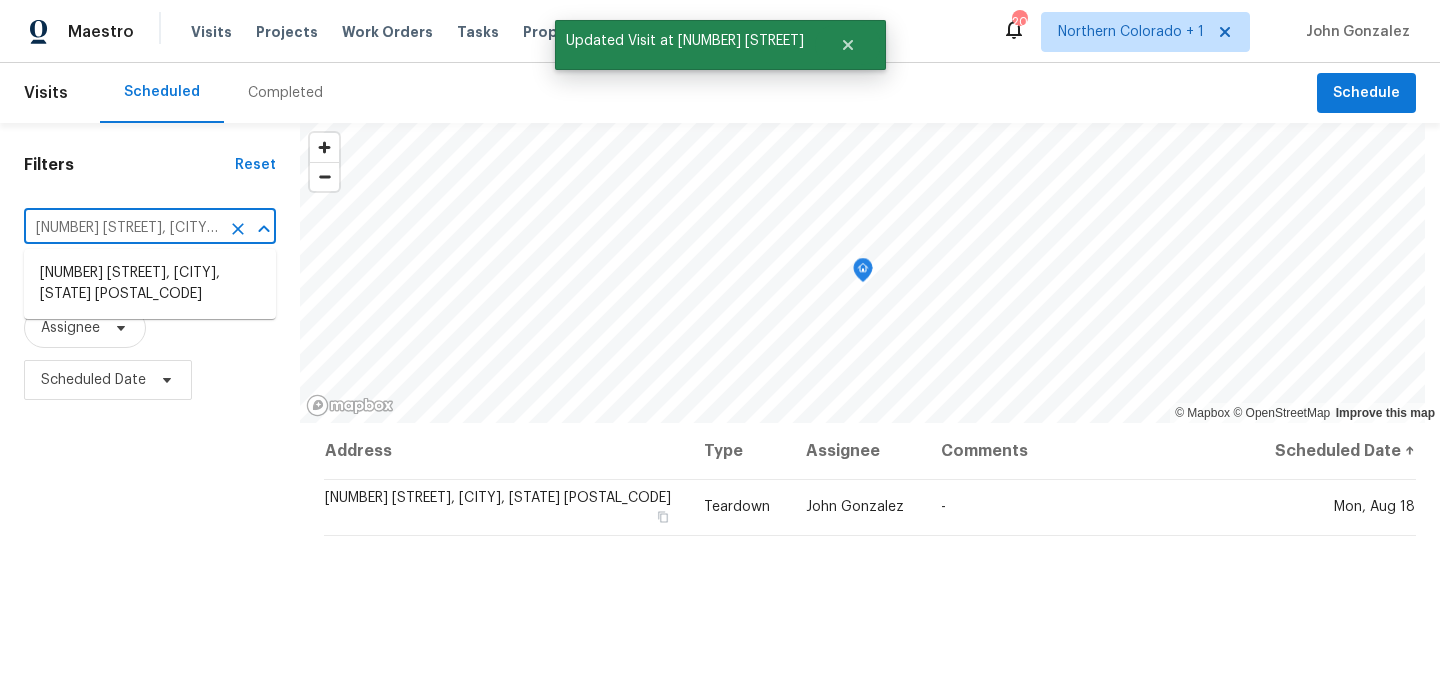 click on "642 52nd Ave, Greeley, CO 80634" at bounding box center [122, 228] 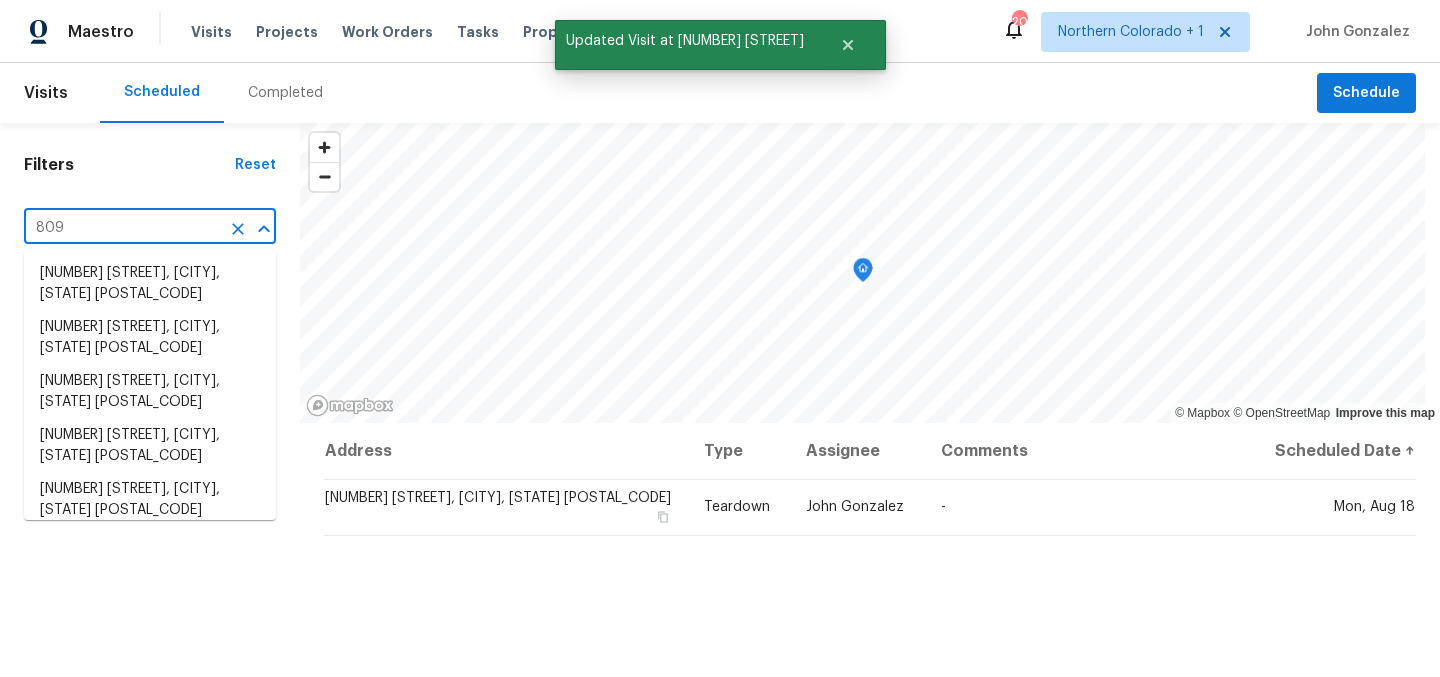 type on "809 w" 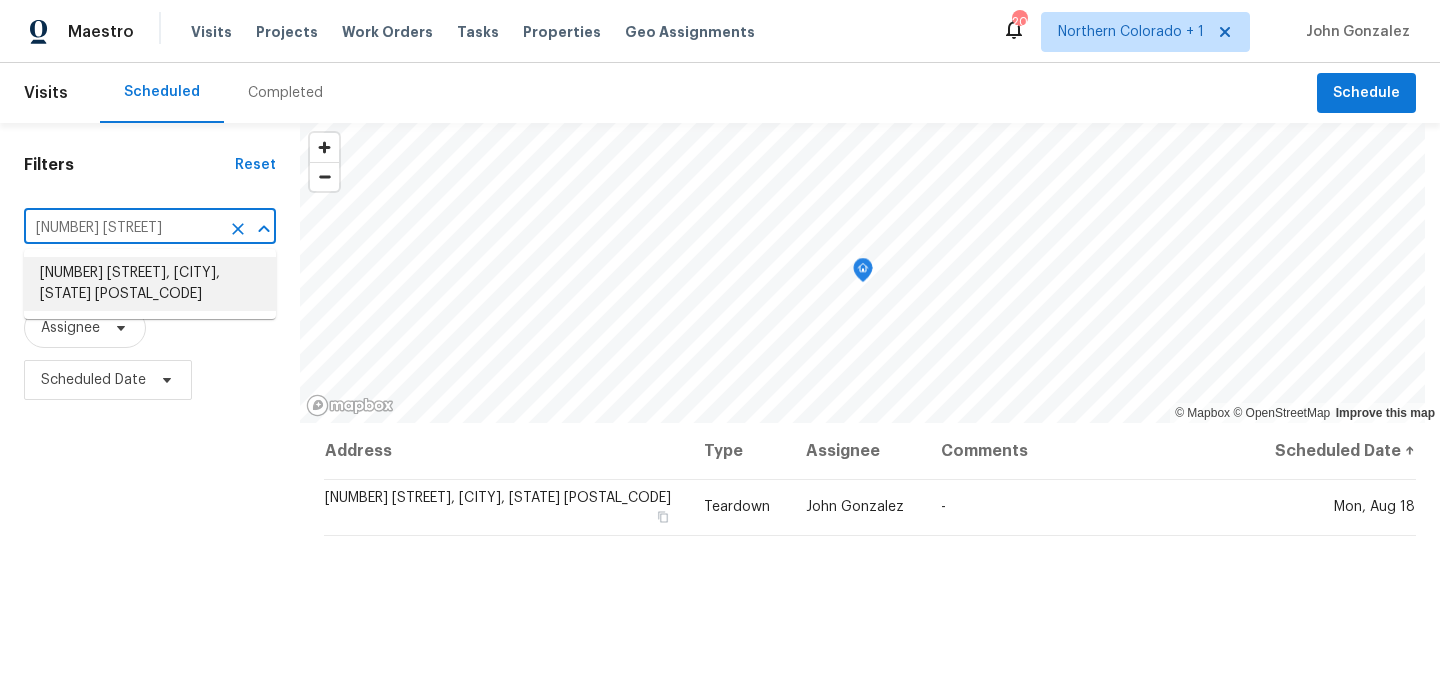 click on "[NUMBER] [STREET], [CITY], [STATE] [POSTAL_CODE]" at bounding box center (150, 284) 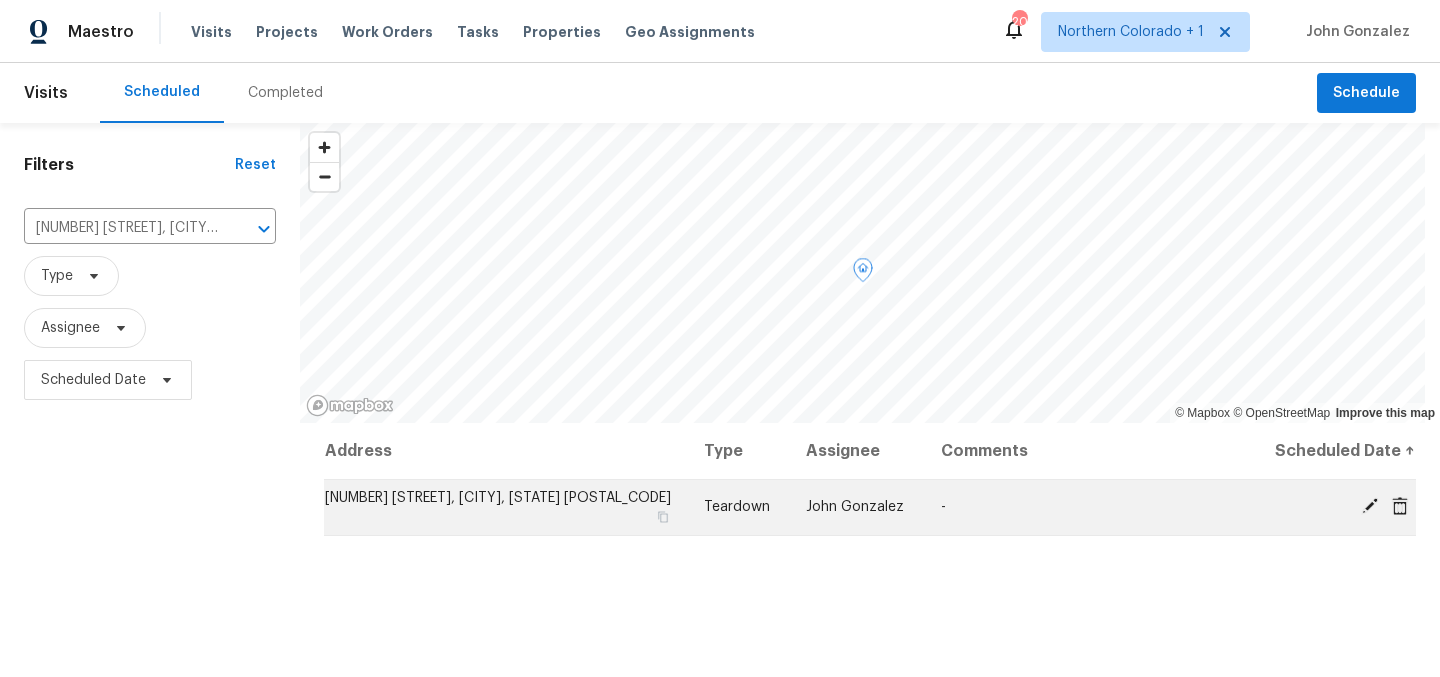 click 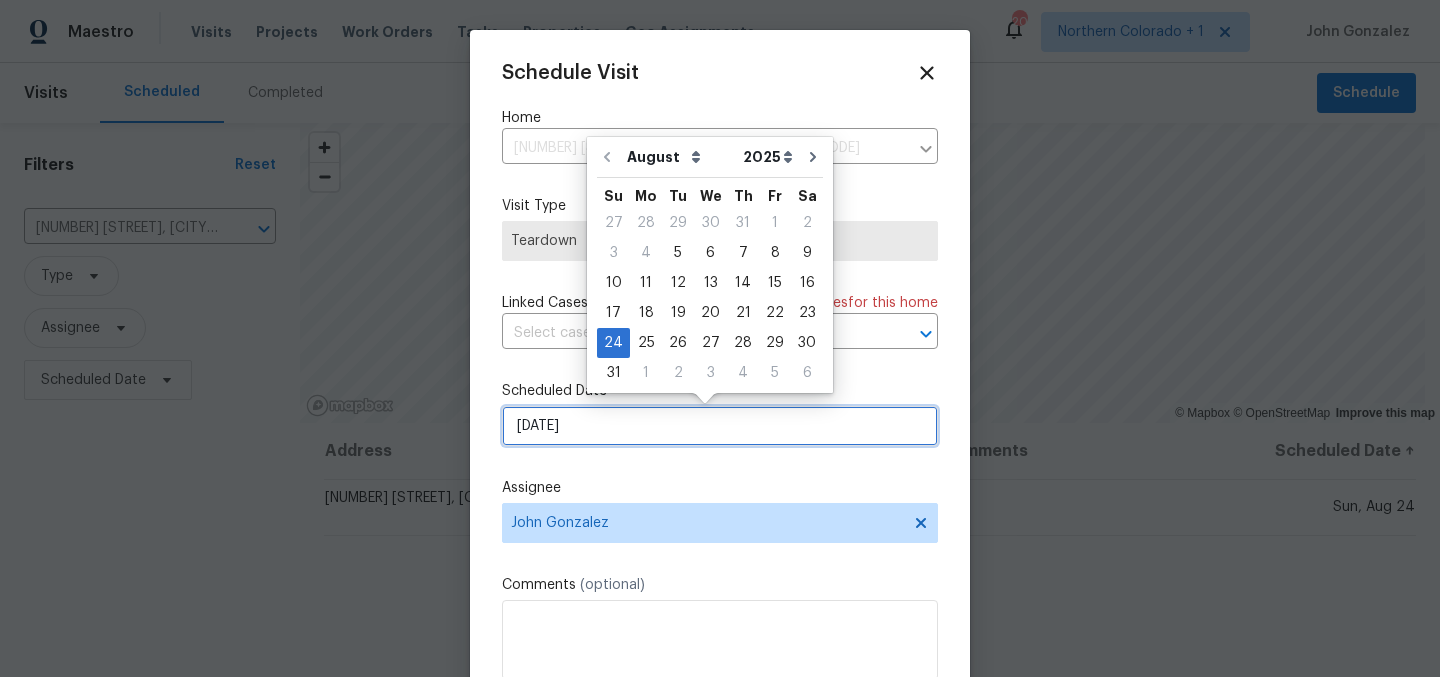 click on "8/24/2025" at bounding box center (720, 426) 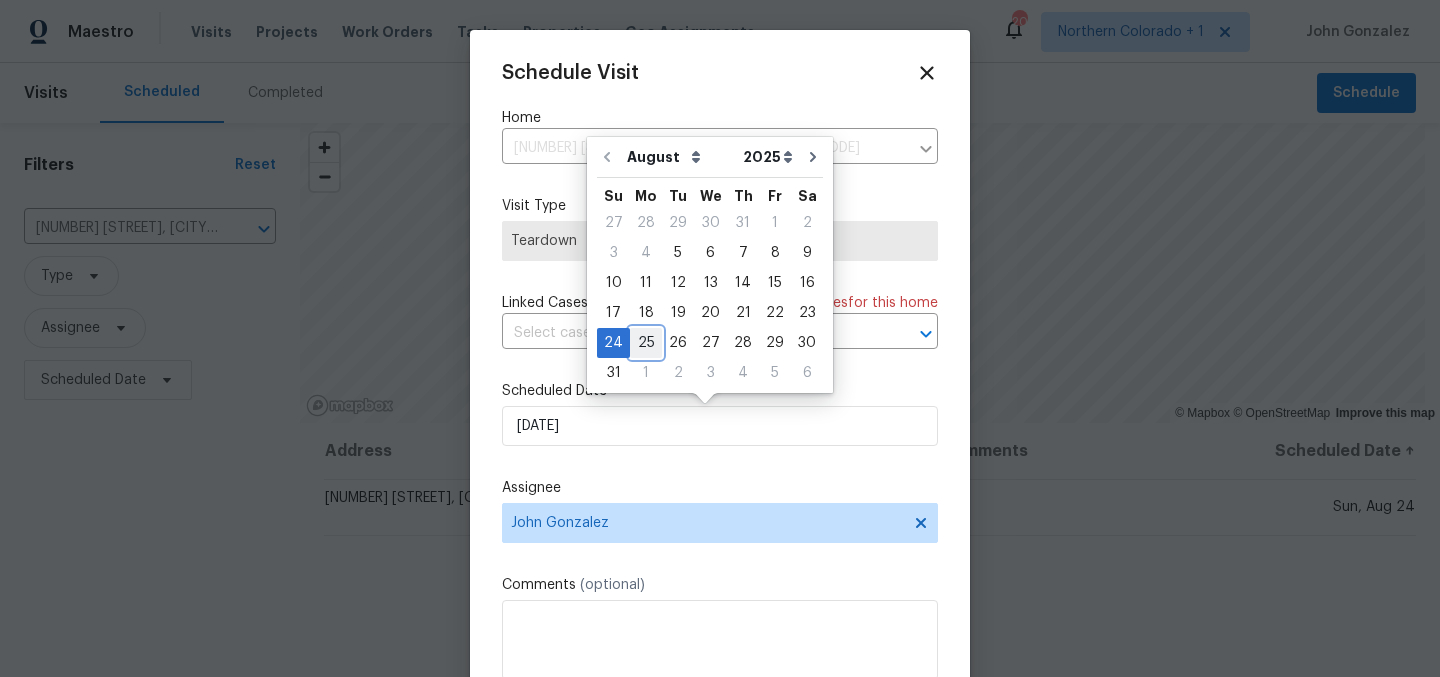 click on "25" at bounding box center [646, 343] 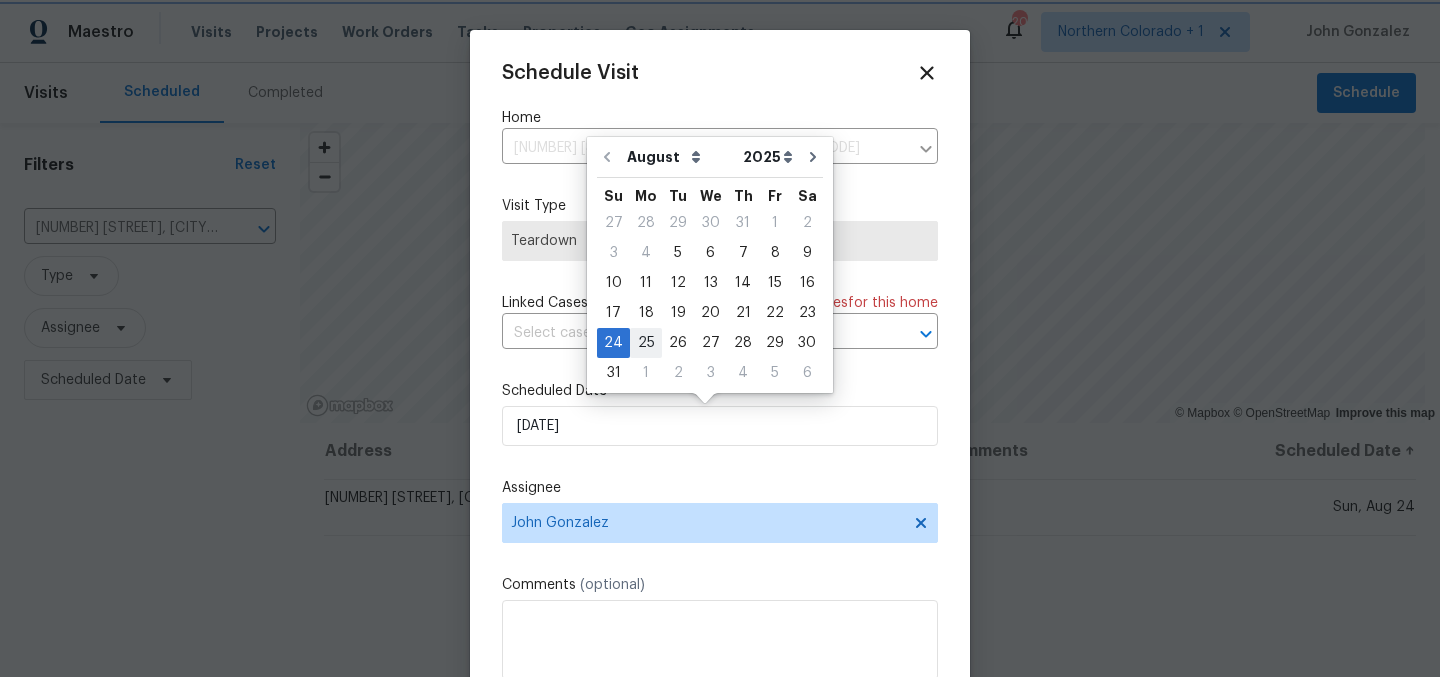 type on "8/25/2025" 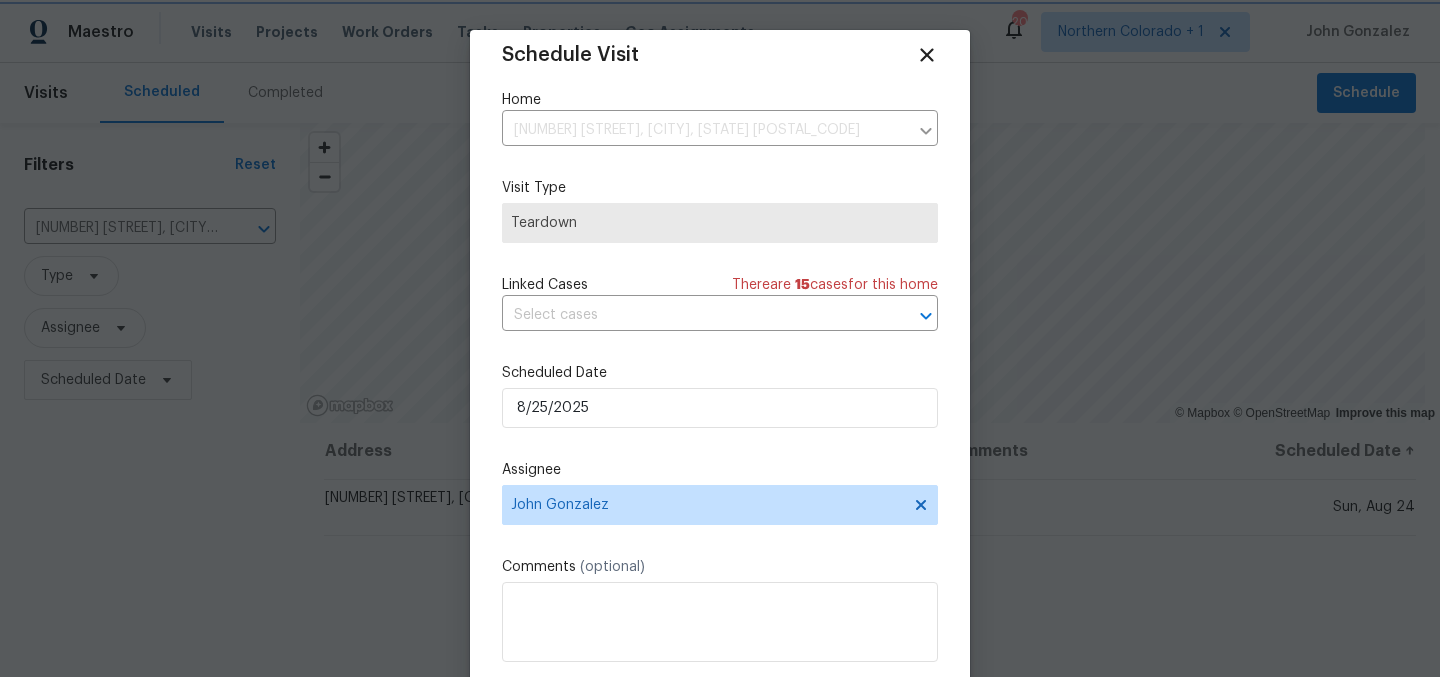 scroll, scrollTop: 36, scrollLeft: 0, axis: vertical 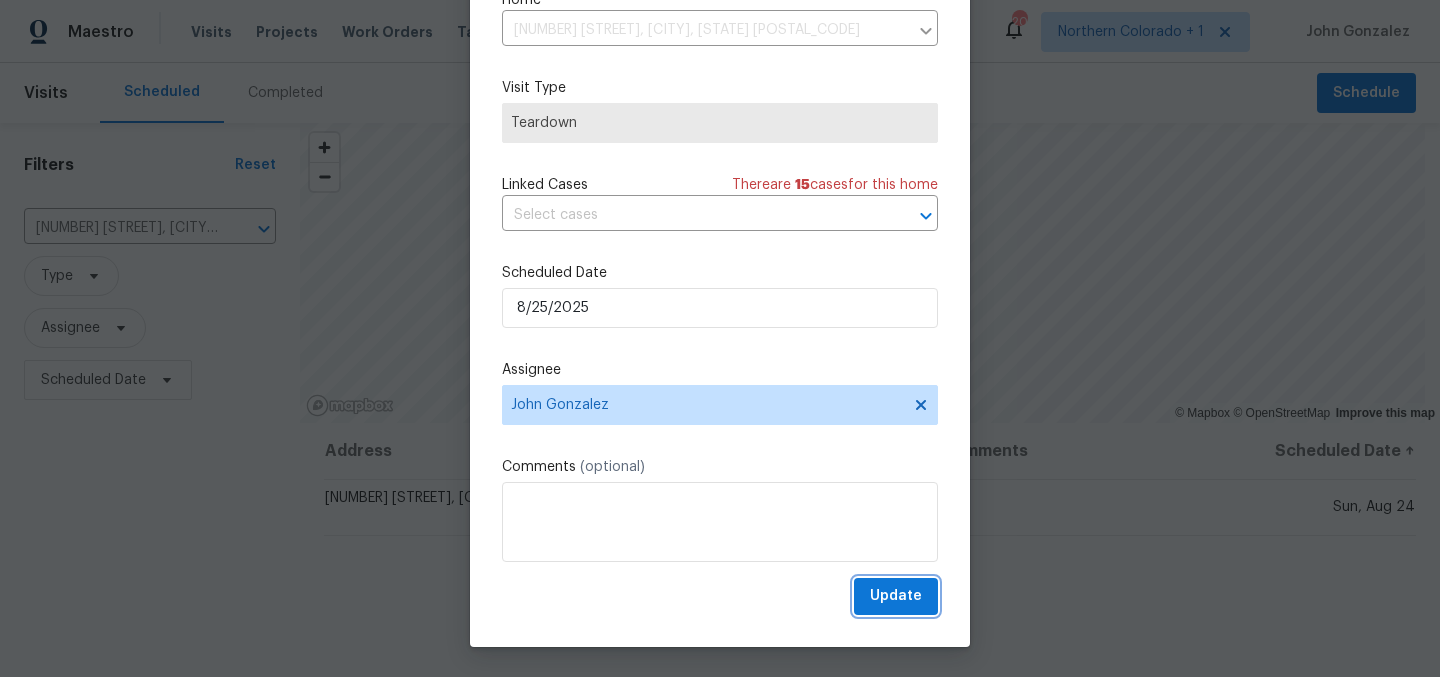 click on "Update" at bounding box center [896, 596] 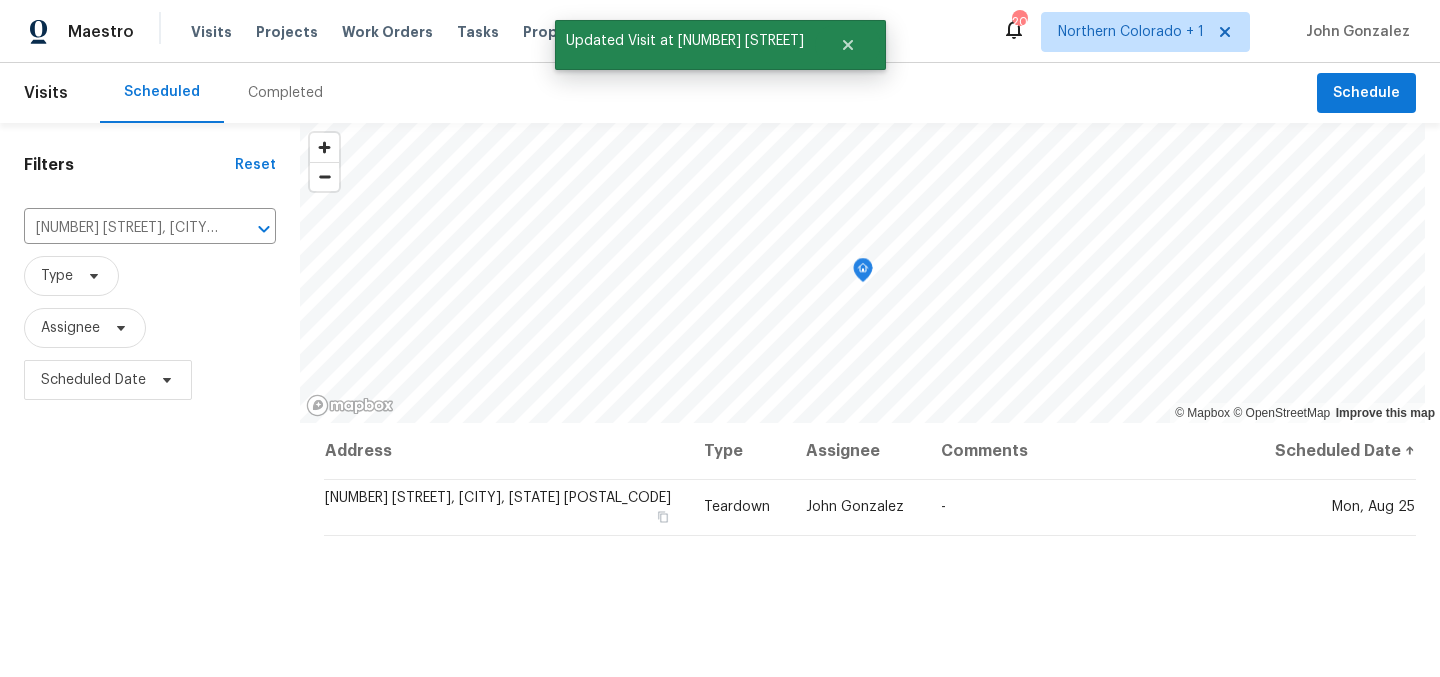 click on "Filters Reset 809 W 36th St, Loveland, CO 80538 ​ Type Assignee Scheduled Date" at bounding box center [150, 544] 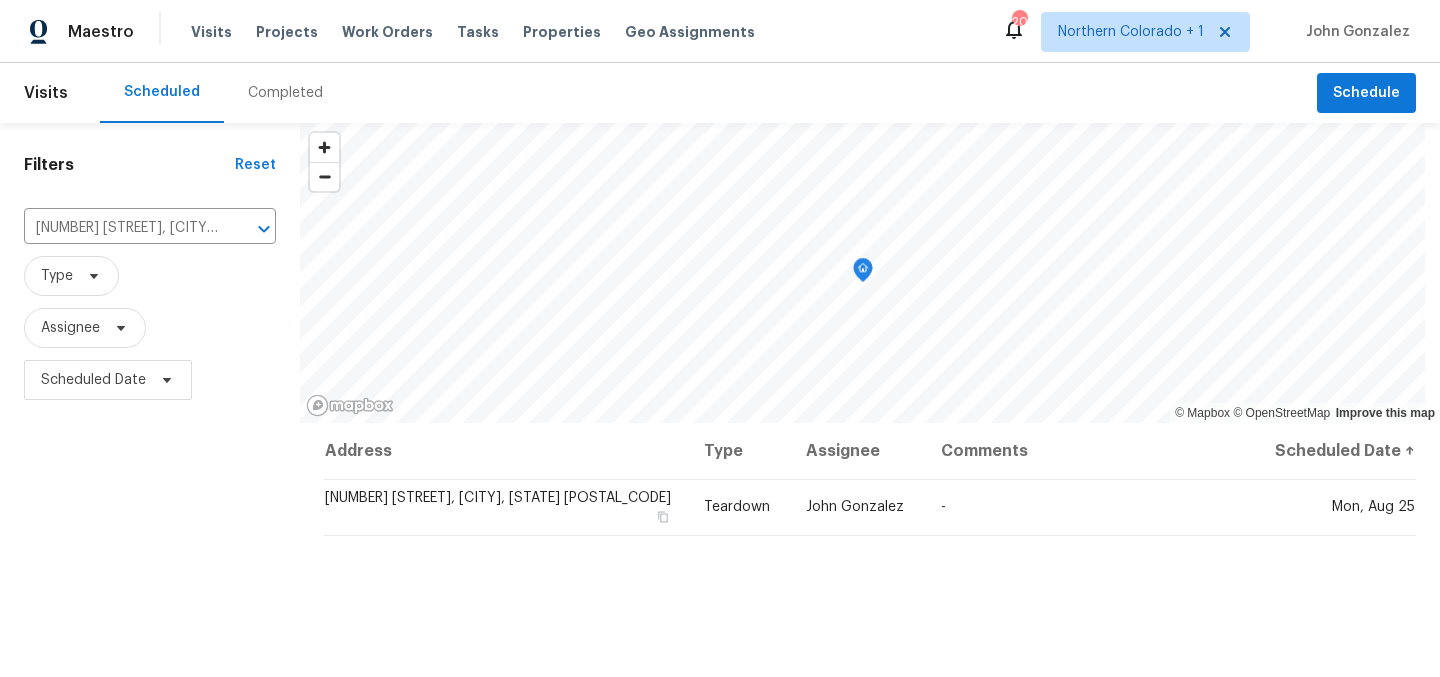 click on "Filters Reset 809 W 36th St, Loveland, CO 80538 ​ Type Assignee Scheduled Date" at bounding box center [150, 544] 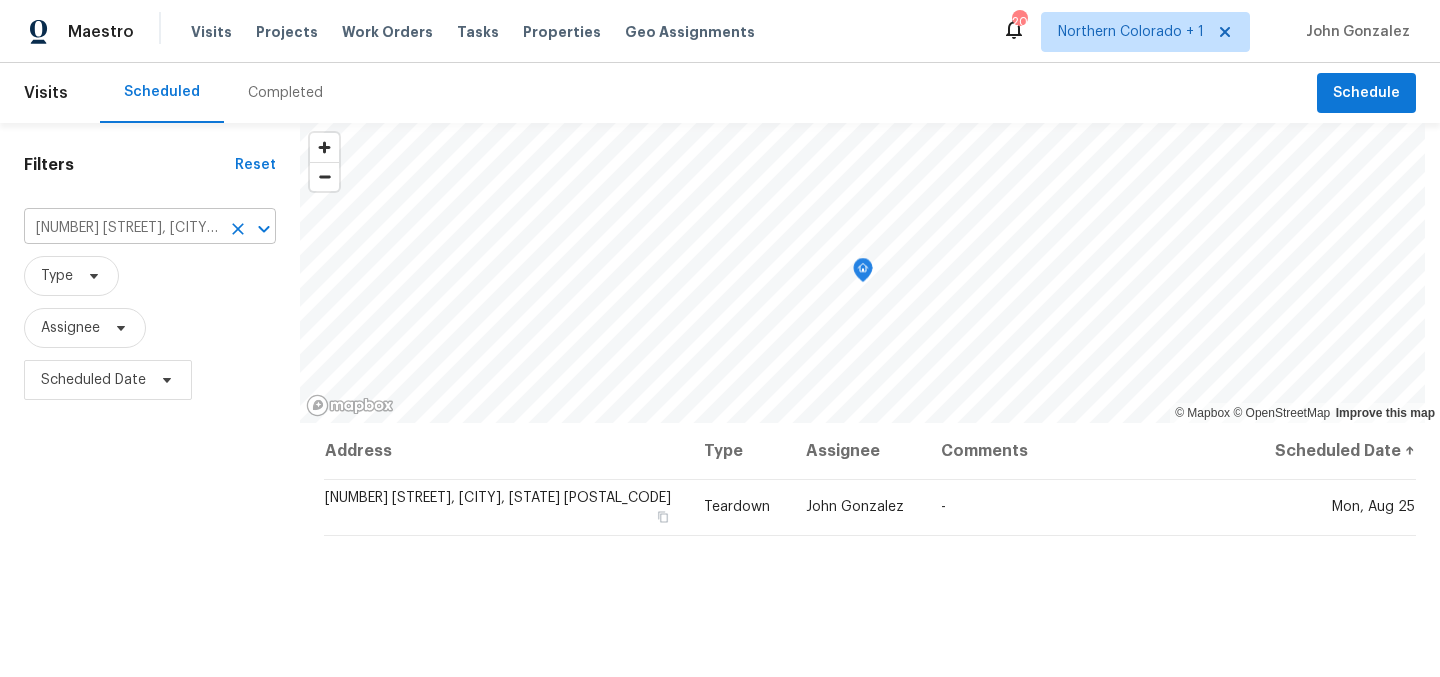 click 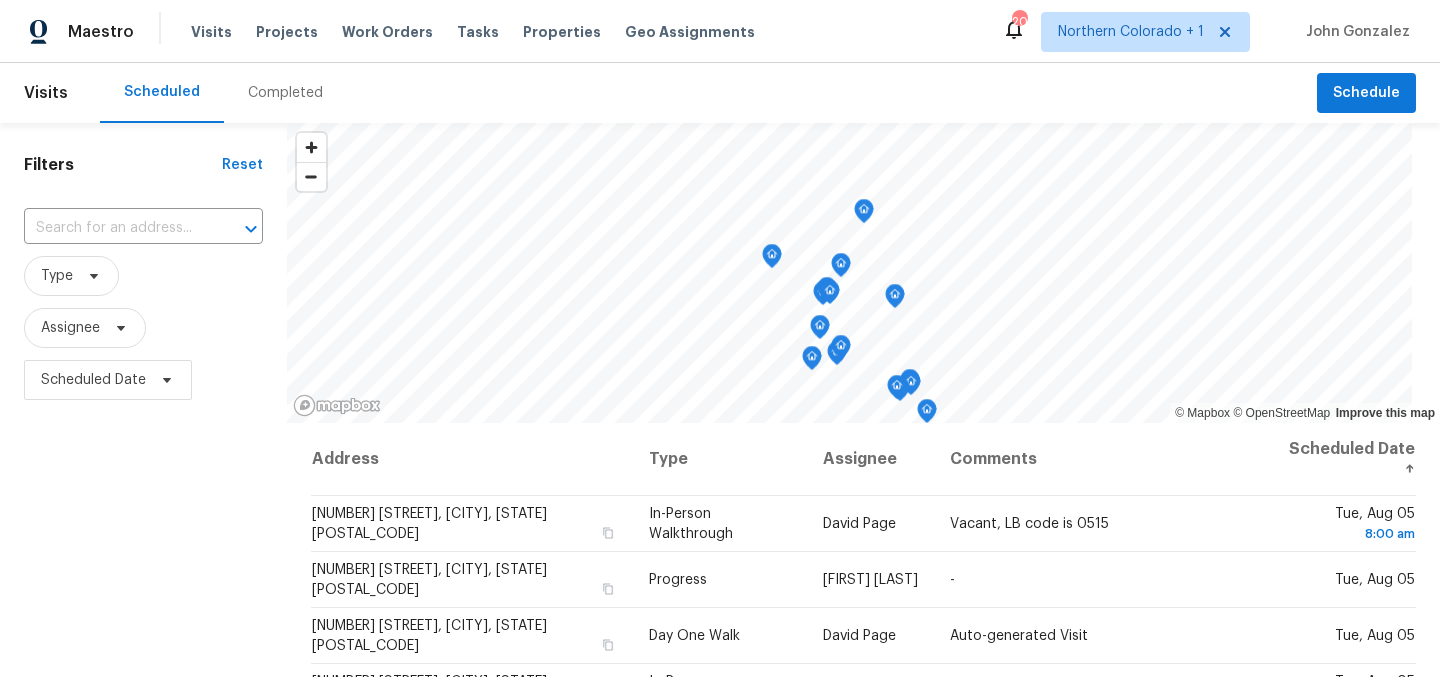 click on "Maestro Visits Projects Work Orders Tasks Properties Geo Assignments 20 Northern Colorado + 1 John Gonzalez" at bounding box center (720, 31) 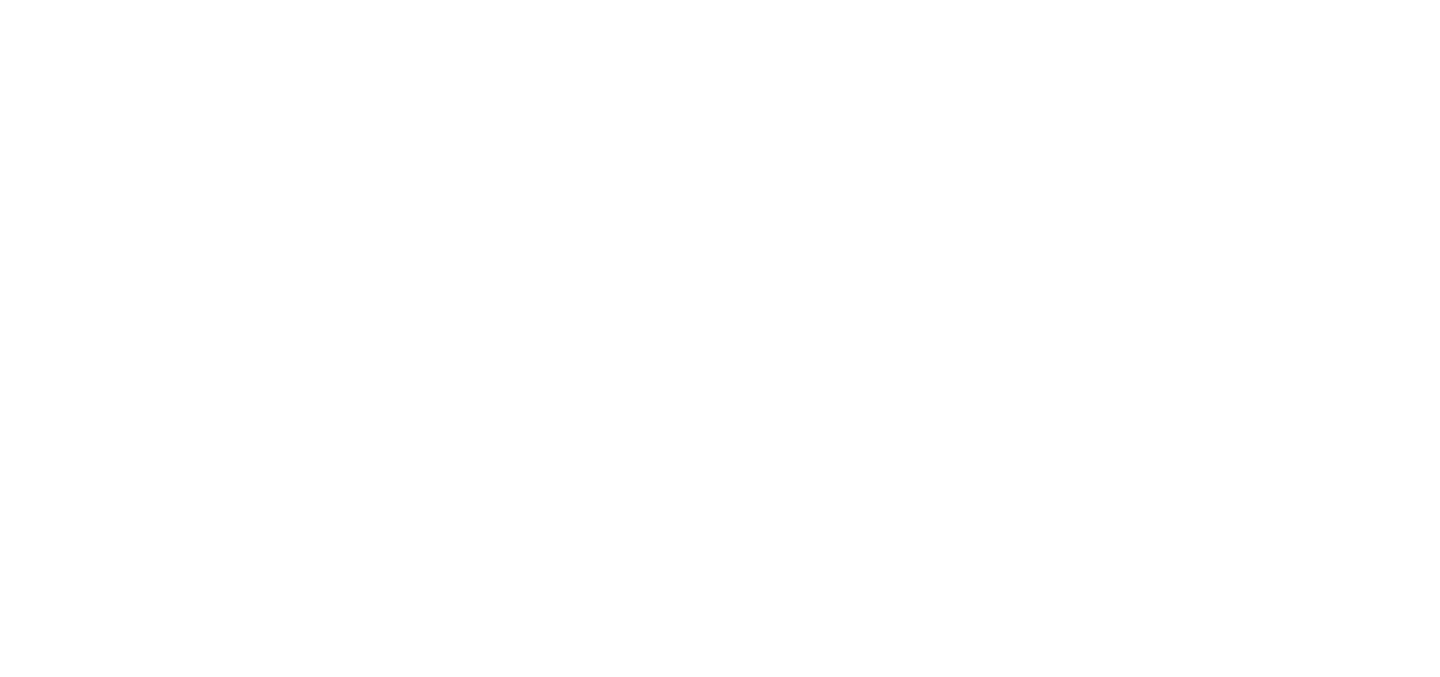 scroll, scrollTop: 0, scrollLeft: 0, axis: both 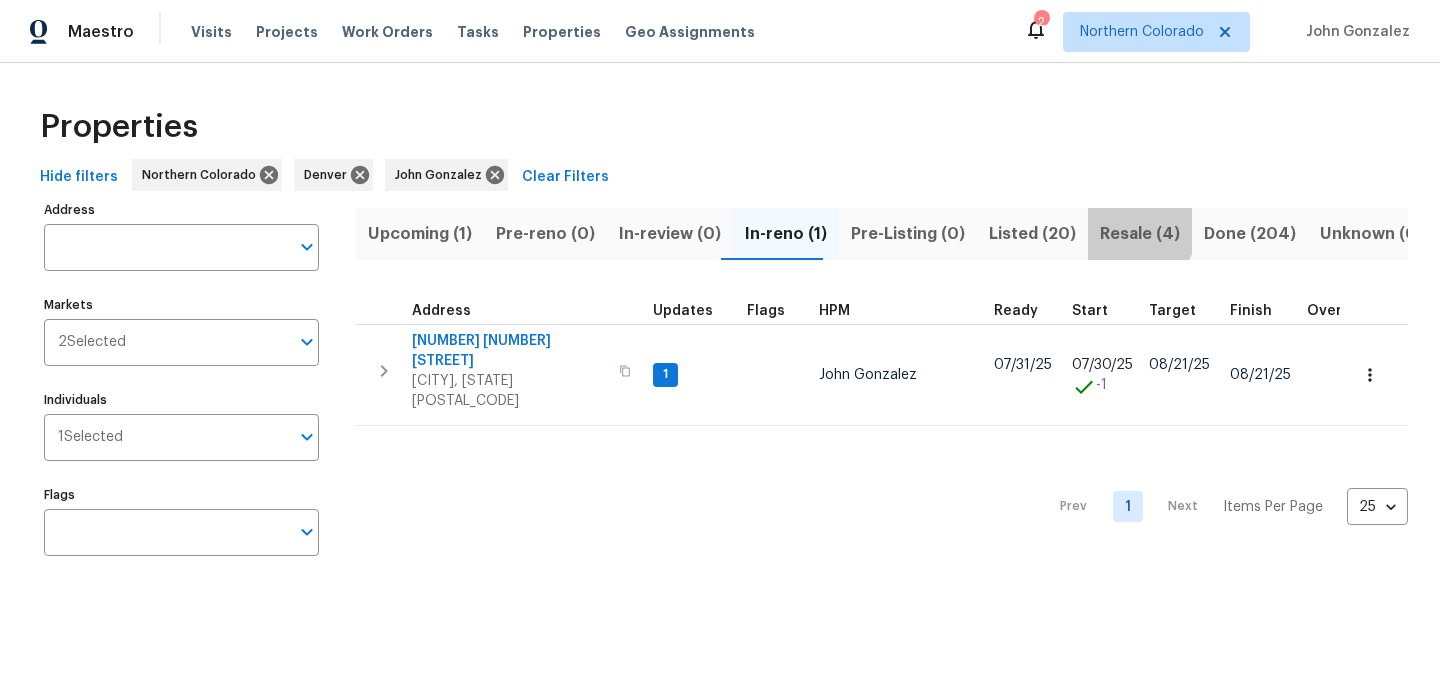 click on "Resale (4)" at bounding box center (1140, 234) 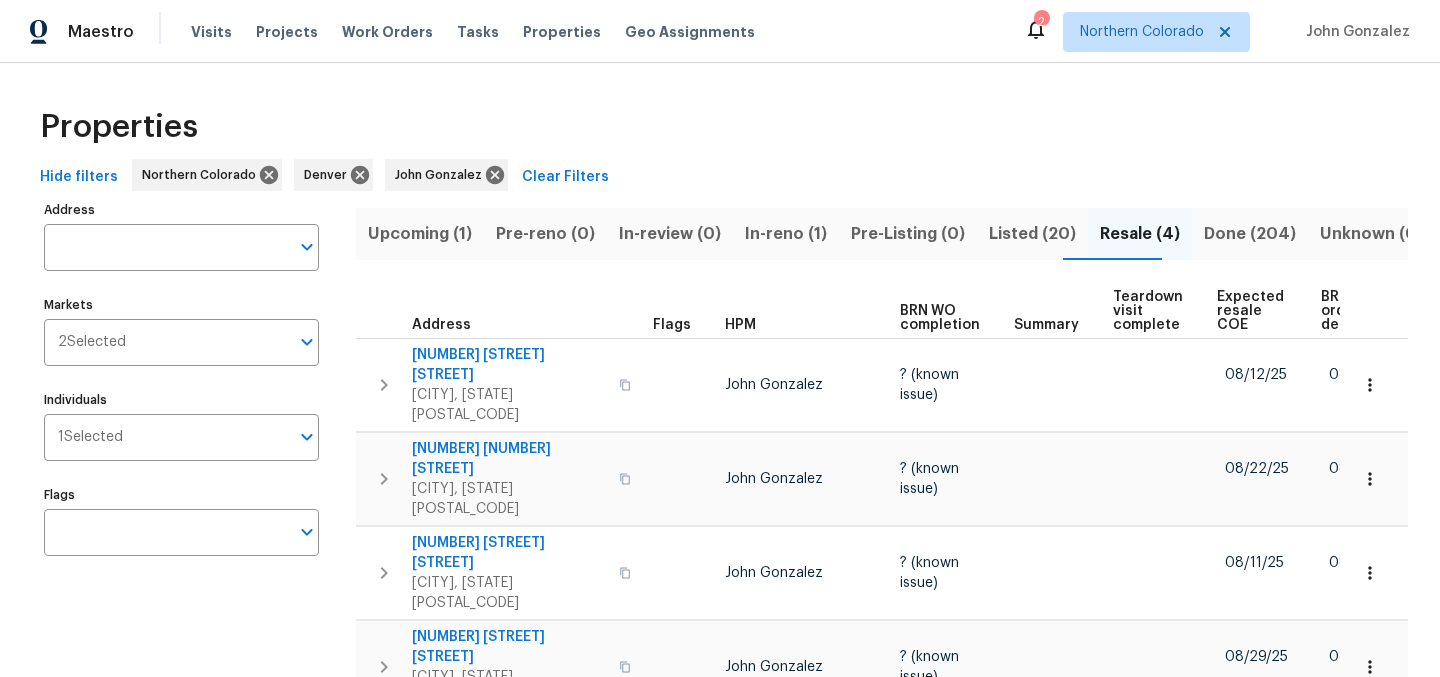 click on "Expected resale COE" at bounding box center [1252, 311] 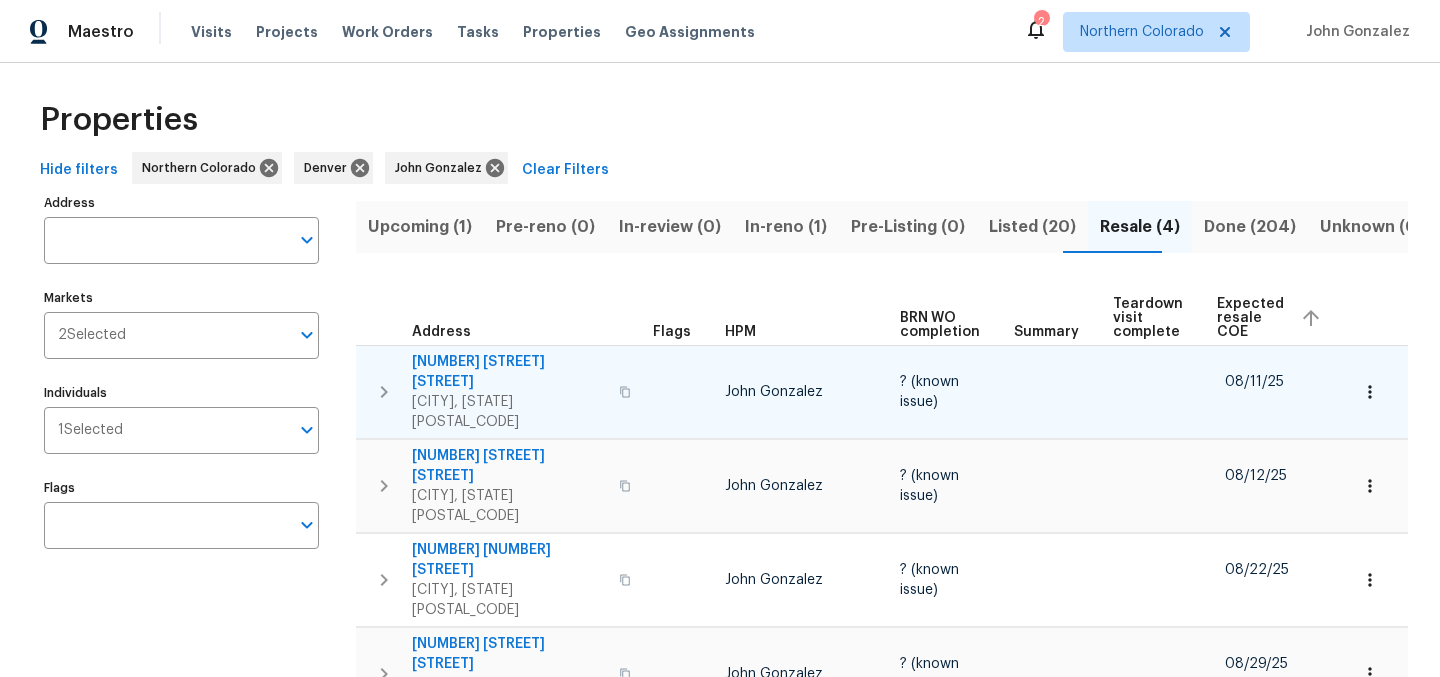 scroll, scrollTop: 8, scrollLeft: 0, axis: vertical 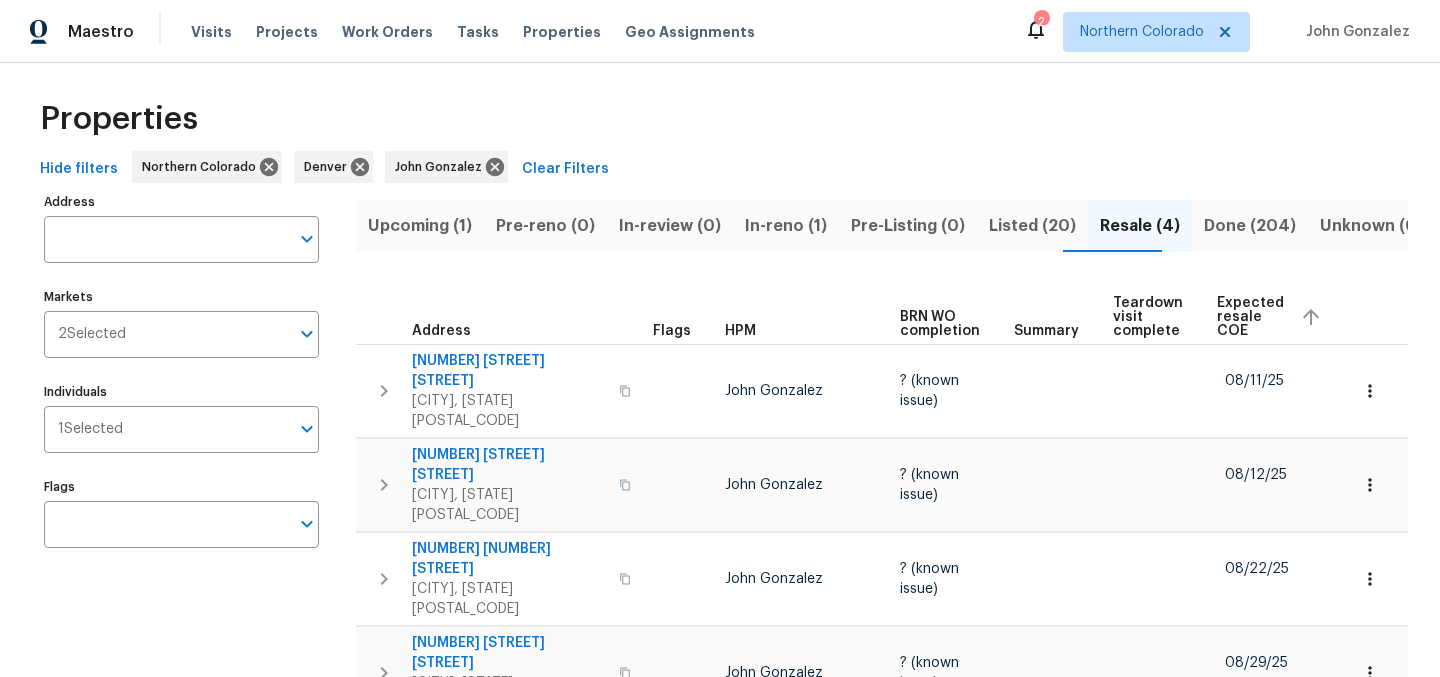click on "Properties" at bounding box center (720, 119) 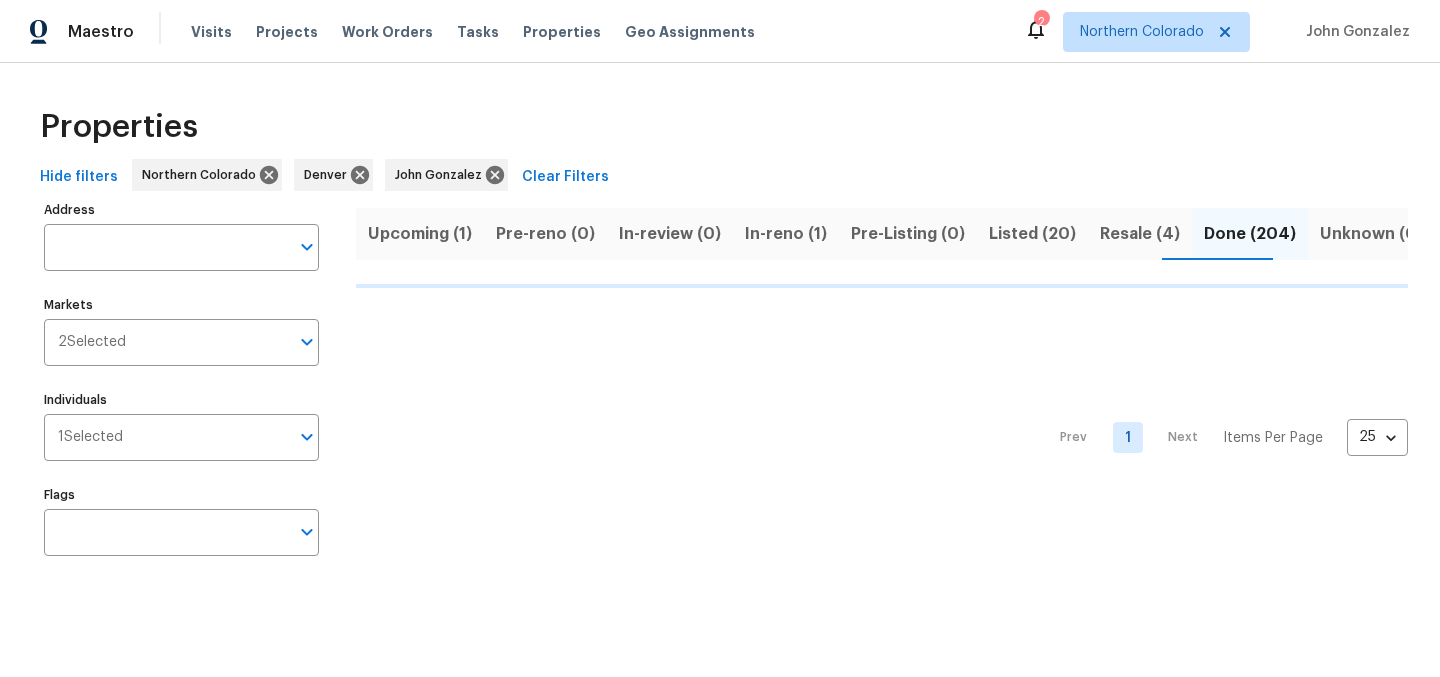 scroll, scrollTop: 0, scrollLeft: 0, axis: both 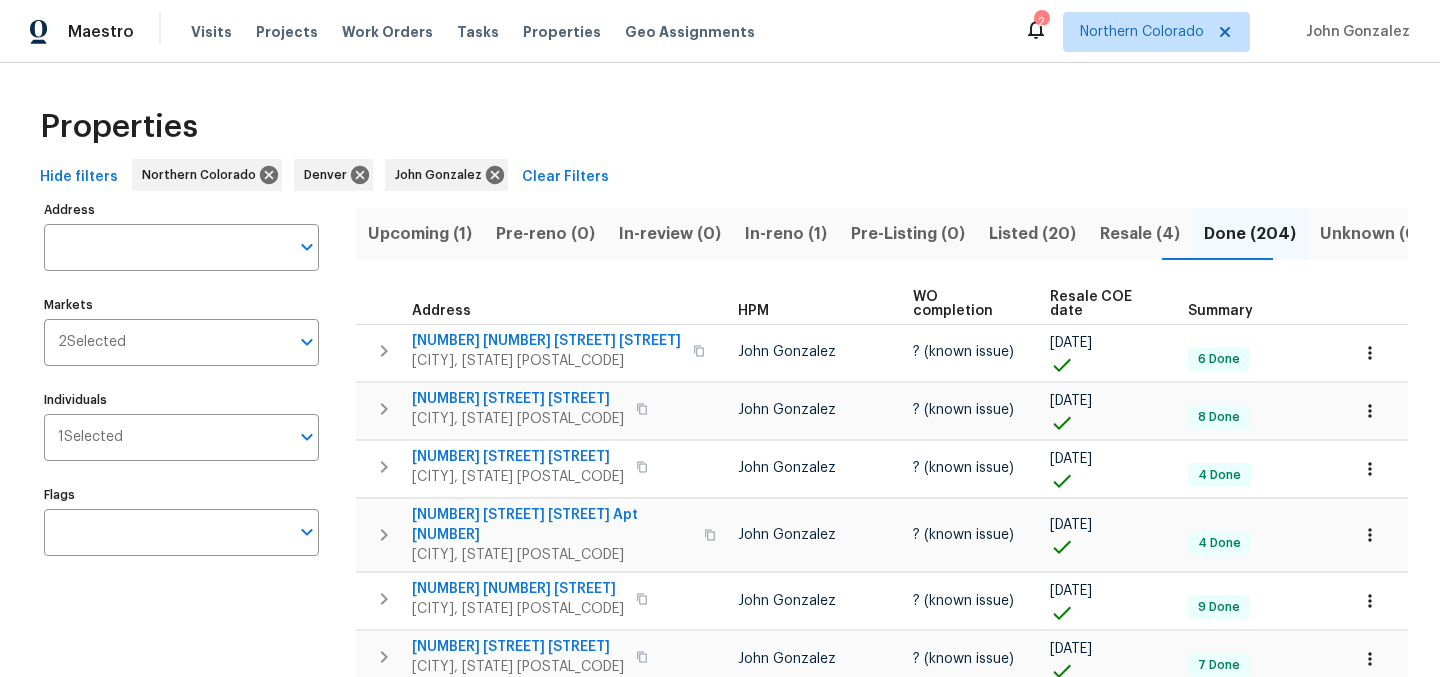 click on "Resale COE date" at bounding box center [1102, 304] 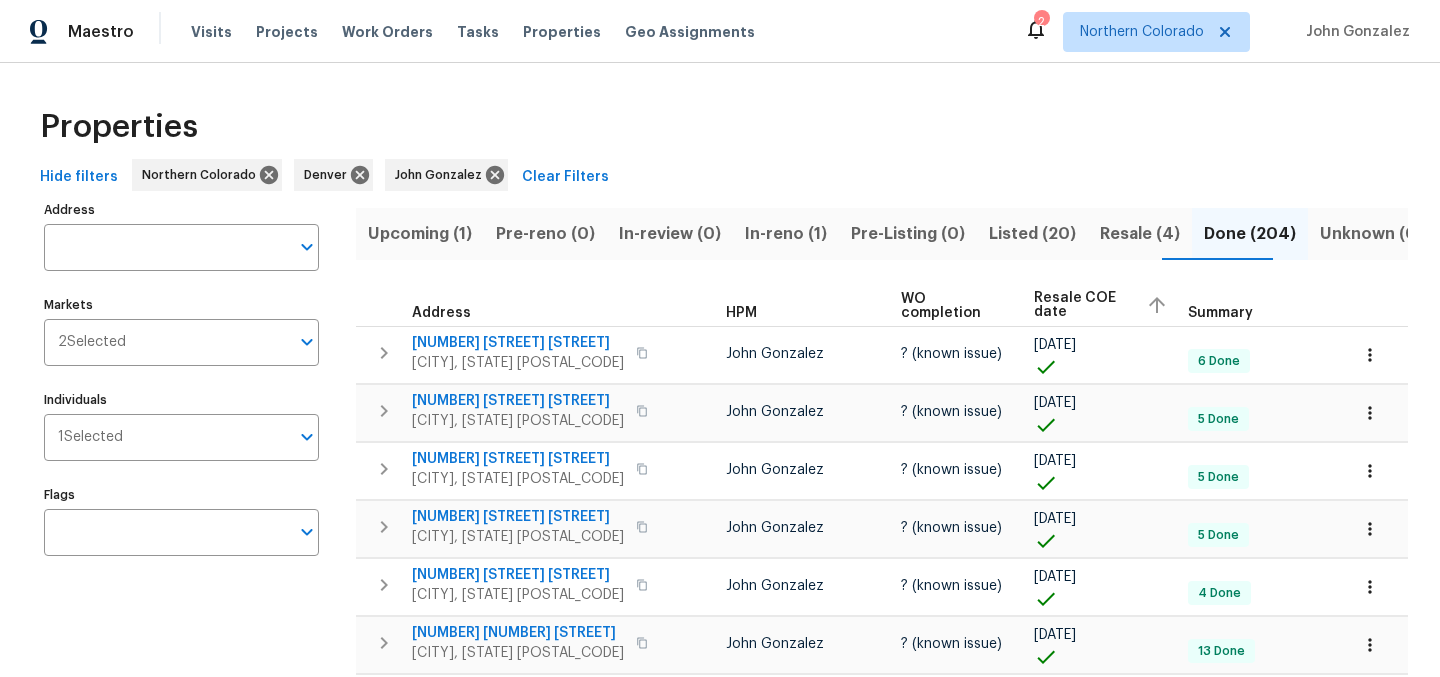click on "Resale COE date" at bounding box center [1082, 305] 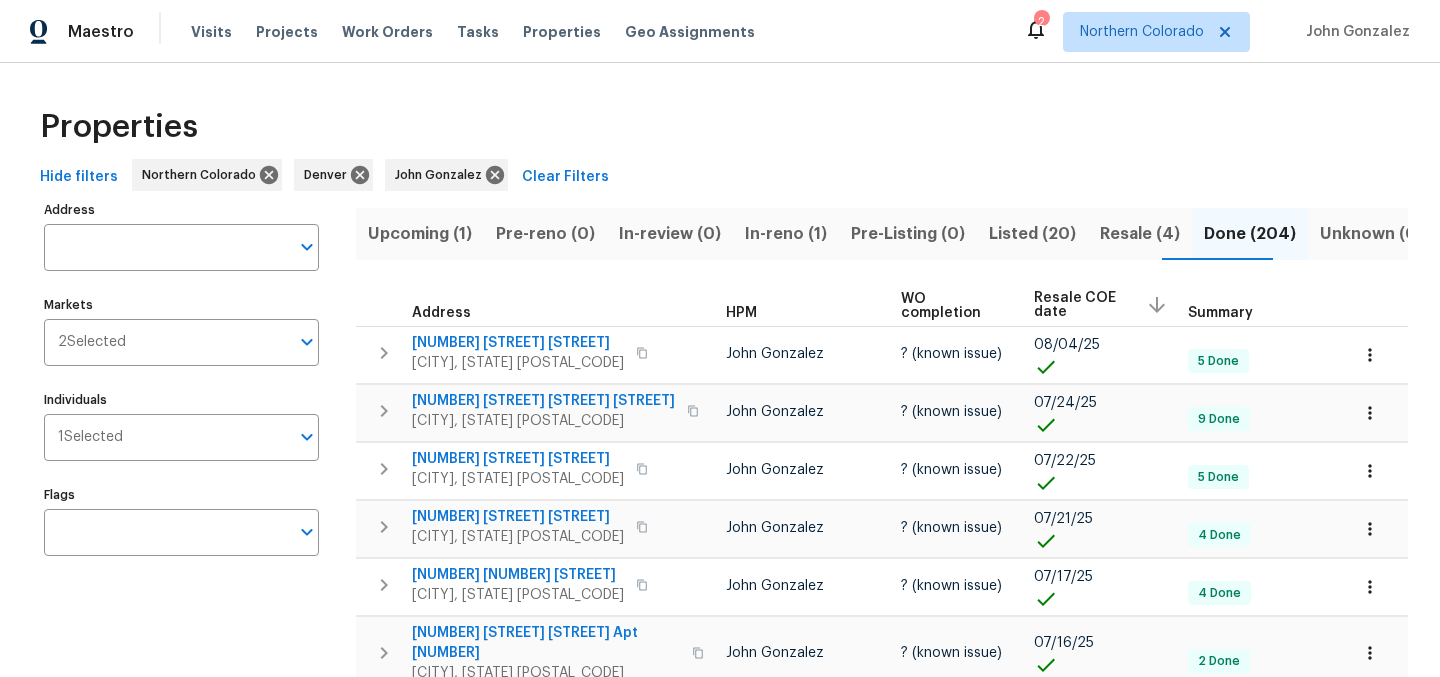 click on "Resale (4)" at bounding box center [1140, 234] 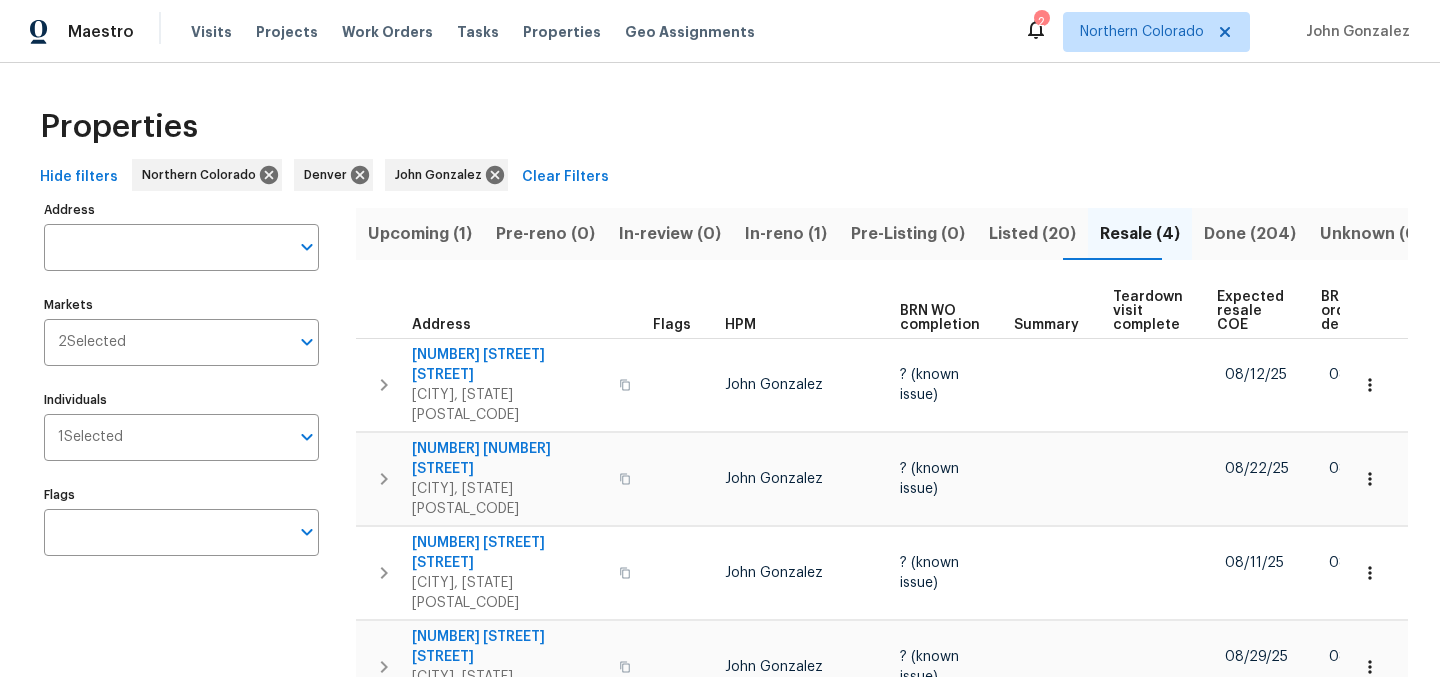 click on "Expected resale COE" at bounding box center [1252, 311] 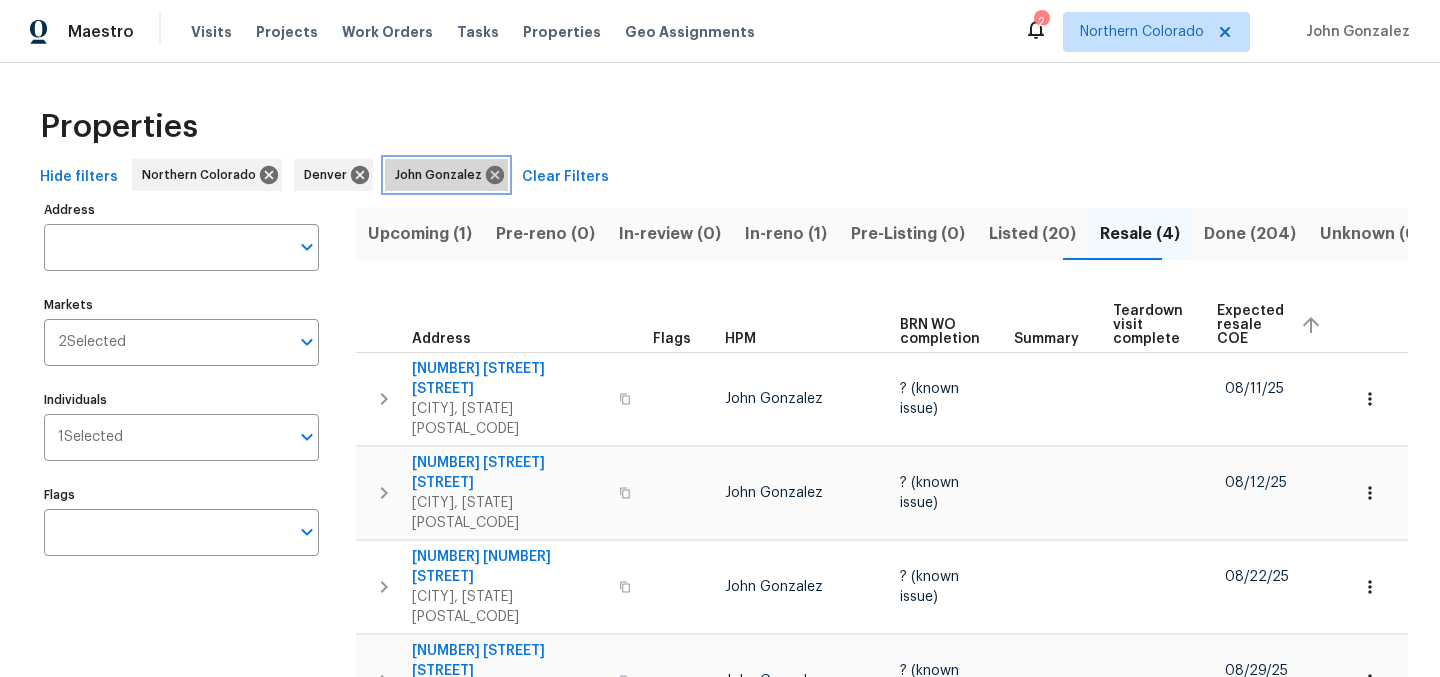 click 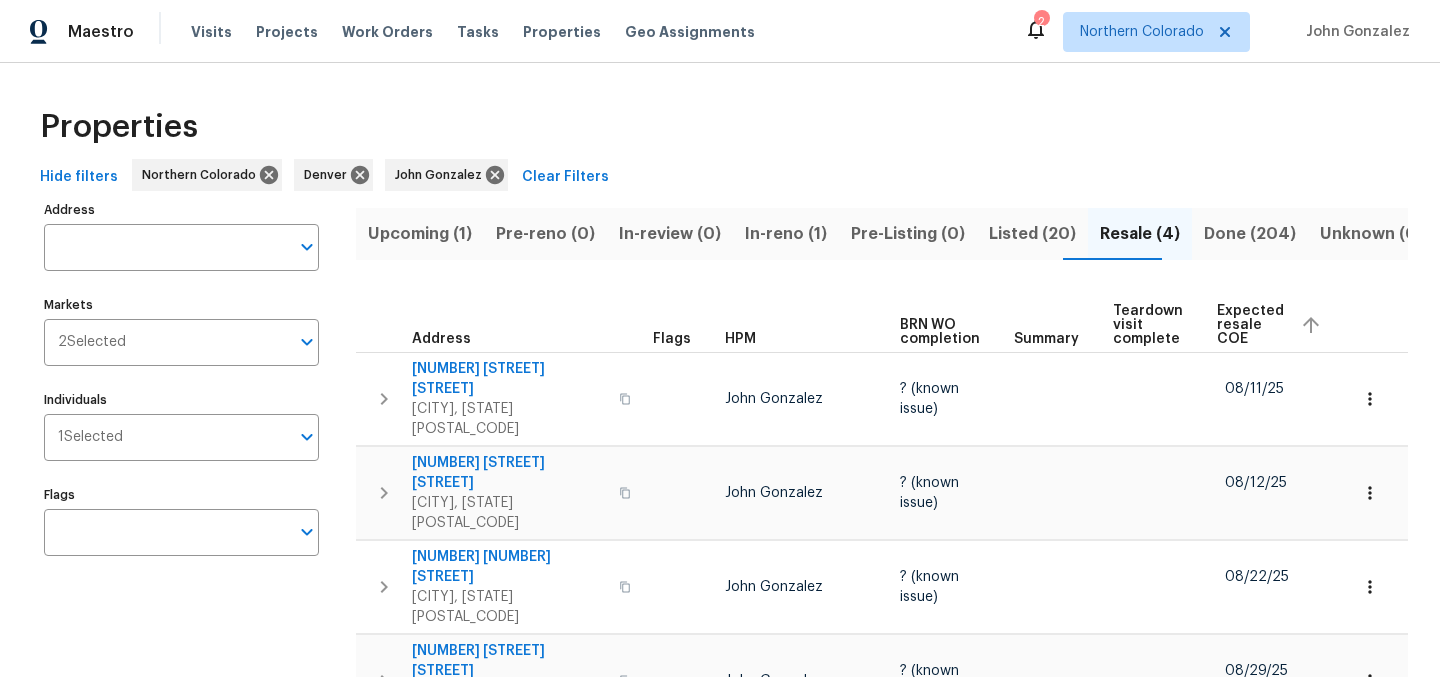 click on "Hide filters Northern Colorado Denver John Gonzalez Clear Filters" at bounding box center [720, 177] 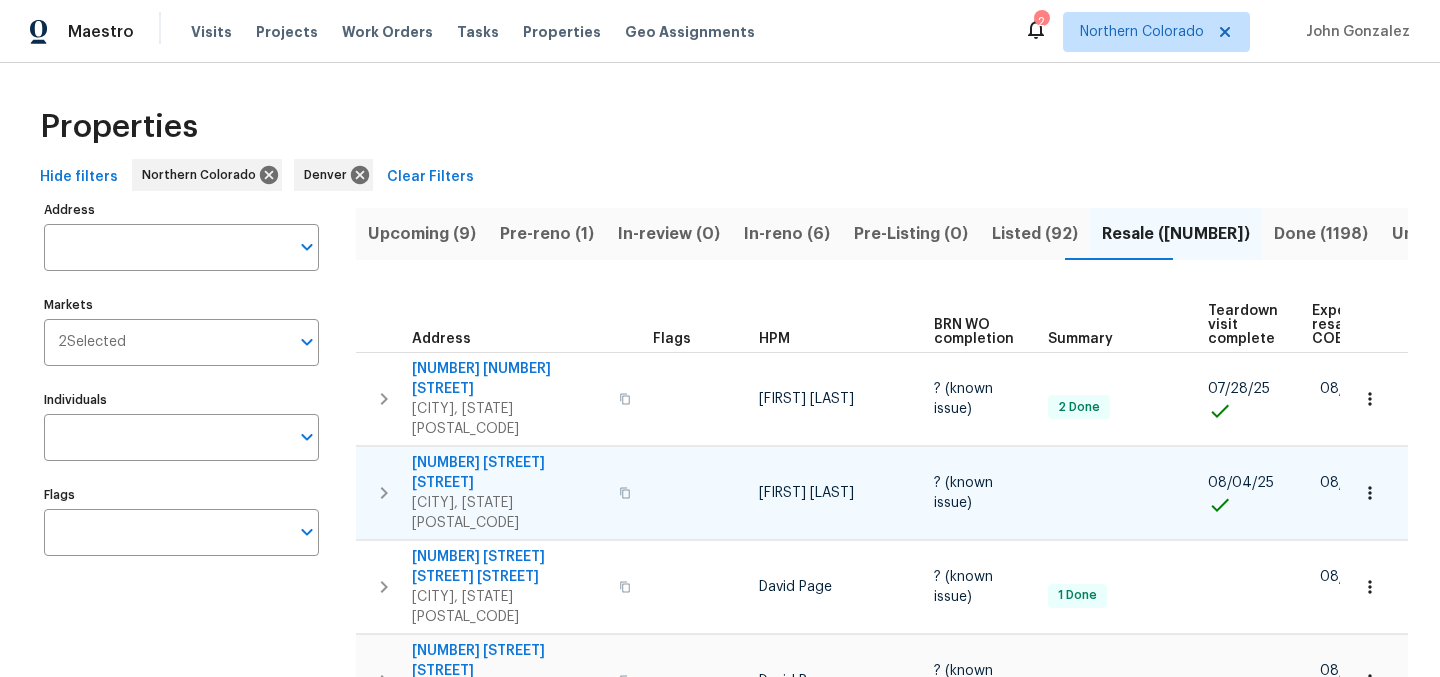 click 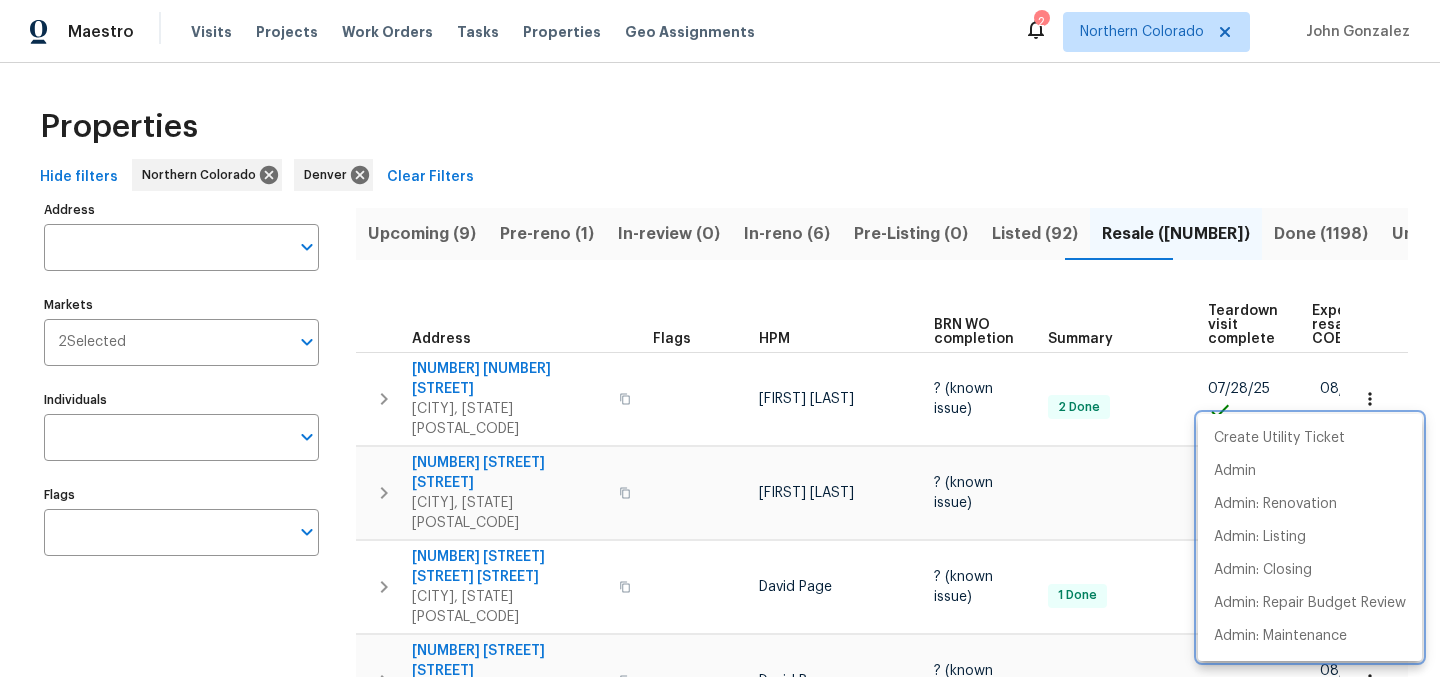 click at bounding box center (720, 338) 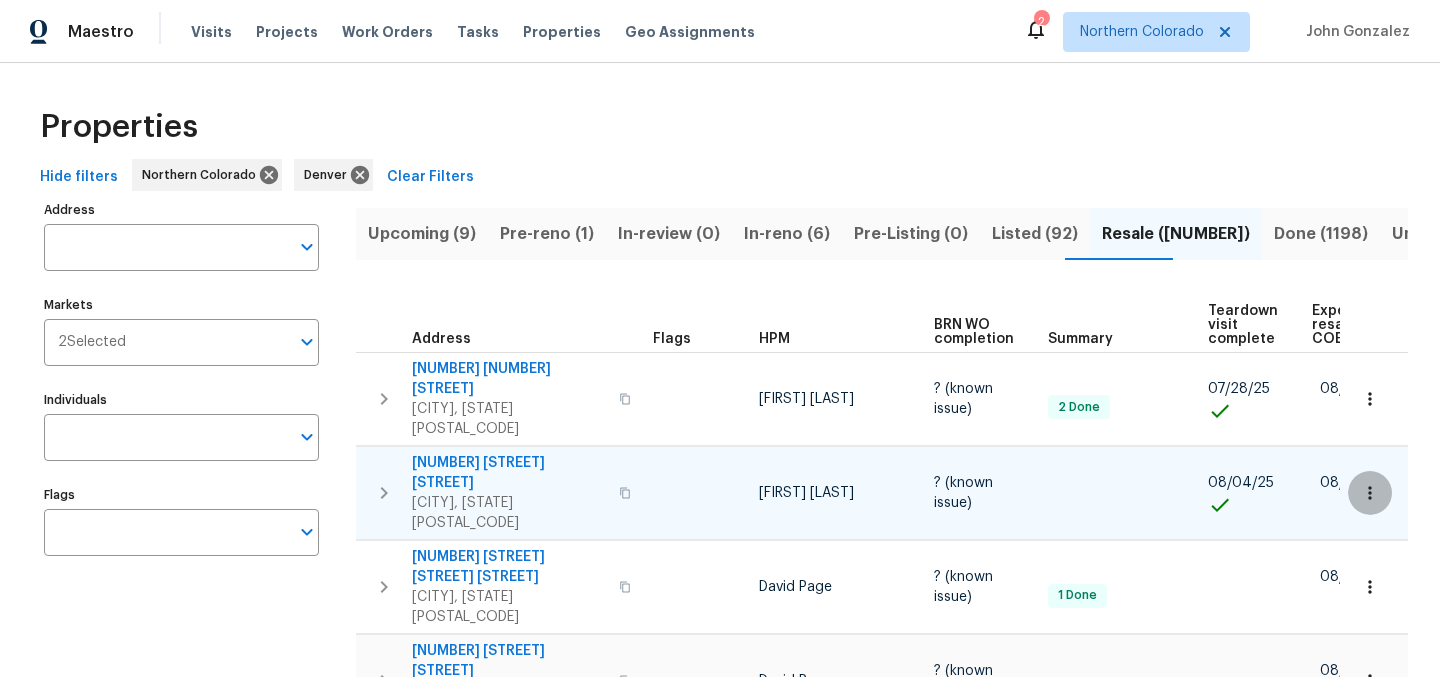 click 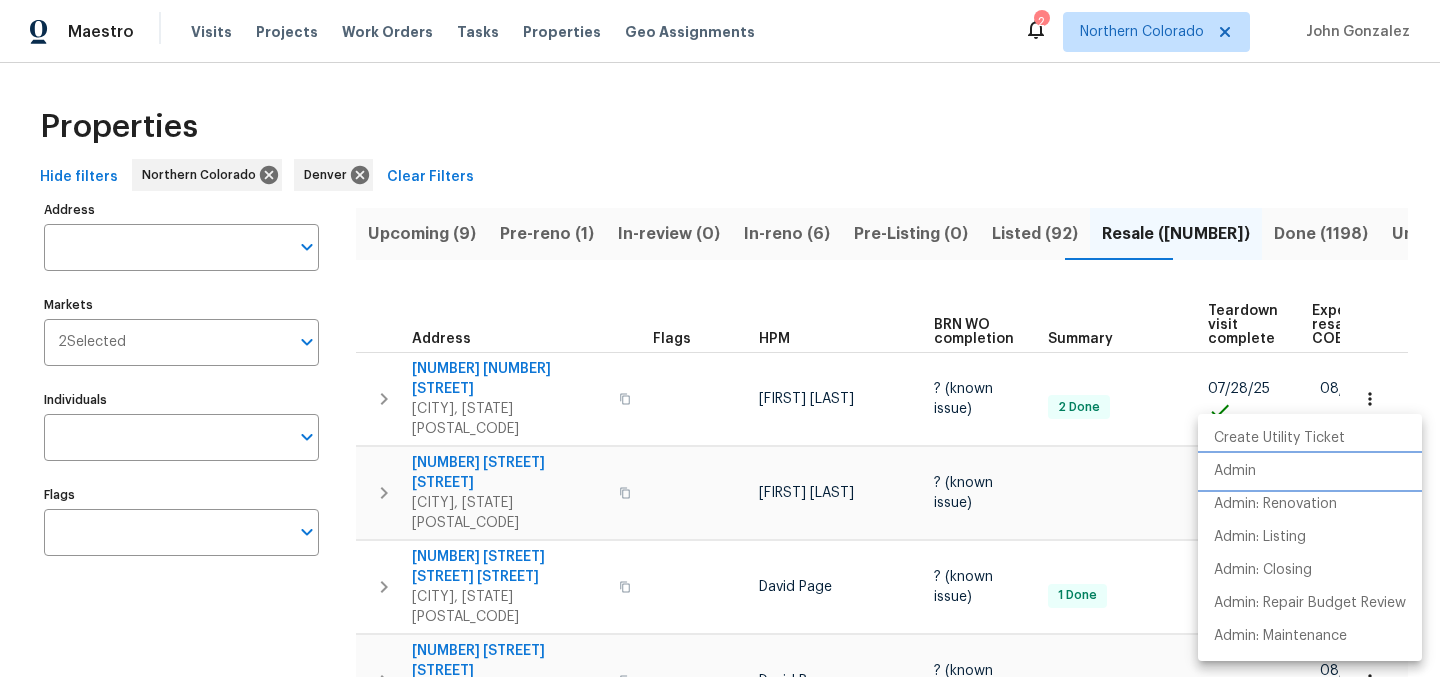 click on "Admin" at bounding box center [1310, 471] 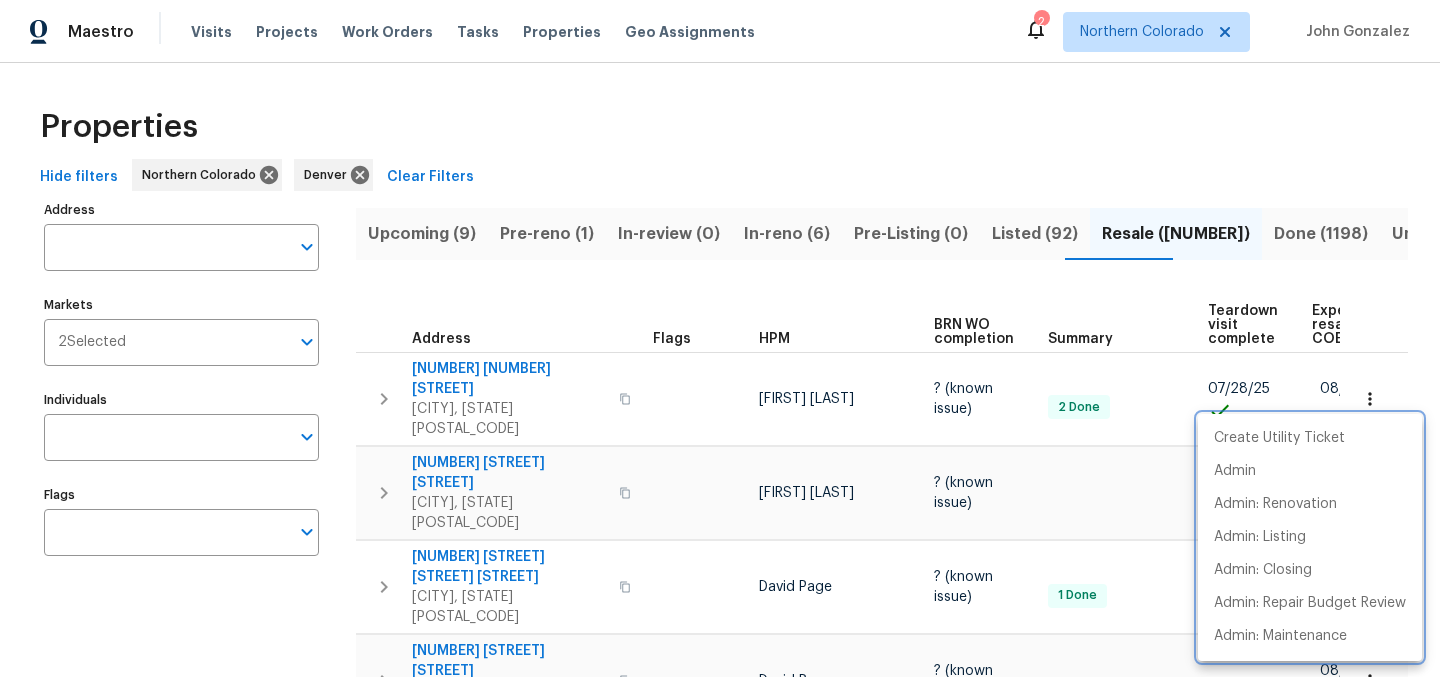 click at bounding box center [720, 338] 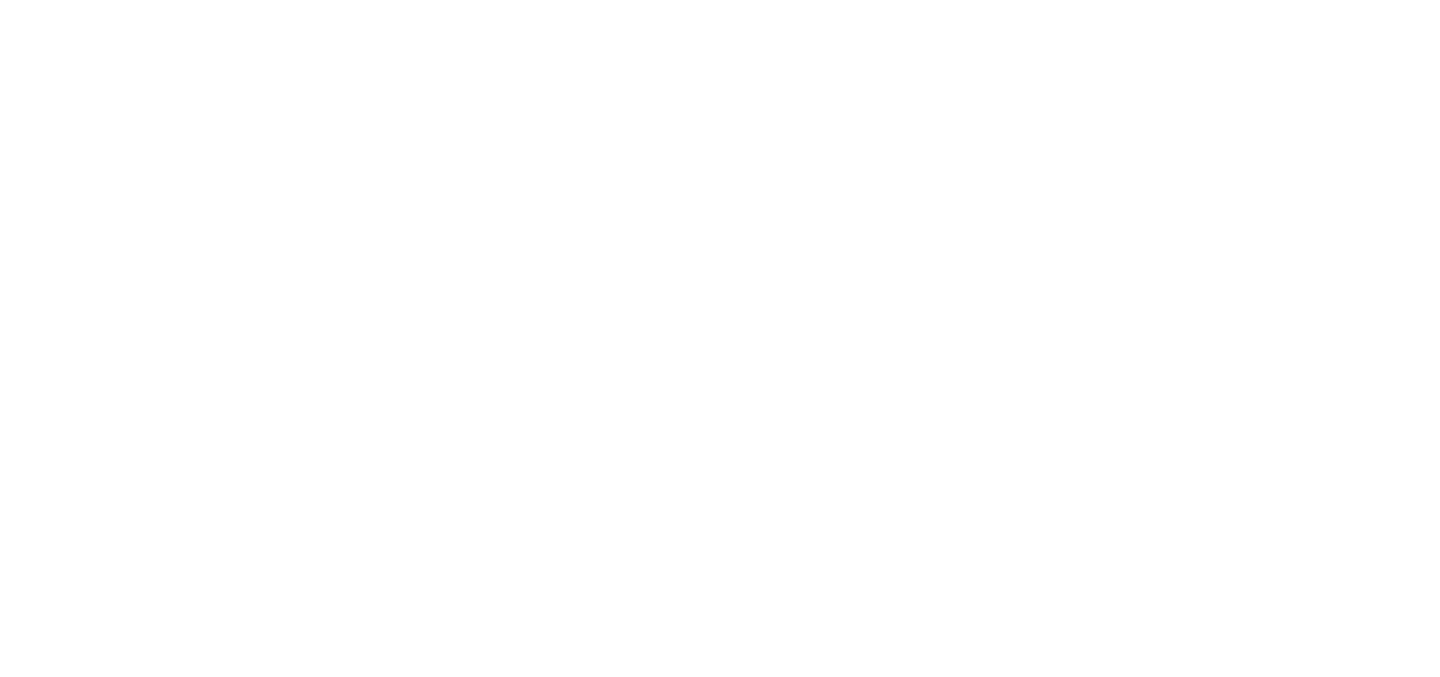 scroll, scrollTop: 0, scrollLeft: 0, axis: both 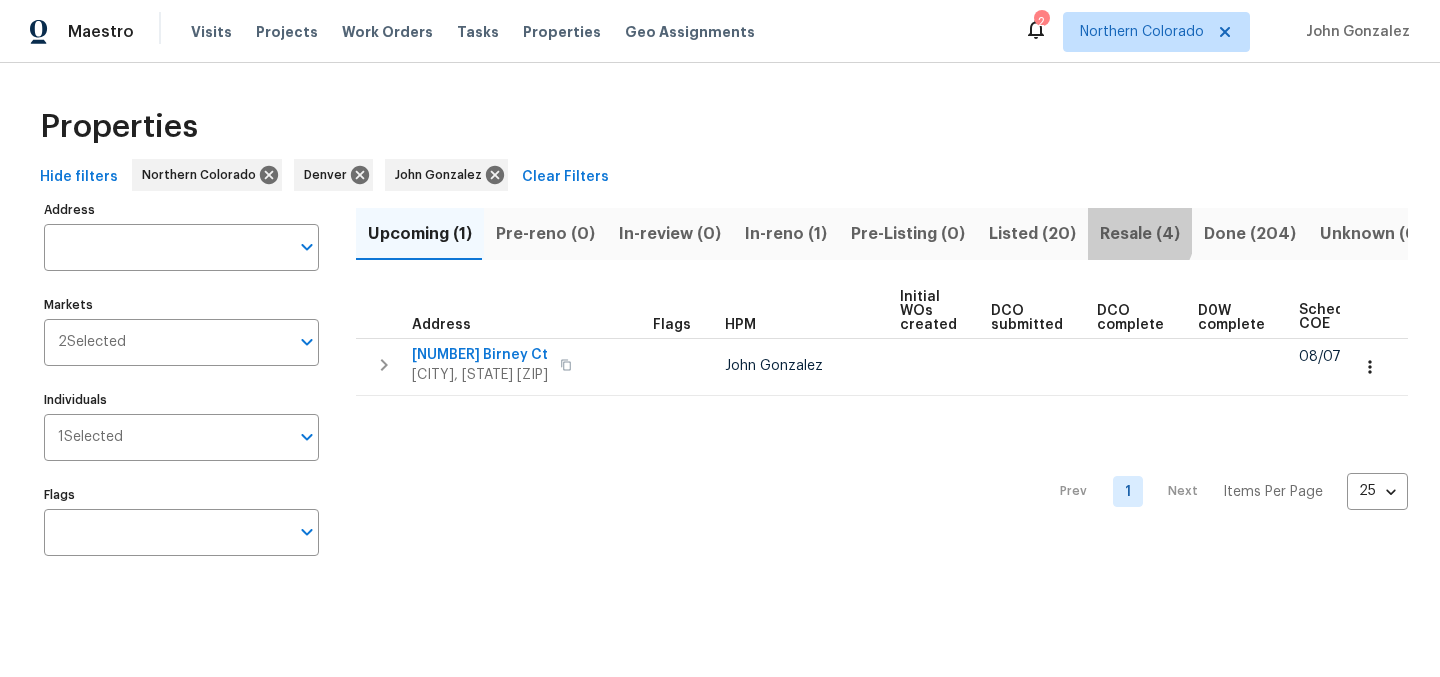 click on "Resale (4)" at bounding box center [1140, 234] 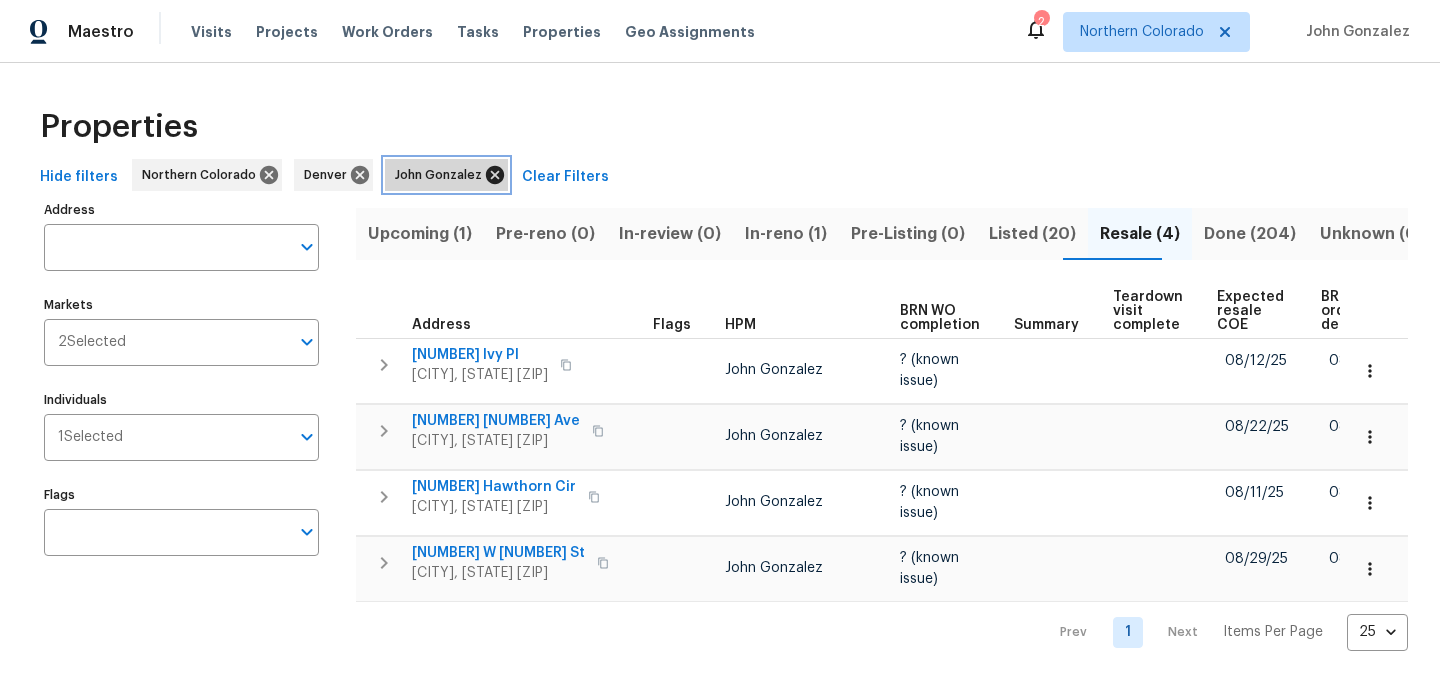 click 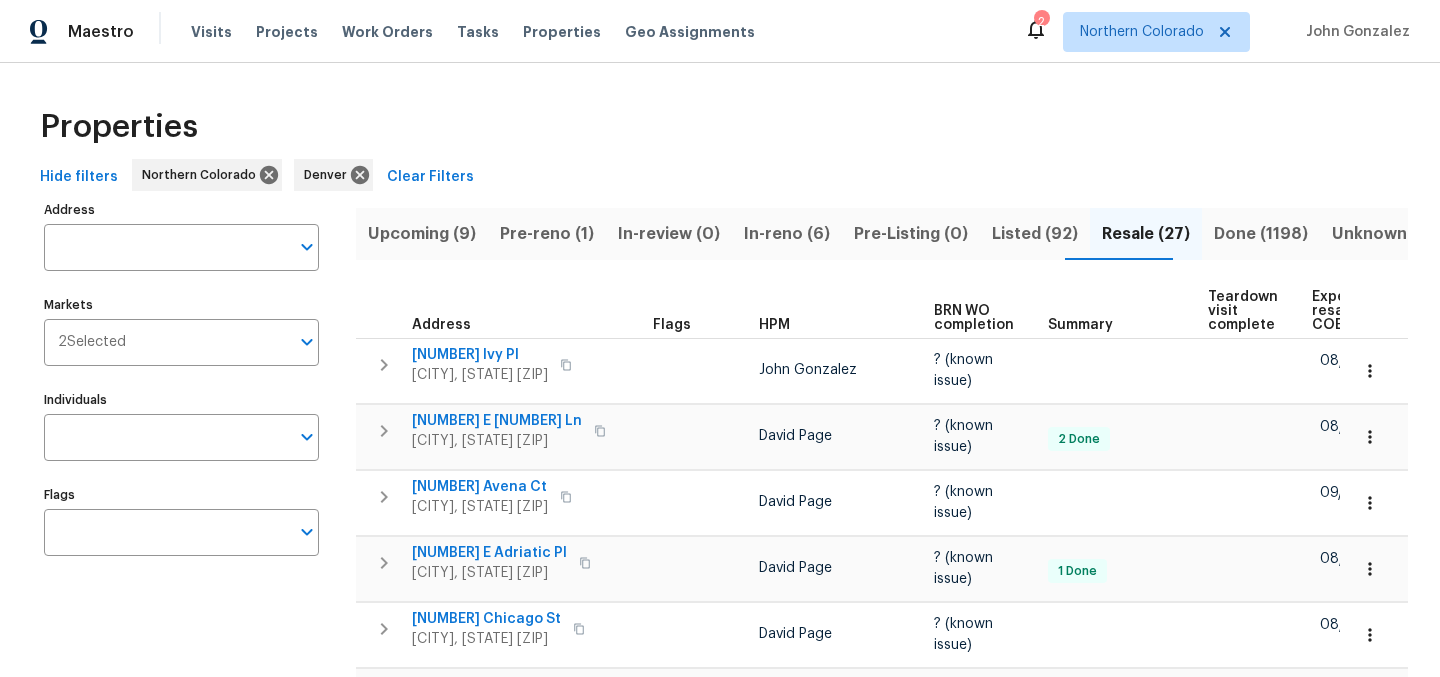 click on "Expected resale COE" at bounding box center [1348, 311] 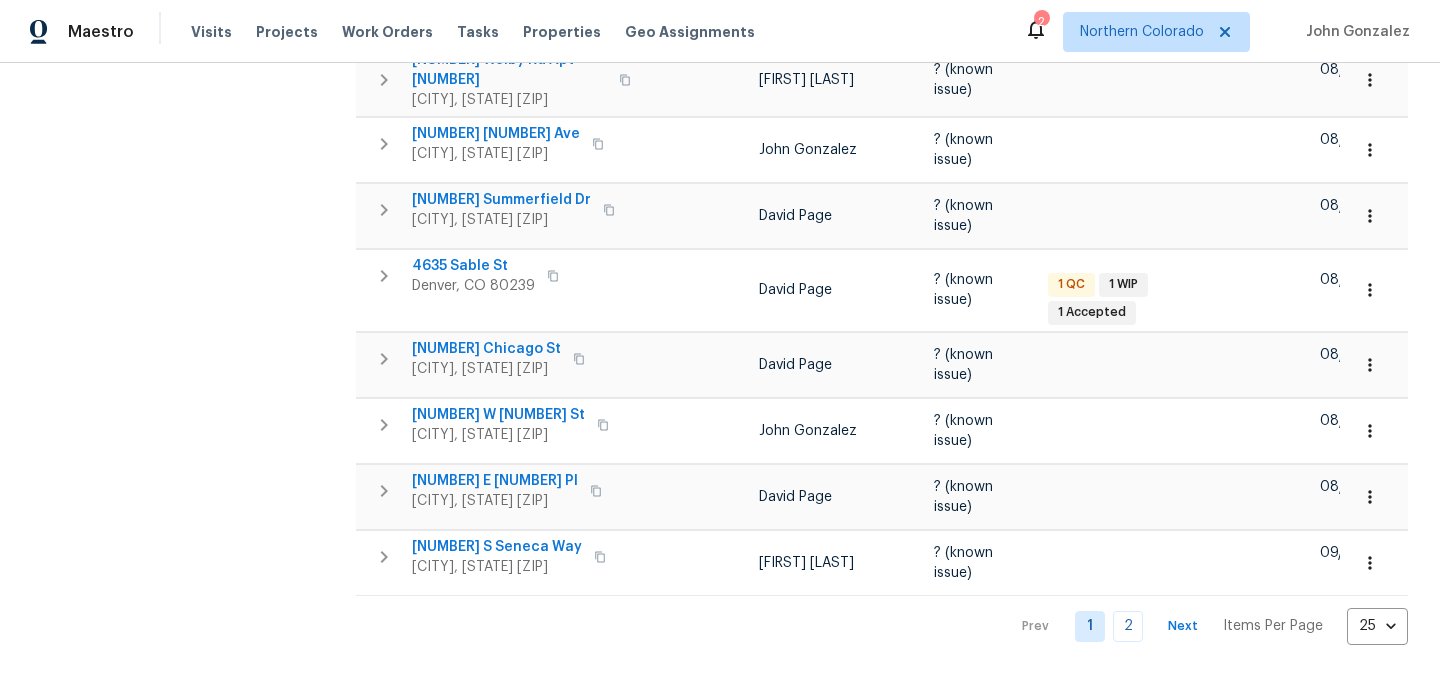 scroll, scrollTop: 1452, scrollLeft: 0, axis: vertical 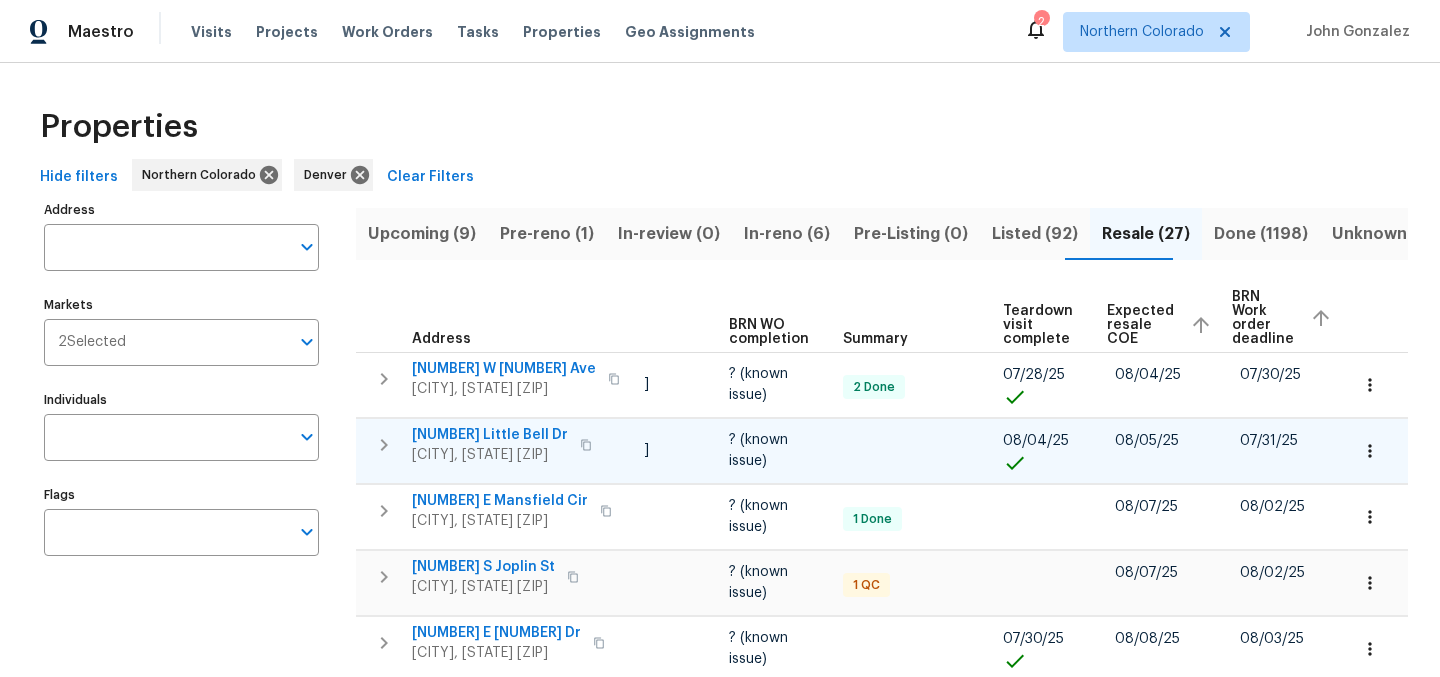click on "[NUMBER] [STREET] [STREET]" at bounding box center (490, 435) 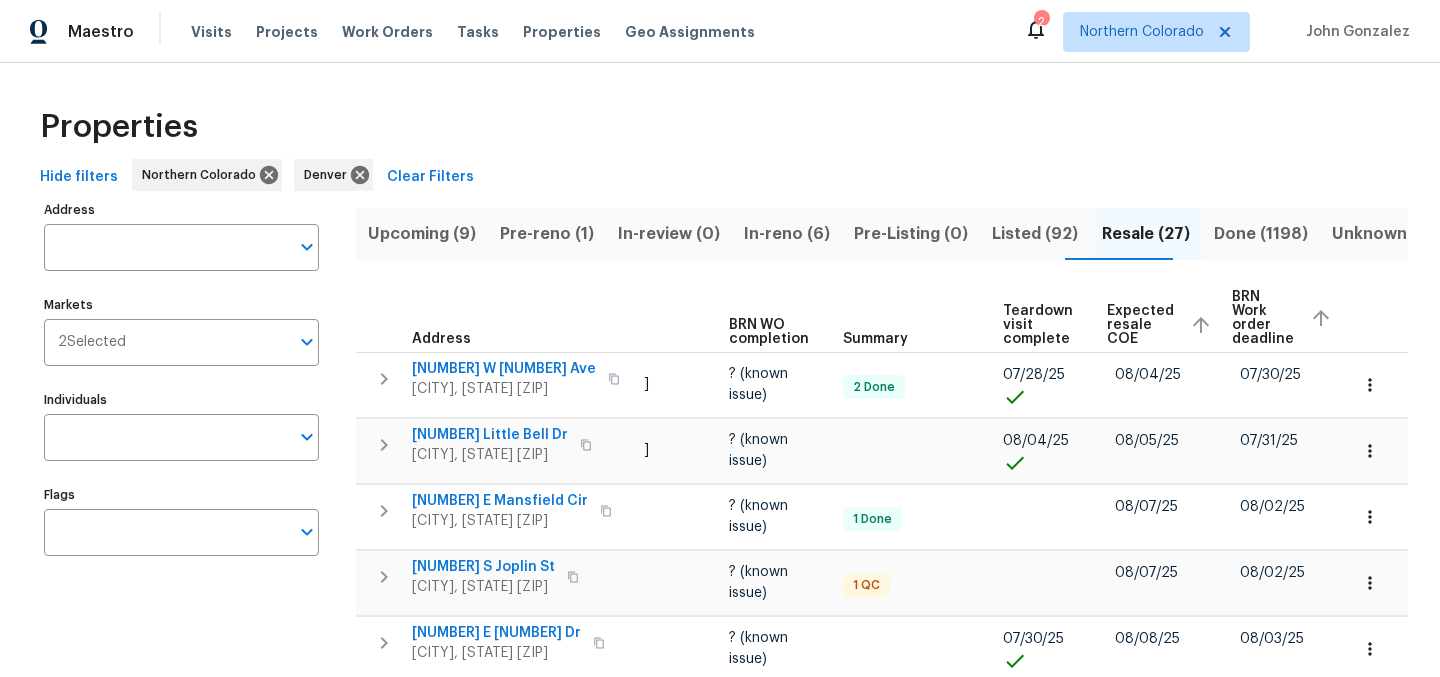 click on "Properties" at bounding box center (720, 127) 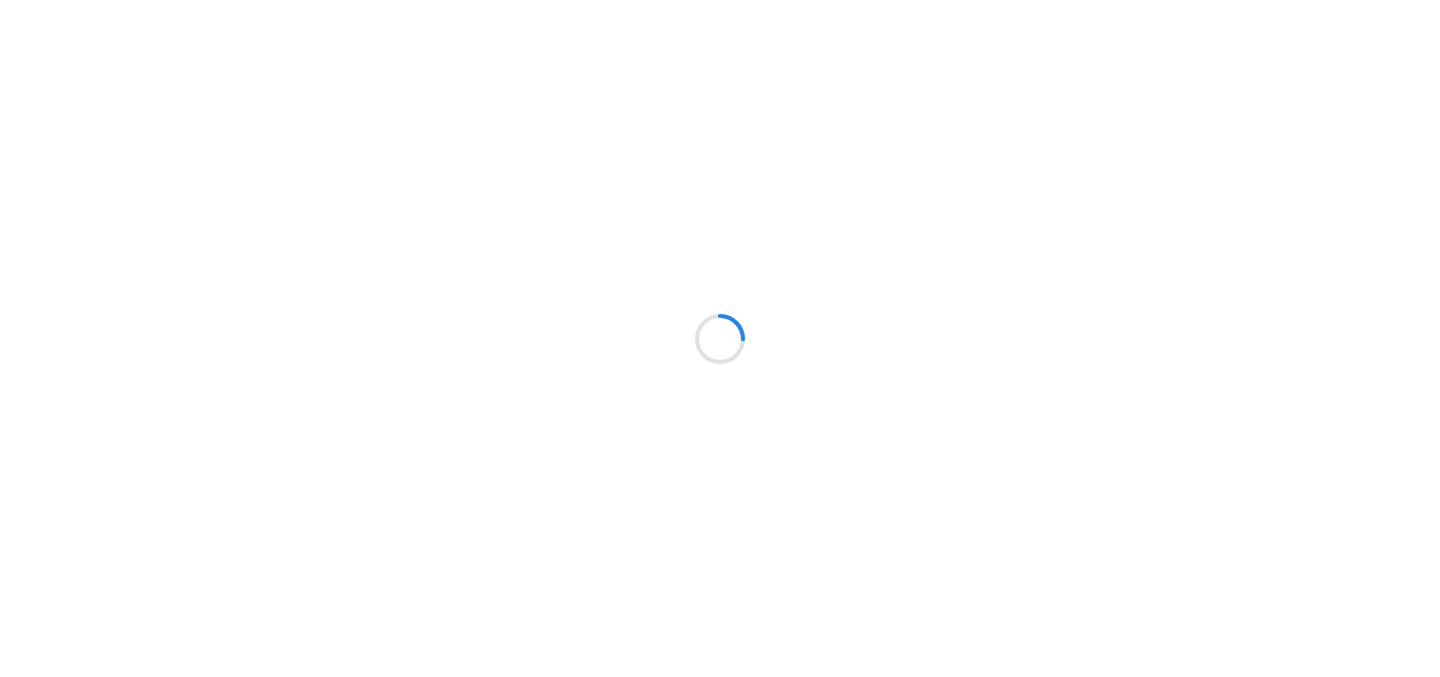 scroll, scrollTop: 0, scrollLeft: 0, axis: both 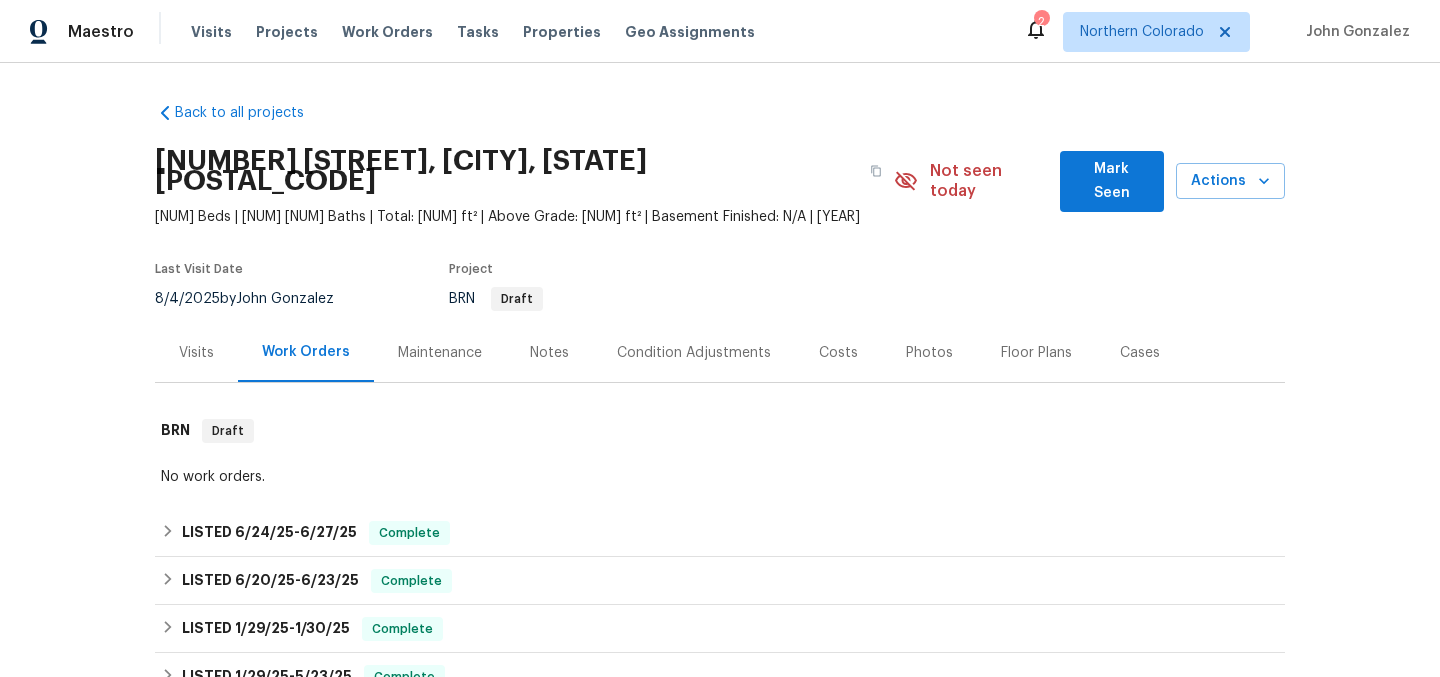 click on "Visits" at bounding box center (196, 353) 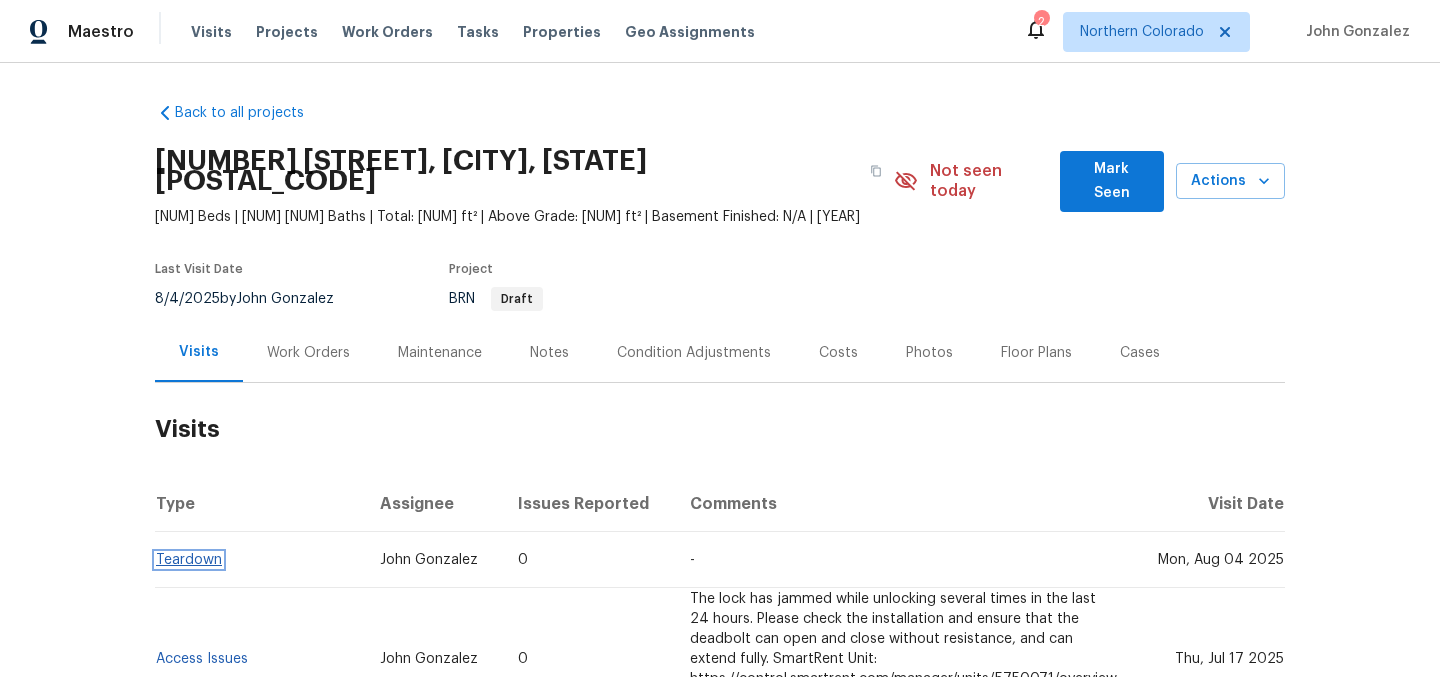 click on "Teardown" at bounding box center (189, 560) 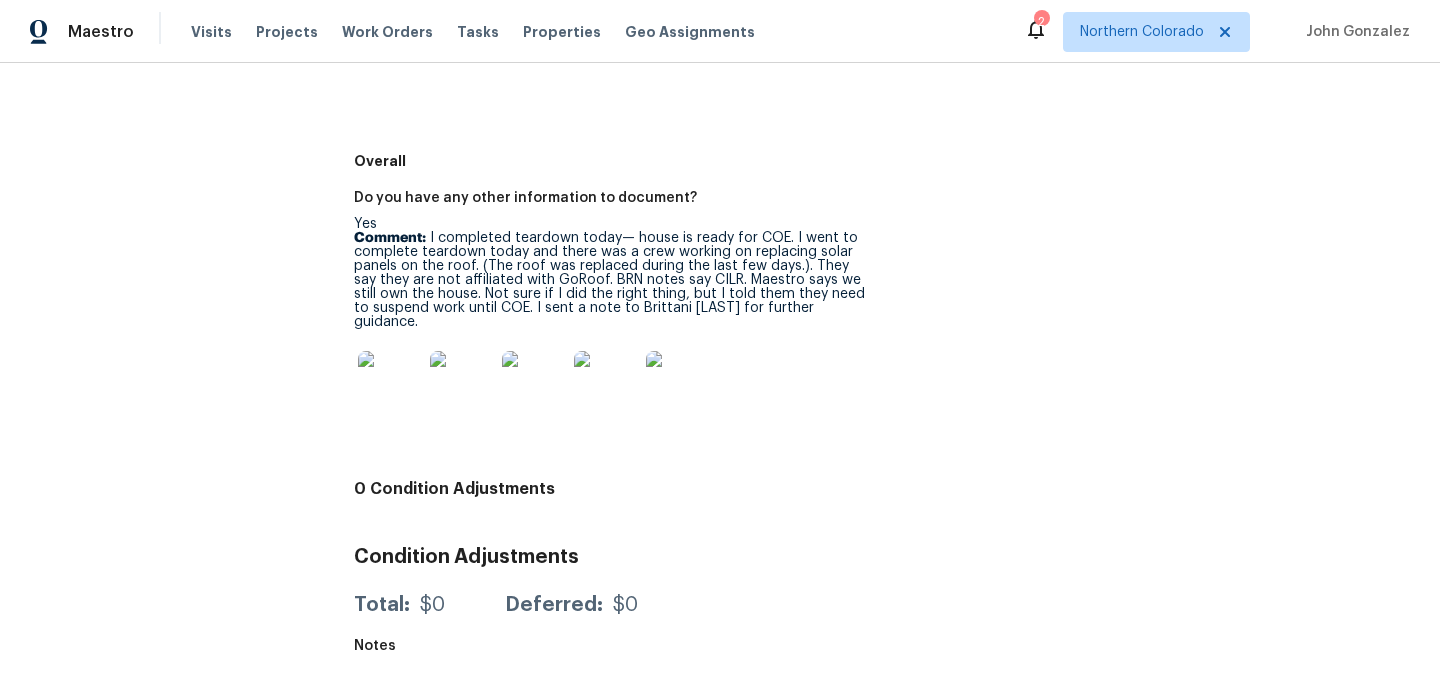 scroll, scrollTop: 1014, scrollLeft: 0, axis: vertical 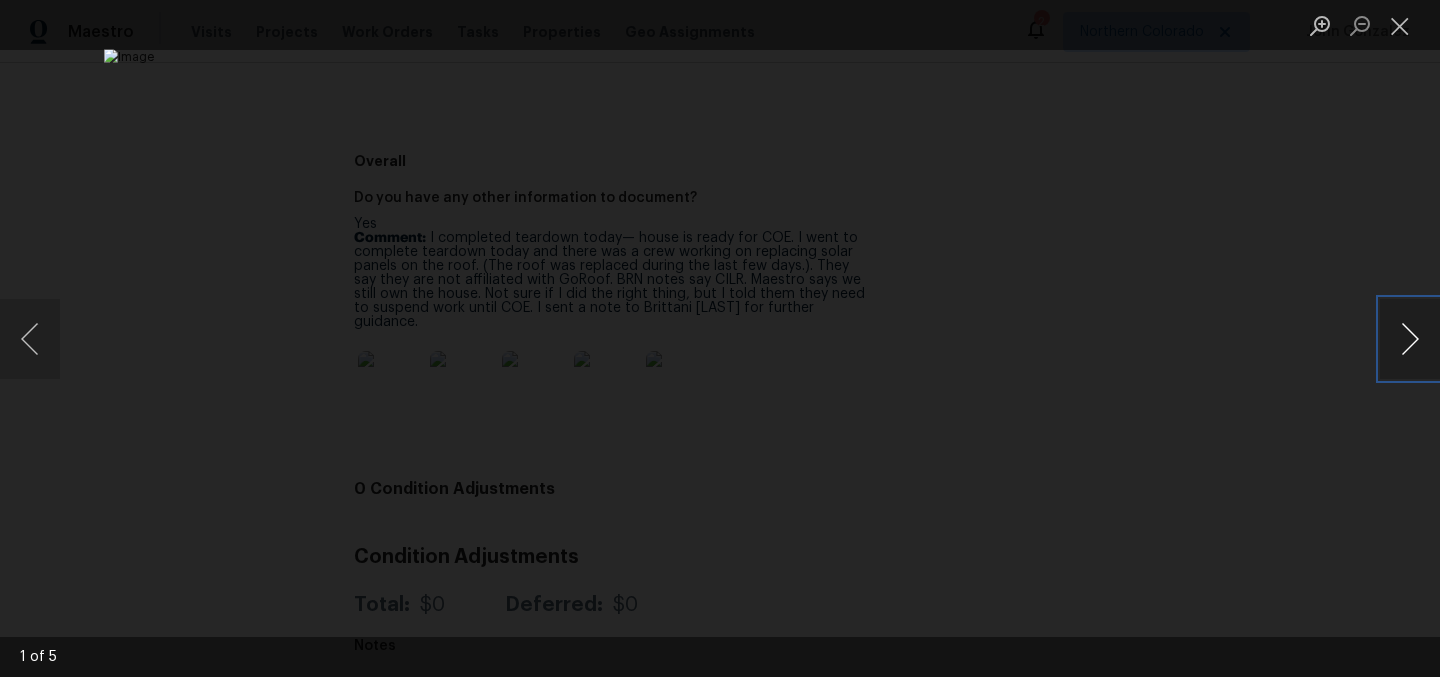 click at bounding box center (1410, 339) 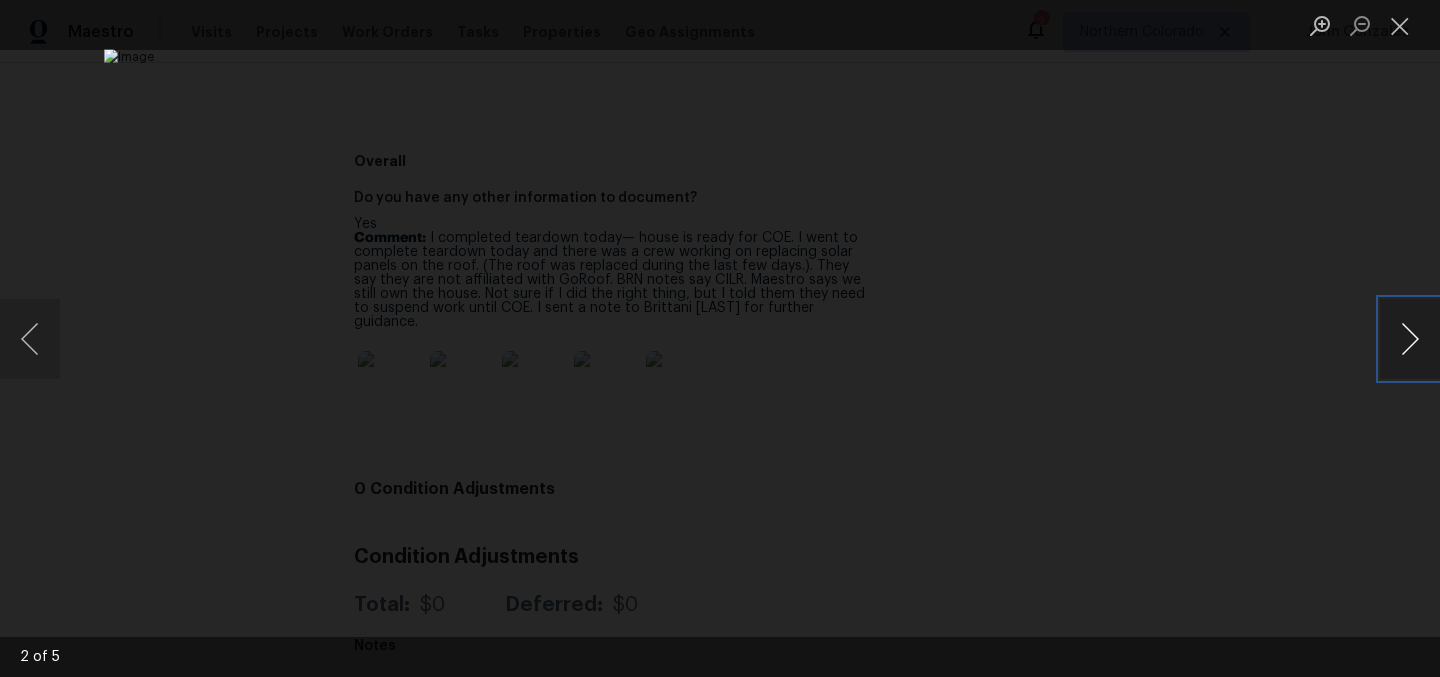 click at bounding box center [1410, 339] 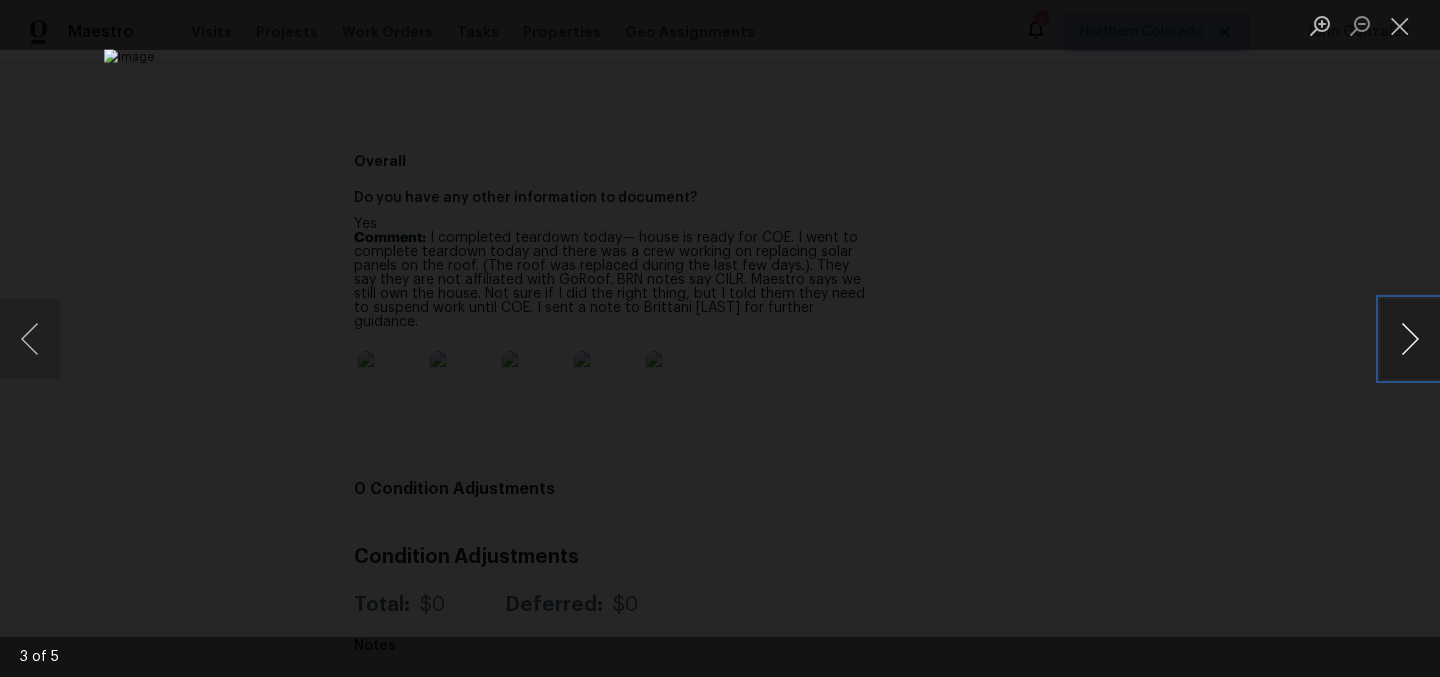 click at bounding box center (1410, 339) 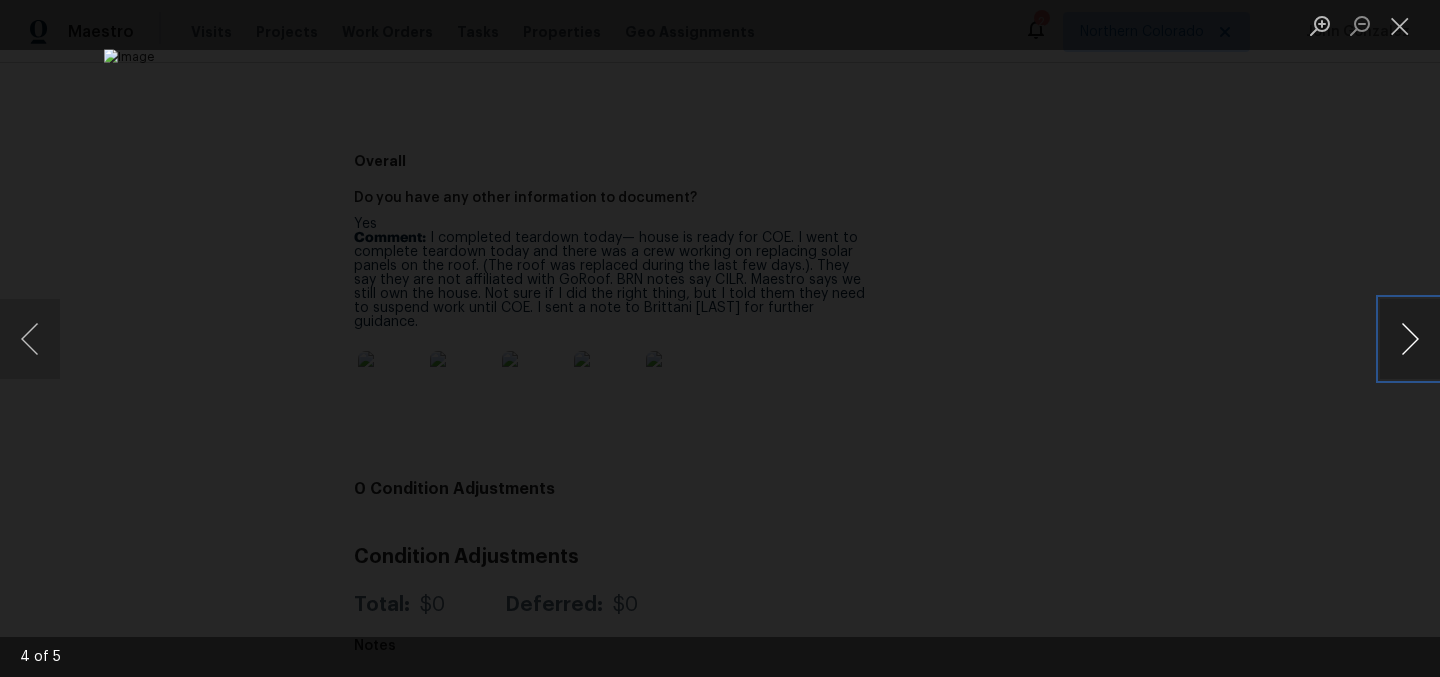 click at bounding box center (1410, 339) 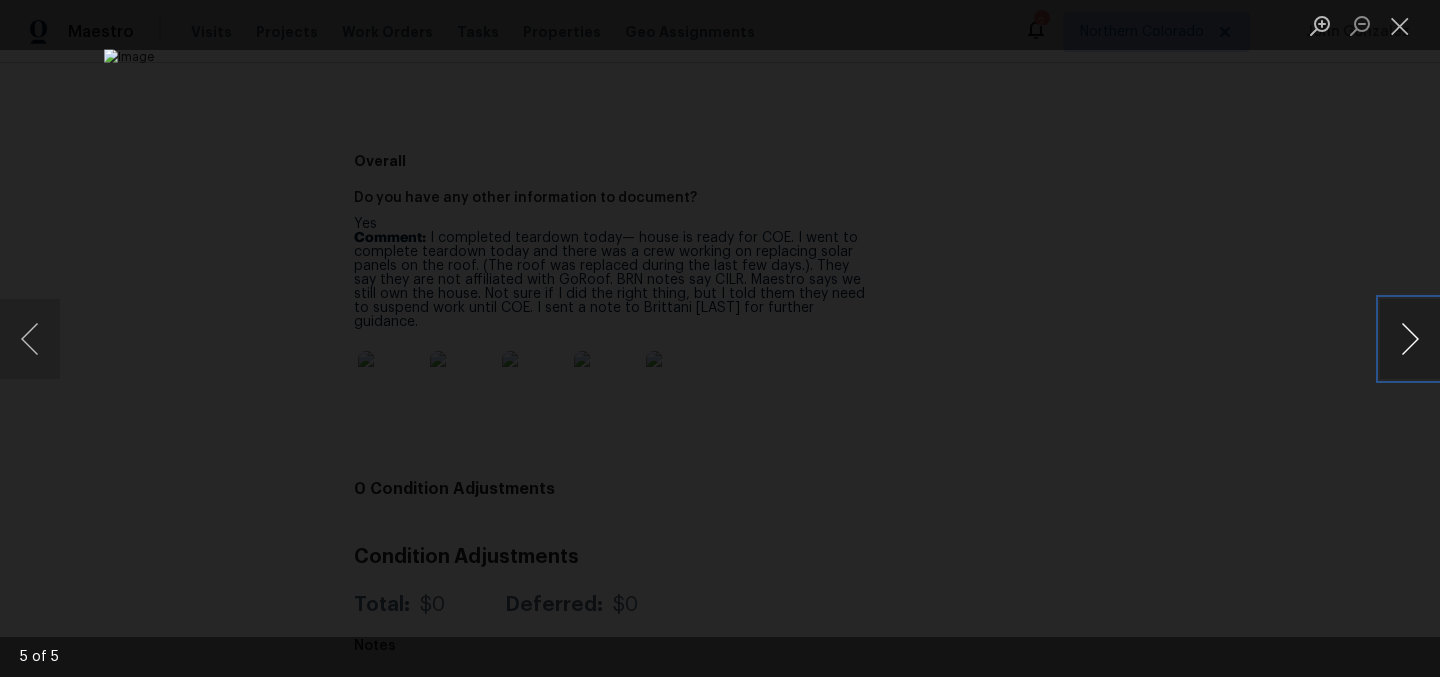 click at bounding box center [1410, 339] 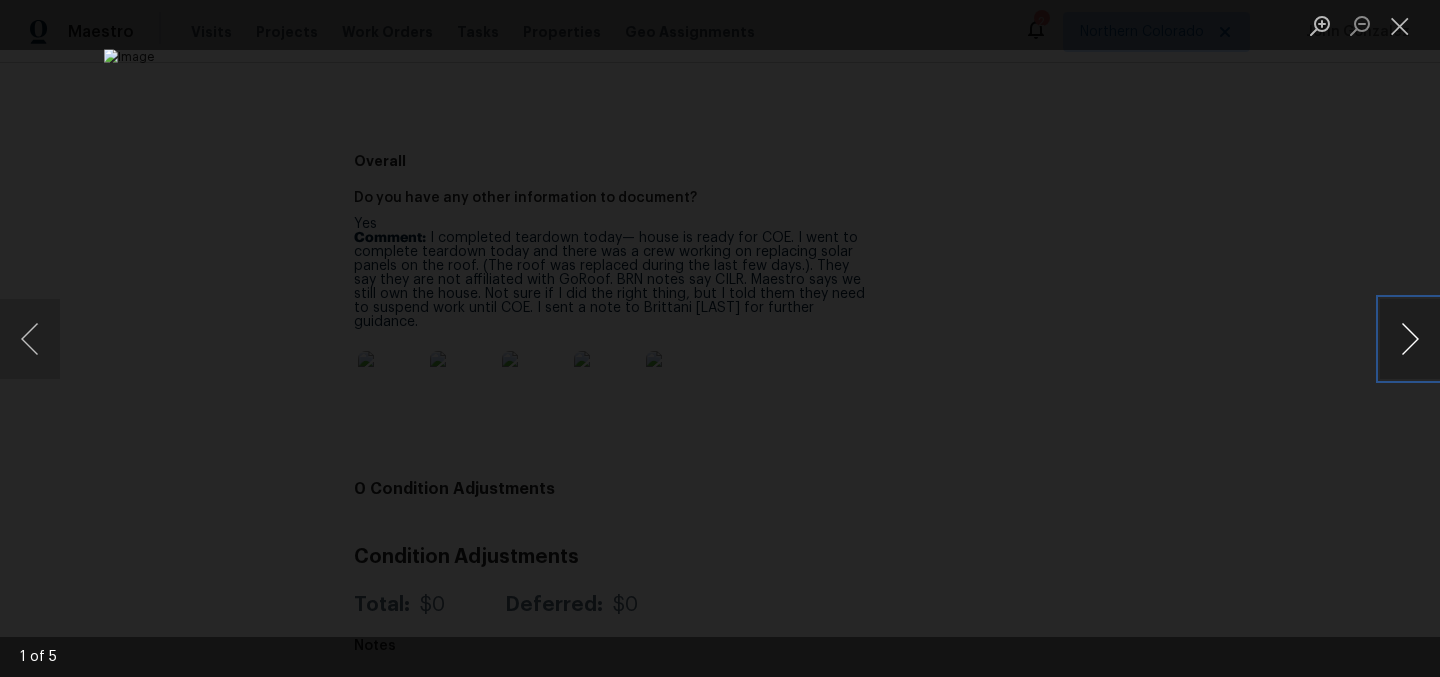 click at bounding box center (1410, 339) 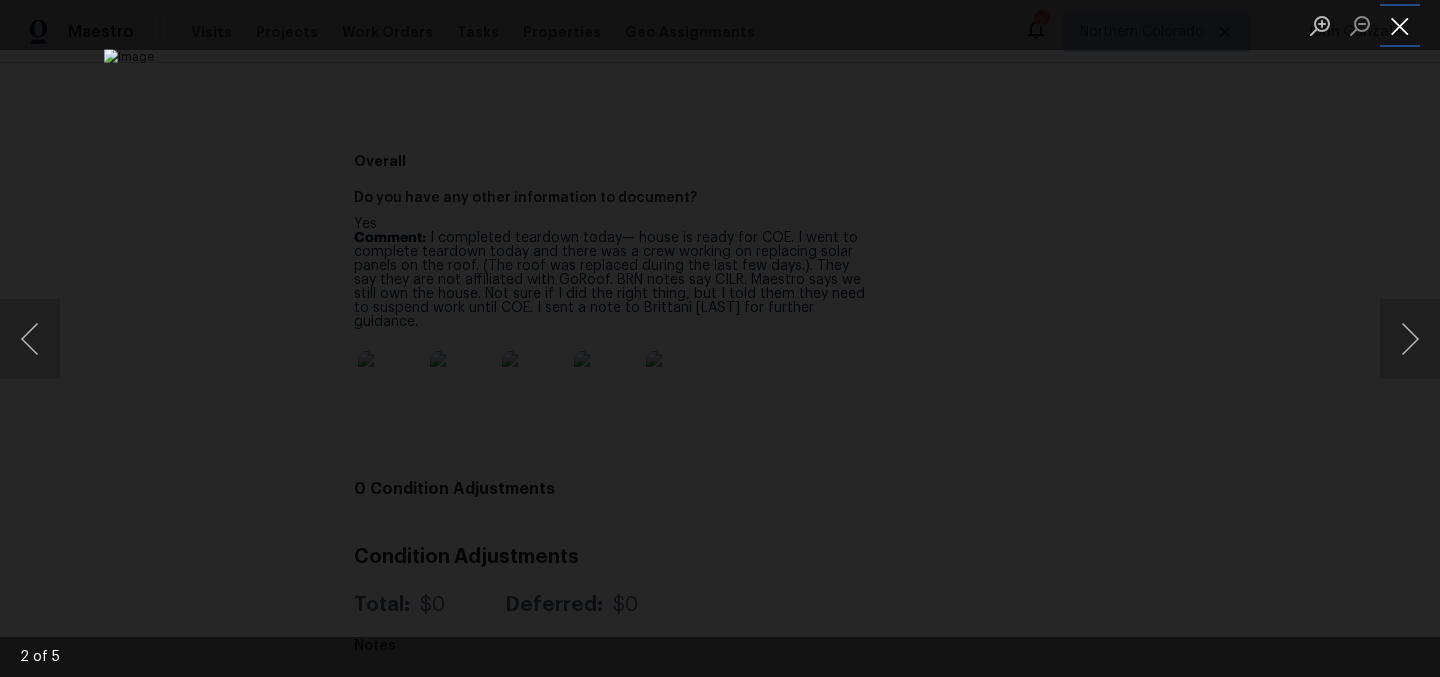 click at bounding box center (1400, 25) 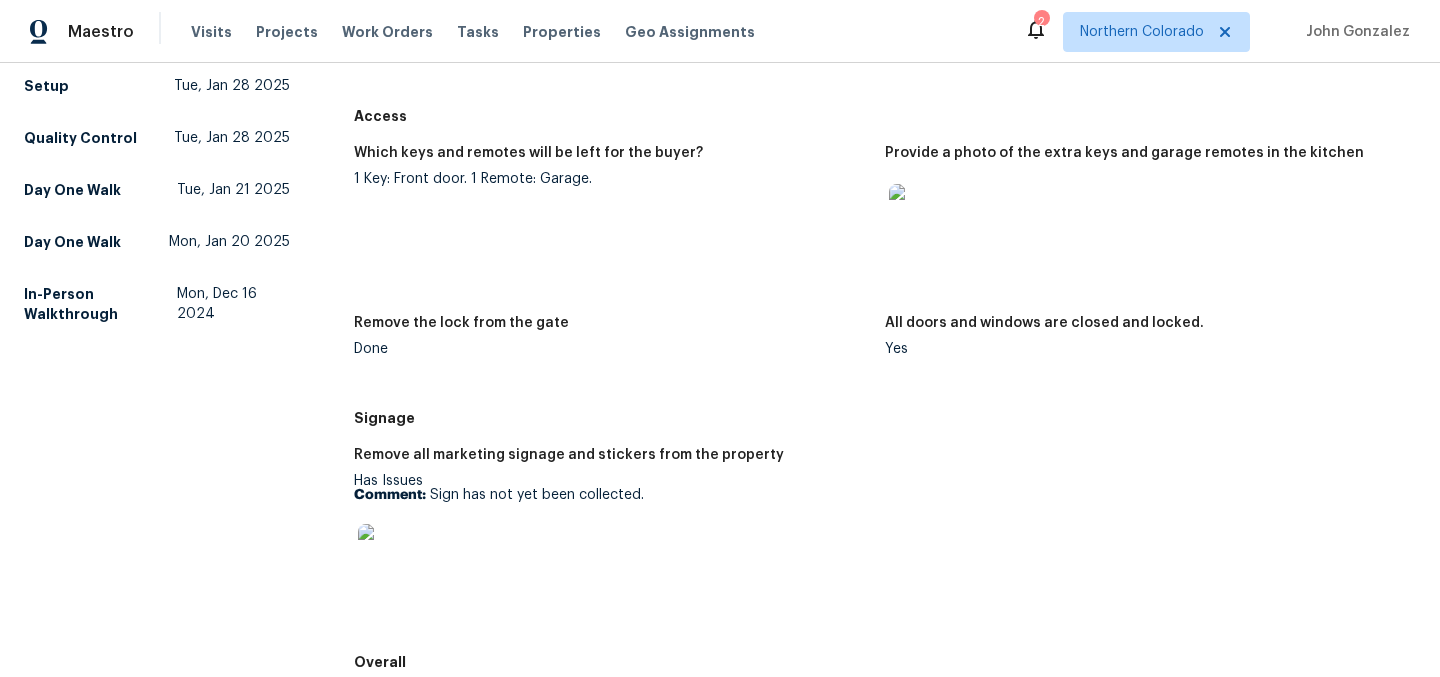 scroll, scrollTop: 475, scrollLeft: 0, axis: vertical 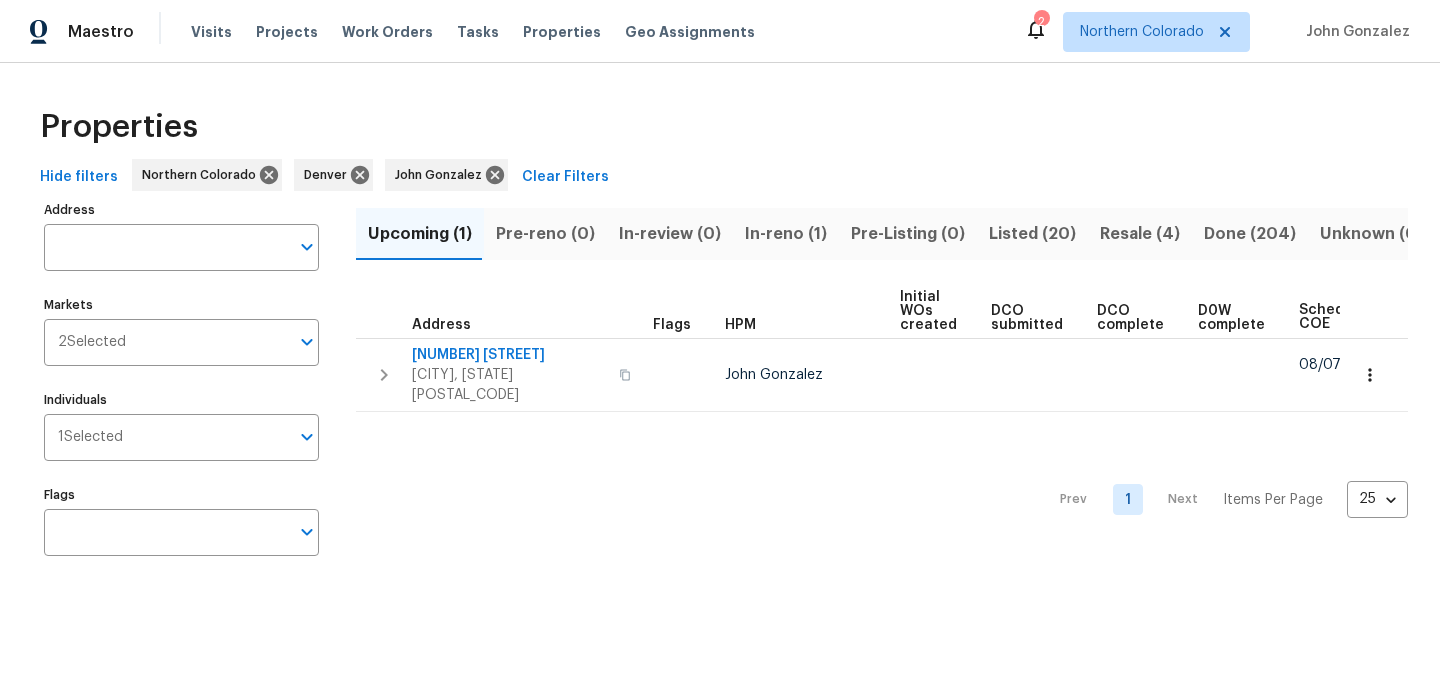 click on "Resale (4)" at bounding box center (1140, 234) 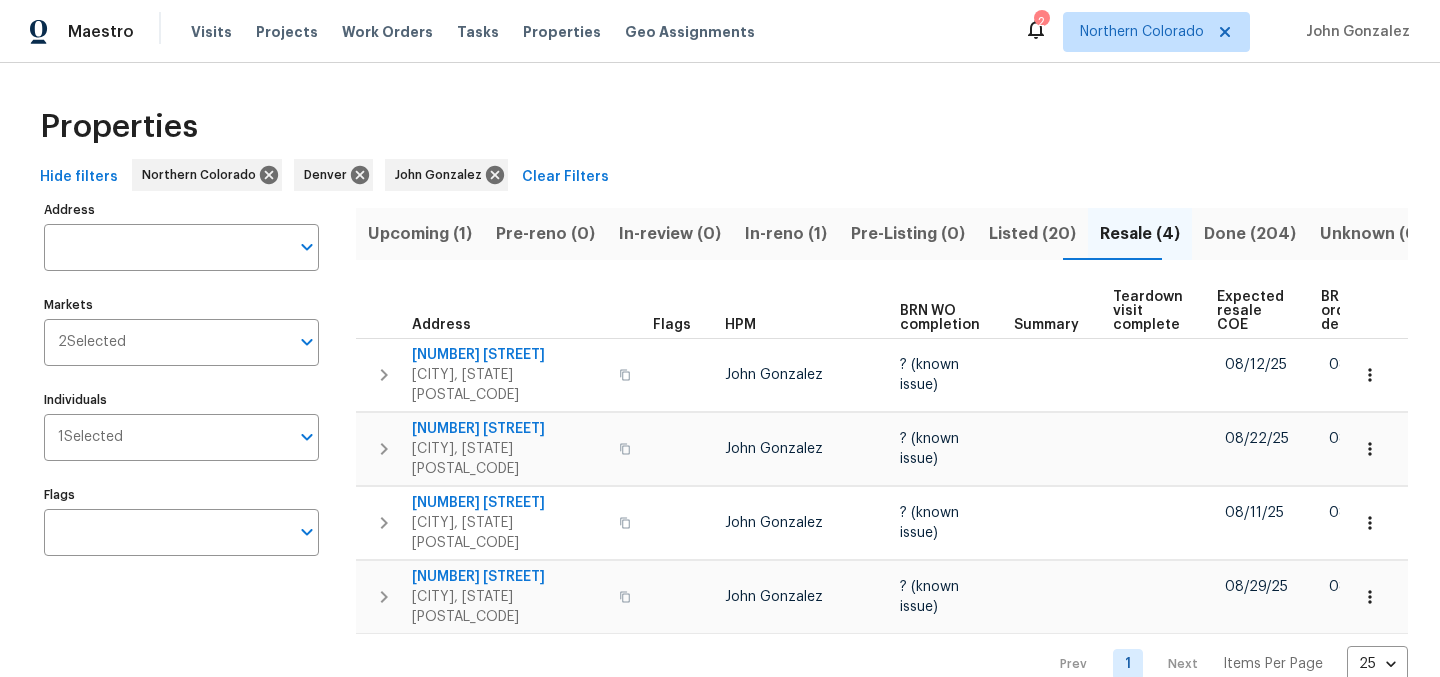 click on "Hide filters Northern Colorado Denver John Gonzalez Clear Filters" at bounding box center [720, 177] 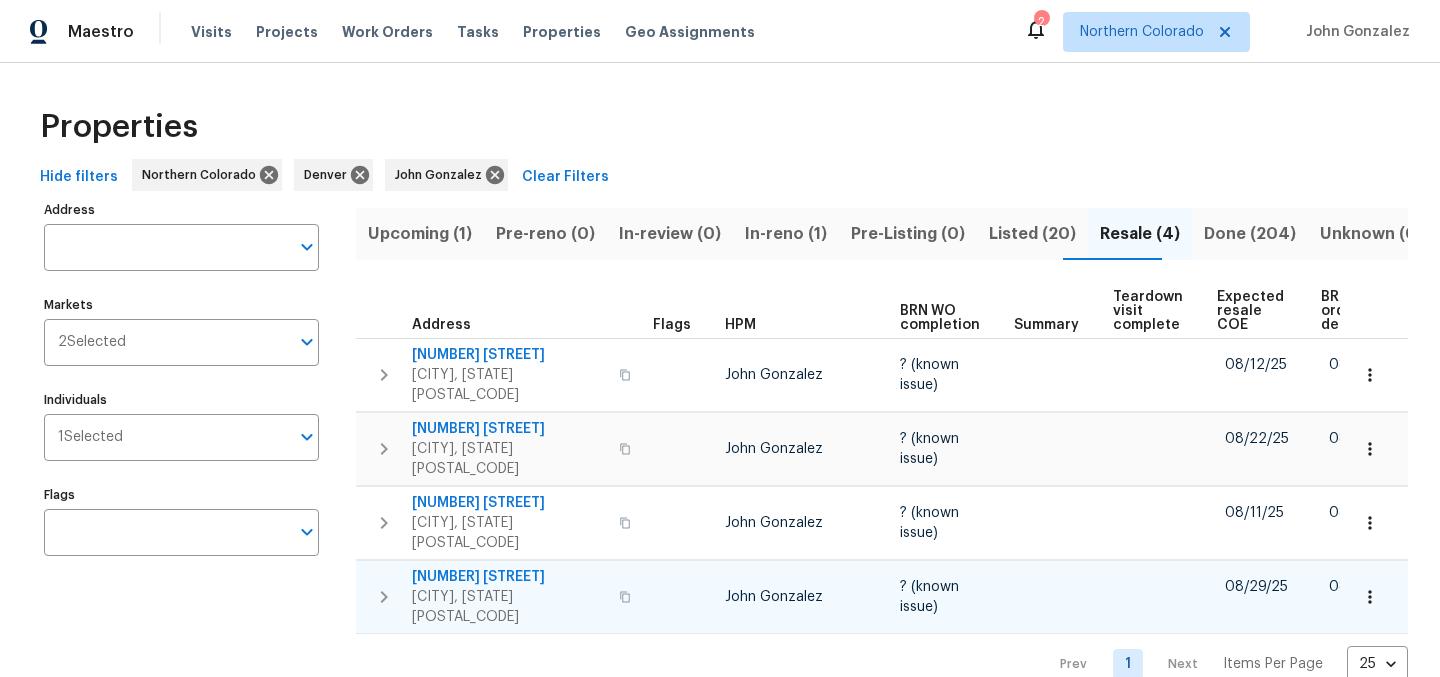 click on "809 W 36th St" at bounding box center (509, 577) 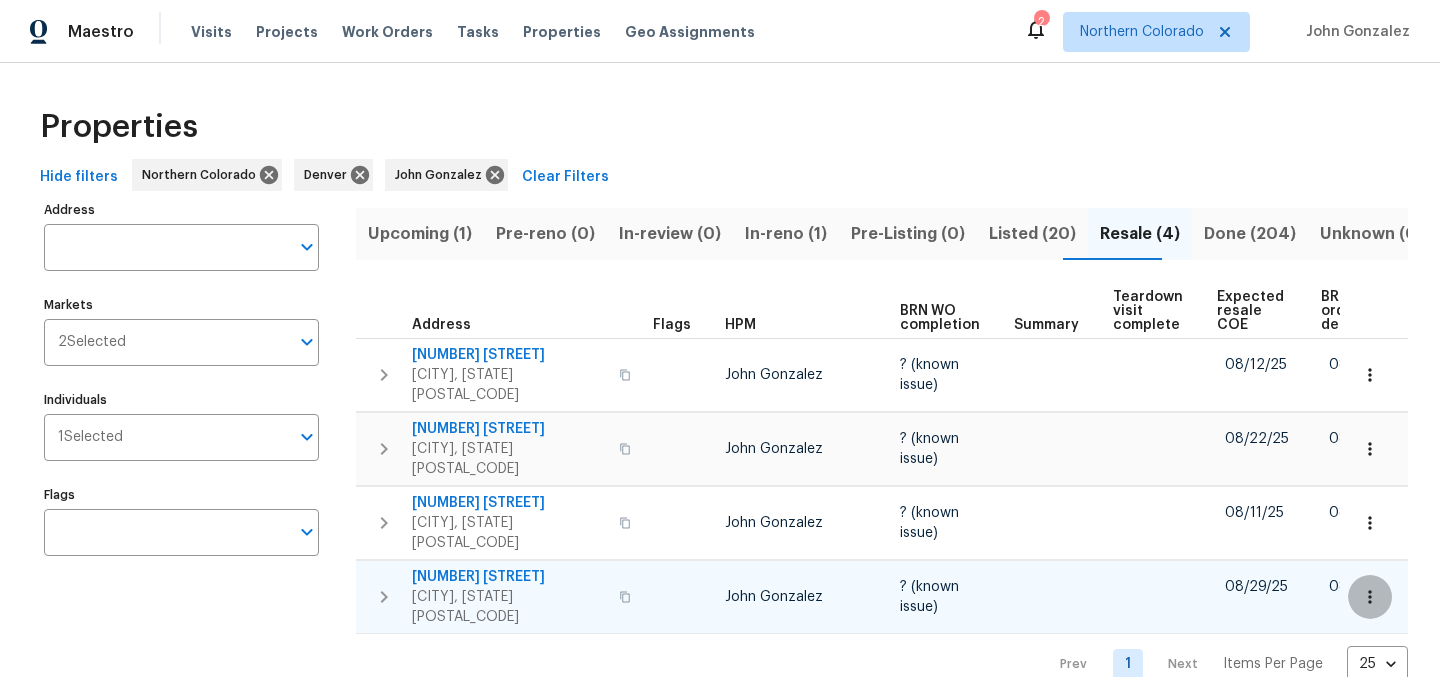 click 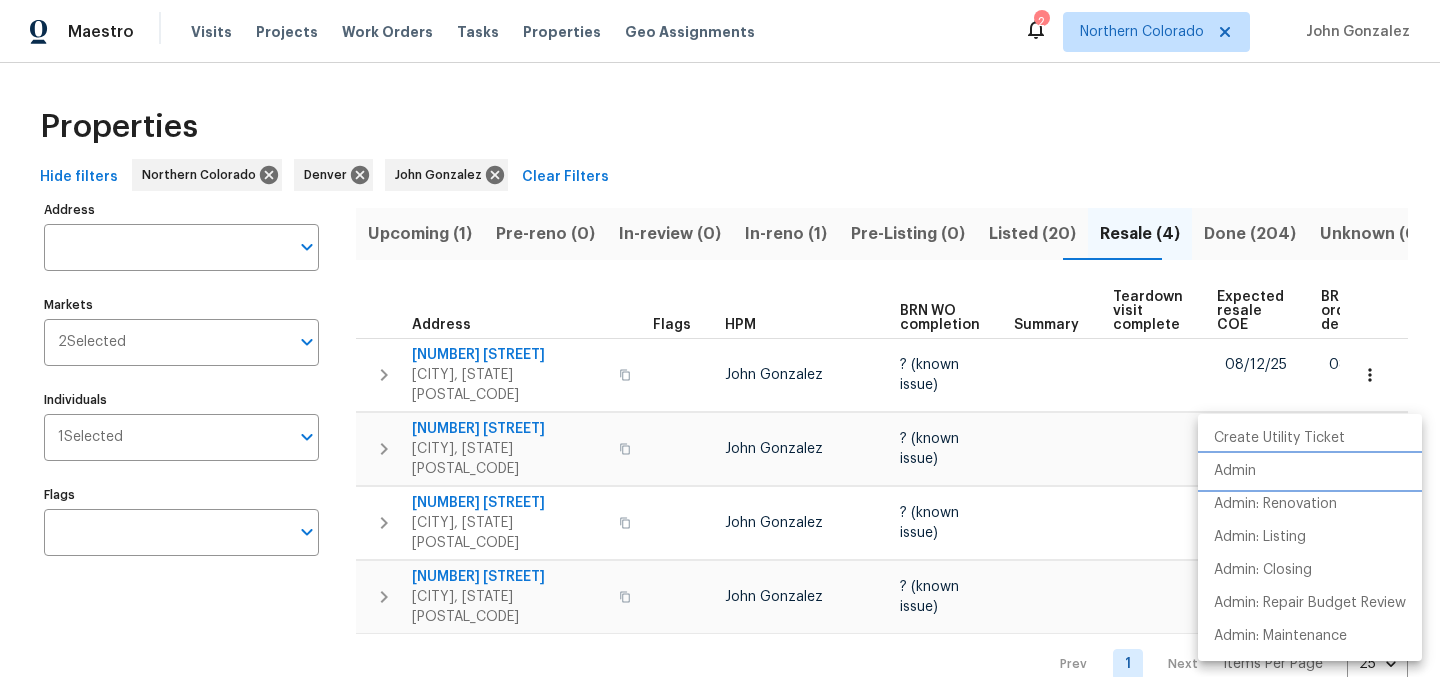 click on "Admin" at bounding box center [1310, 471] 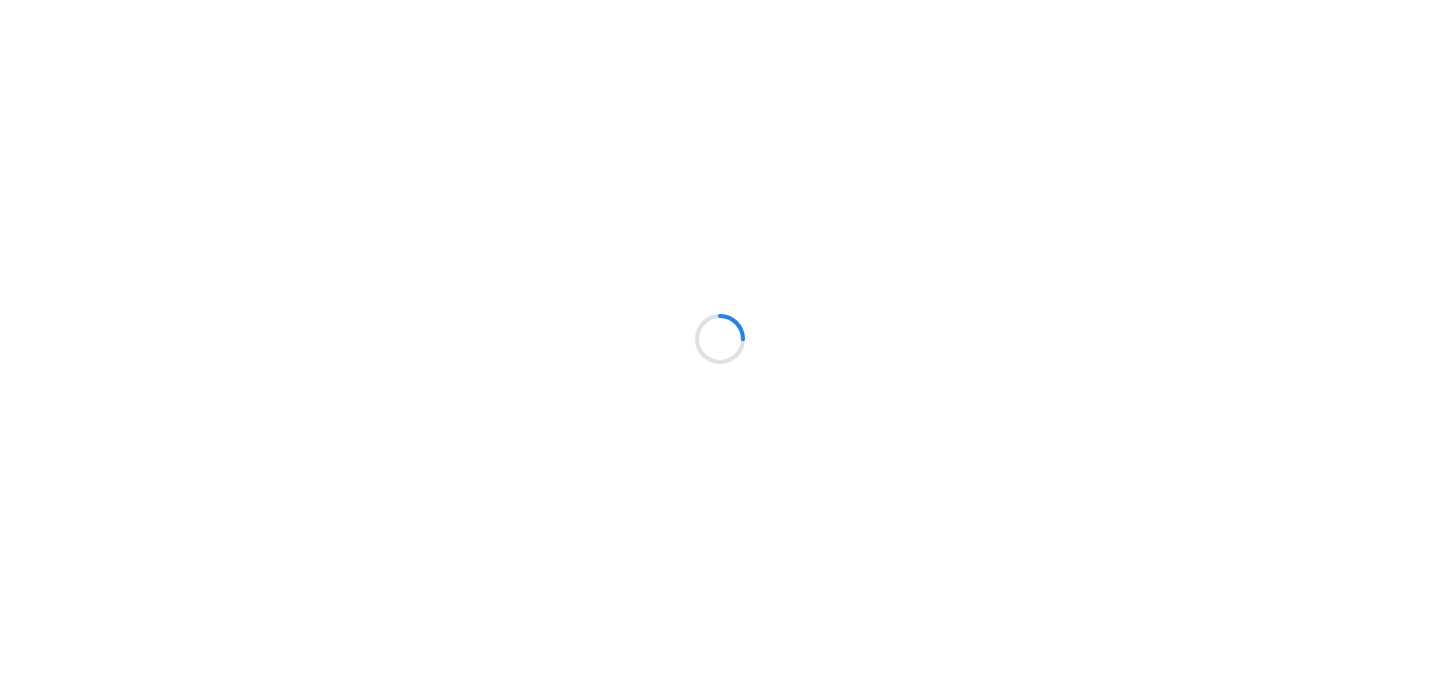 scroll, scrollTop: 0, scrollLeft: 0, axis: both 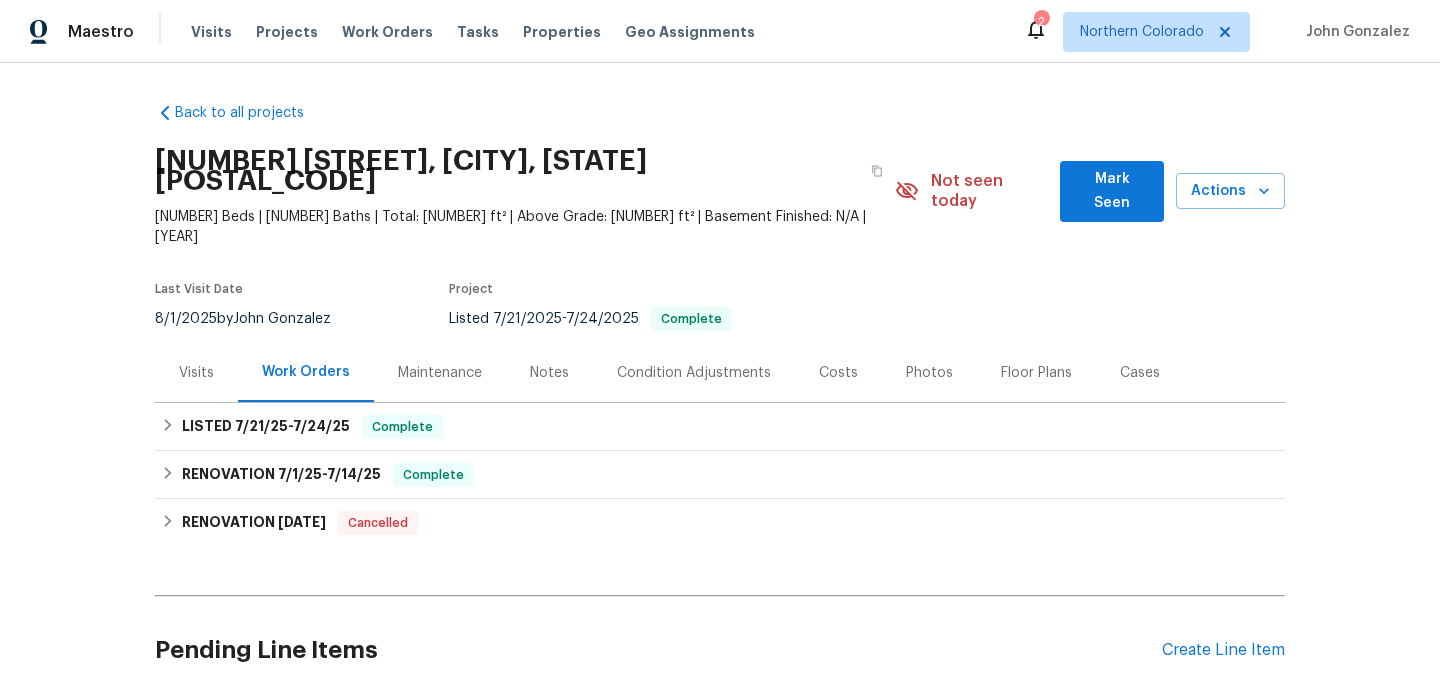 click on "Costs" at bounding box center [838, 372] 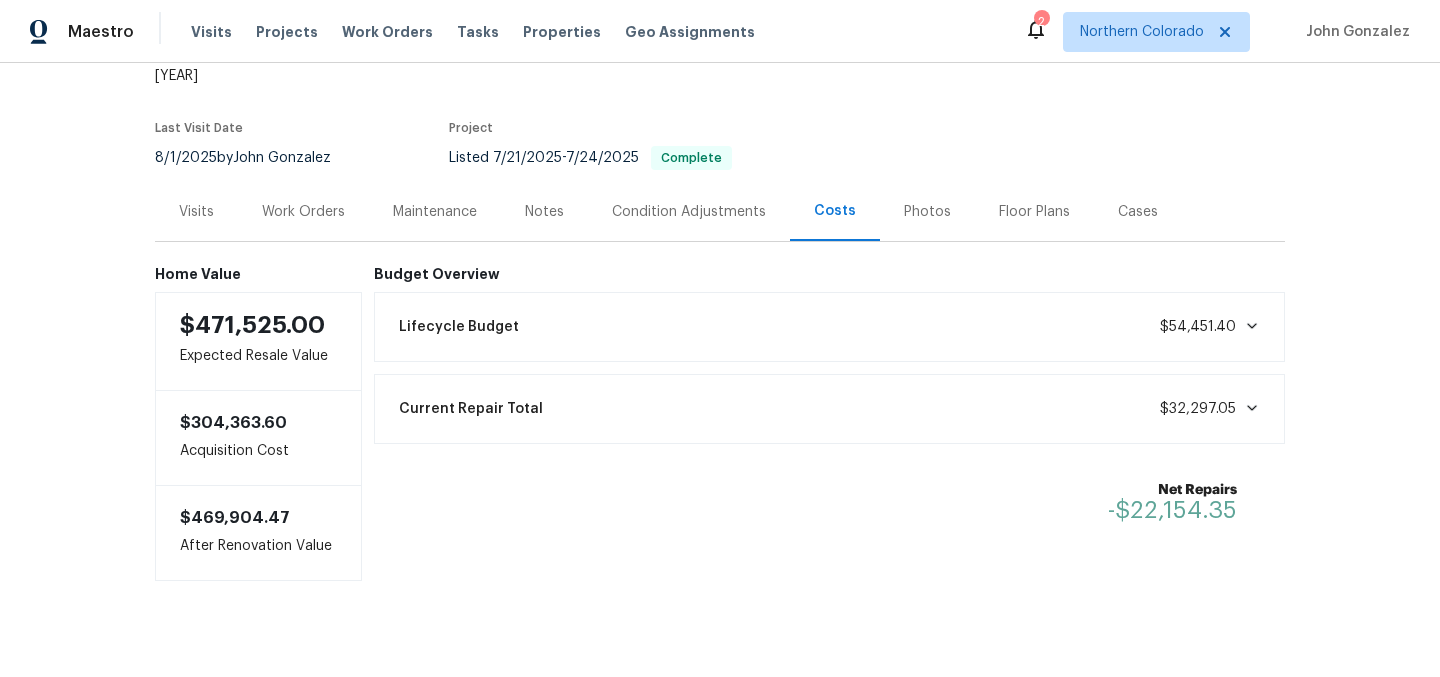 scroll, scrollTop: 0, scrollLeft: 0, axis: both 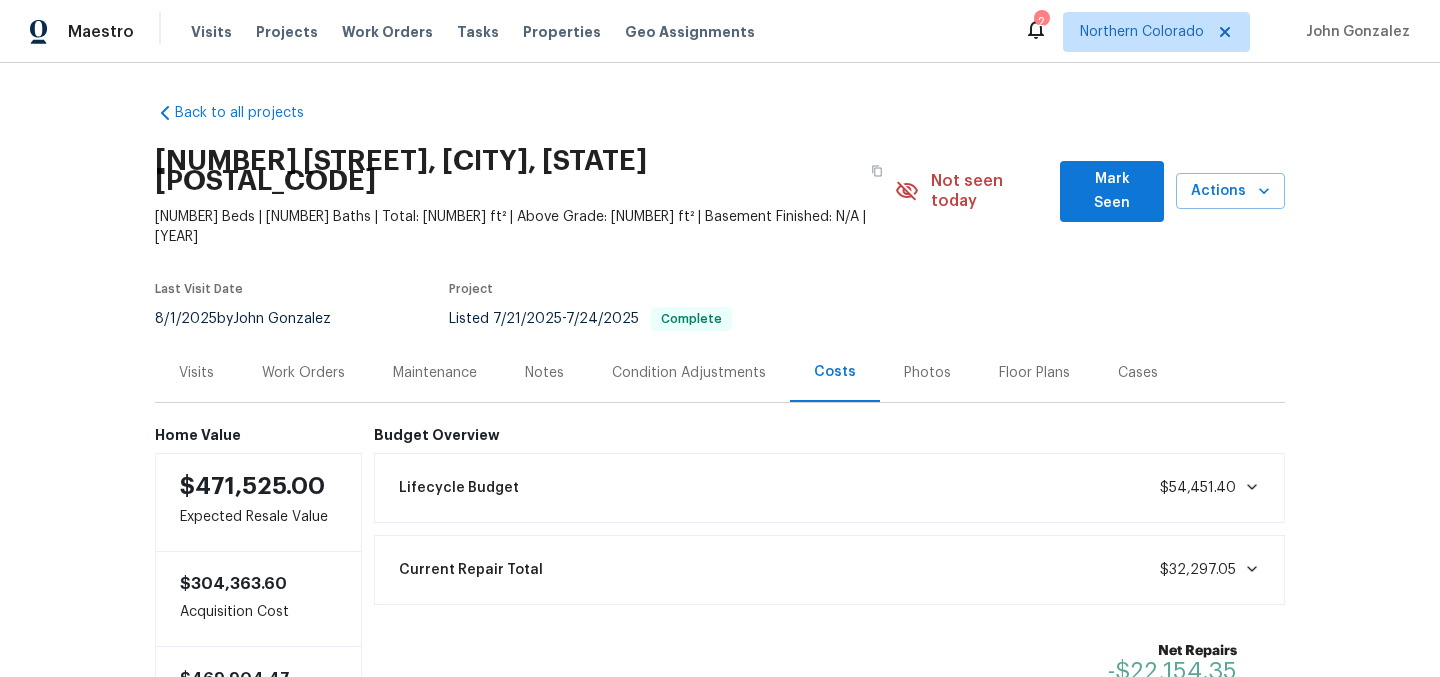click on "Lifecycle Budget $54,451.40" at bounding box center [830, 488] 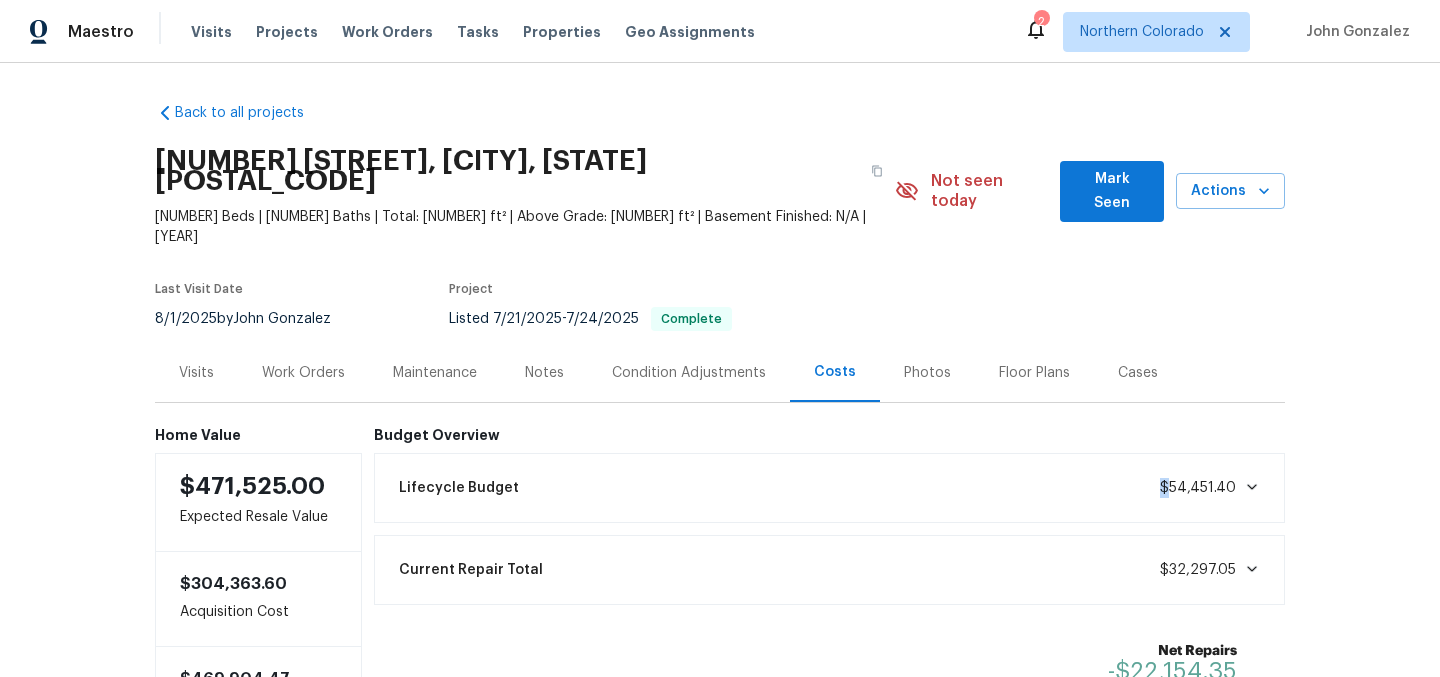click on "Lifecycle Budget $54,451.40" at bounding box center [830, 488] 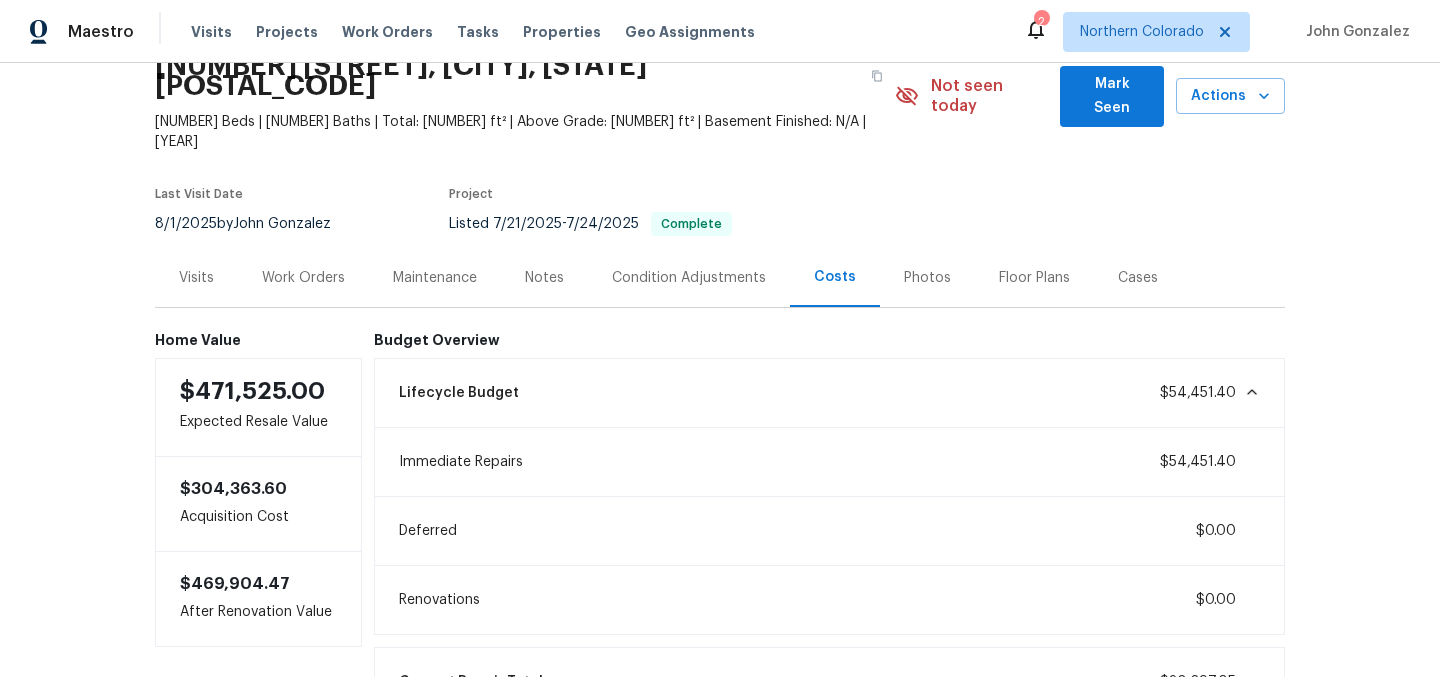 scroll, scrollTop: 86, scrollLeft: 0, axis: vertical 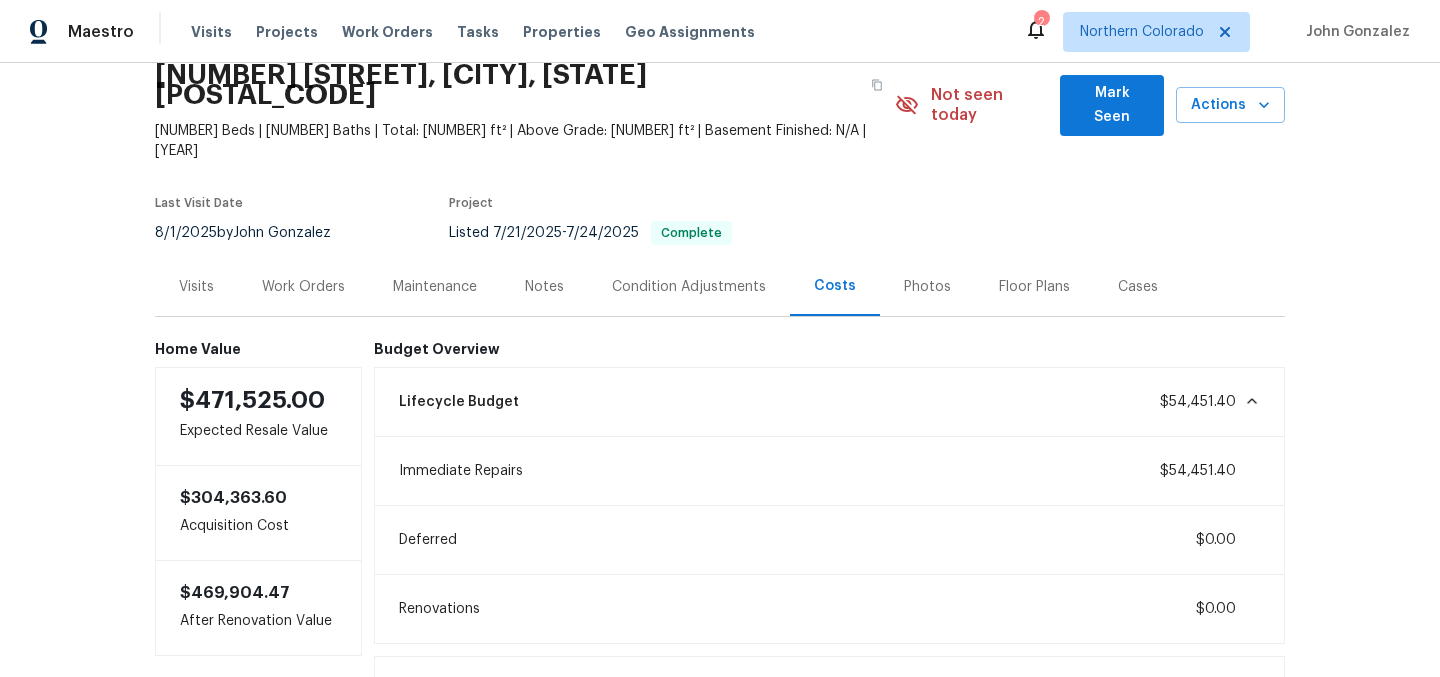 click on "Work Orders" at bounding box center [303, 287] 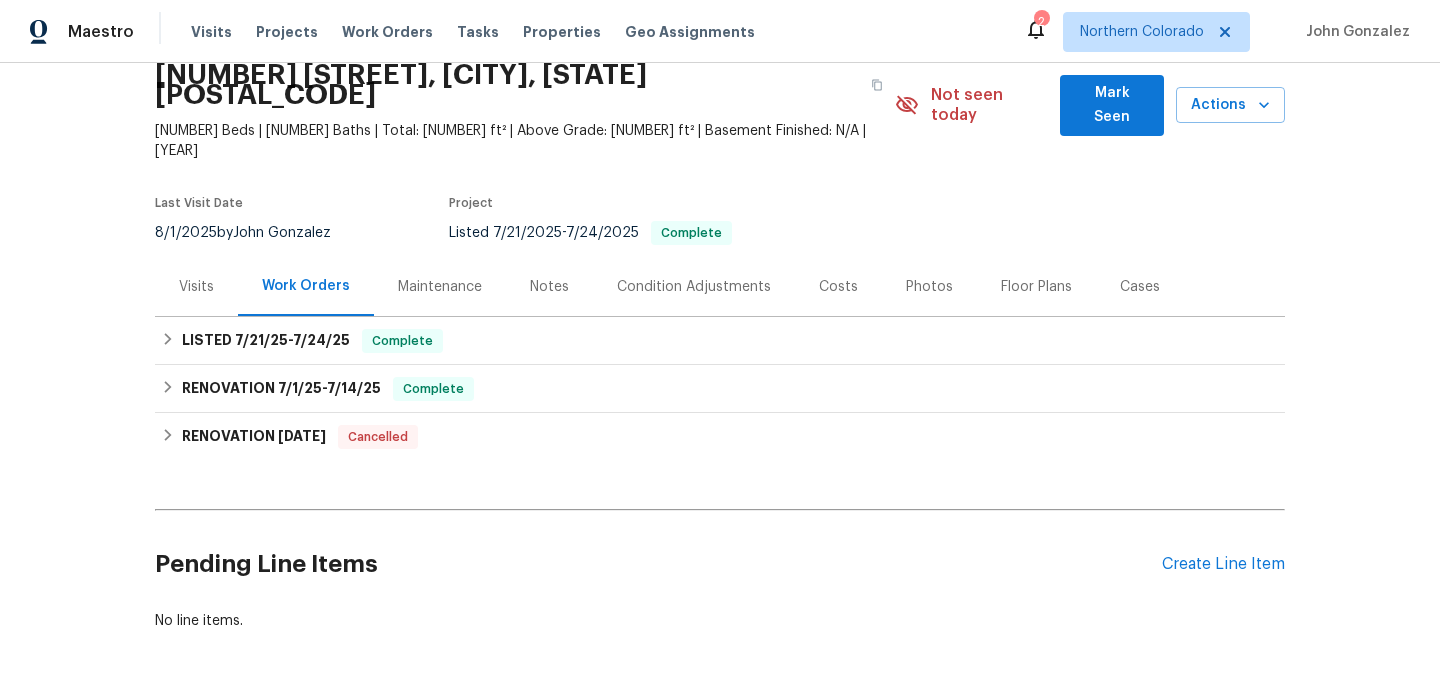 click on "Costs" at bounding box center [838, 287] 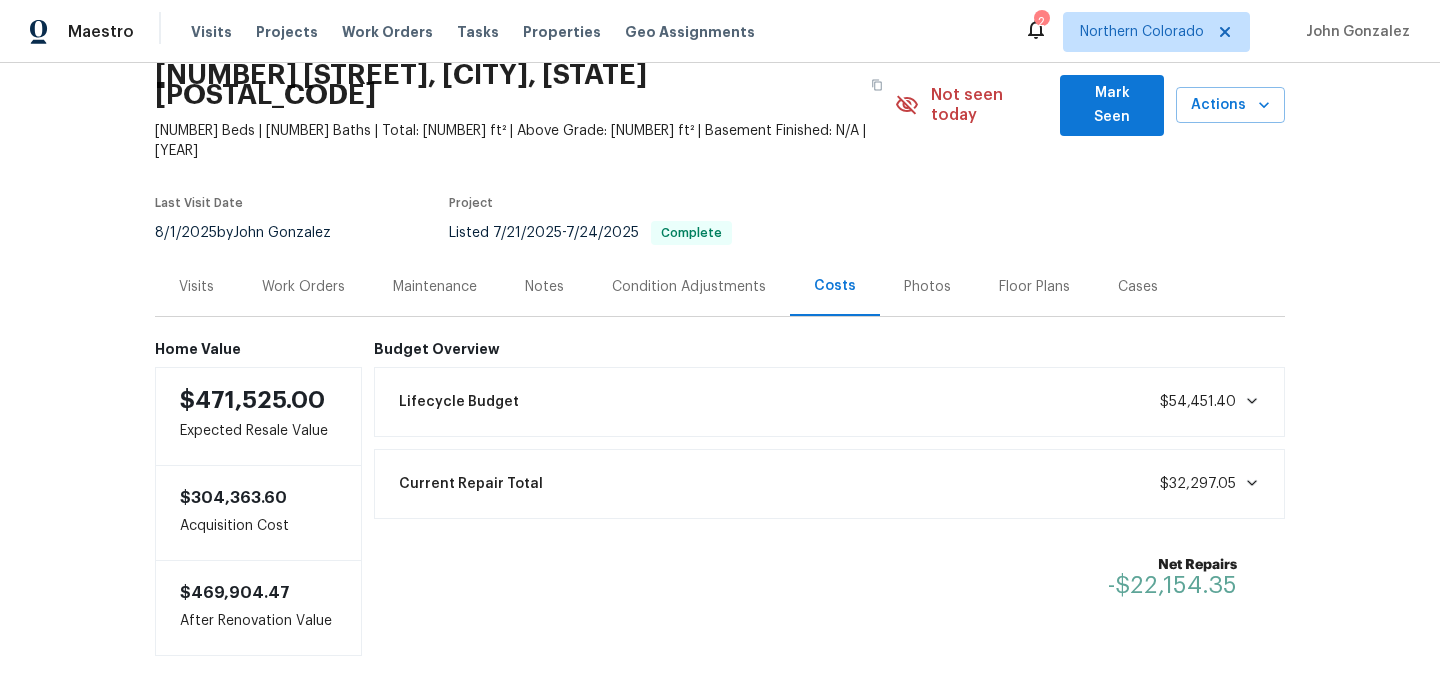 click on "Work Orders" at bounding box center (303, 287) 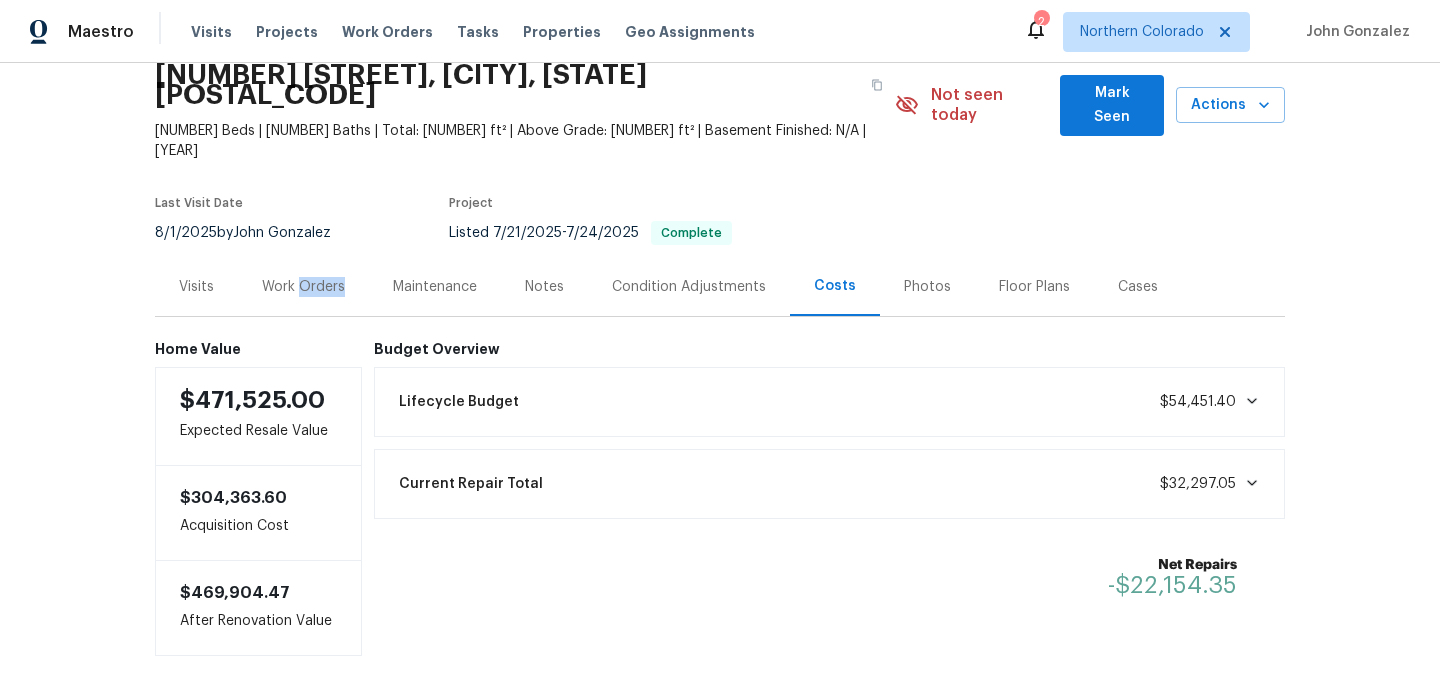 click on "Work Orders" at bounding box center [303, 287] 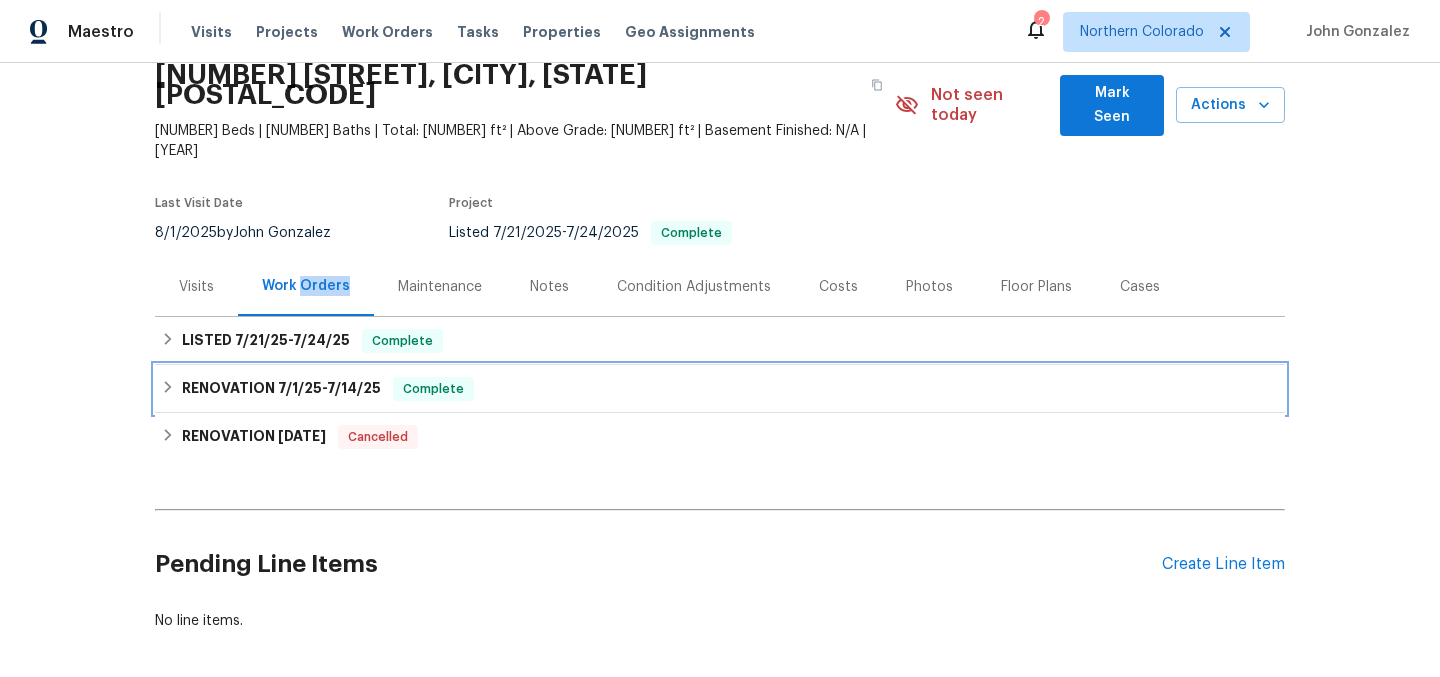 click on "RENOVATION   [DATE]  -  [DATE]" at bounding box center [281, 389] 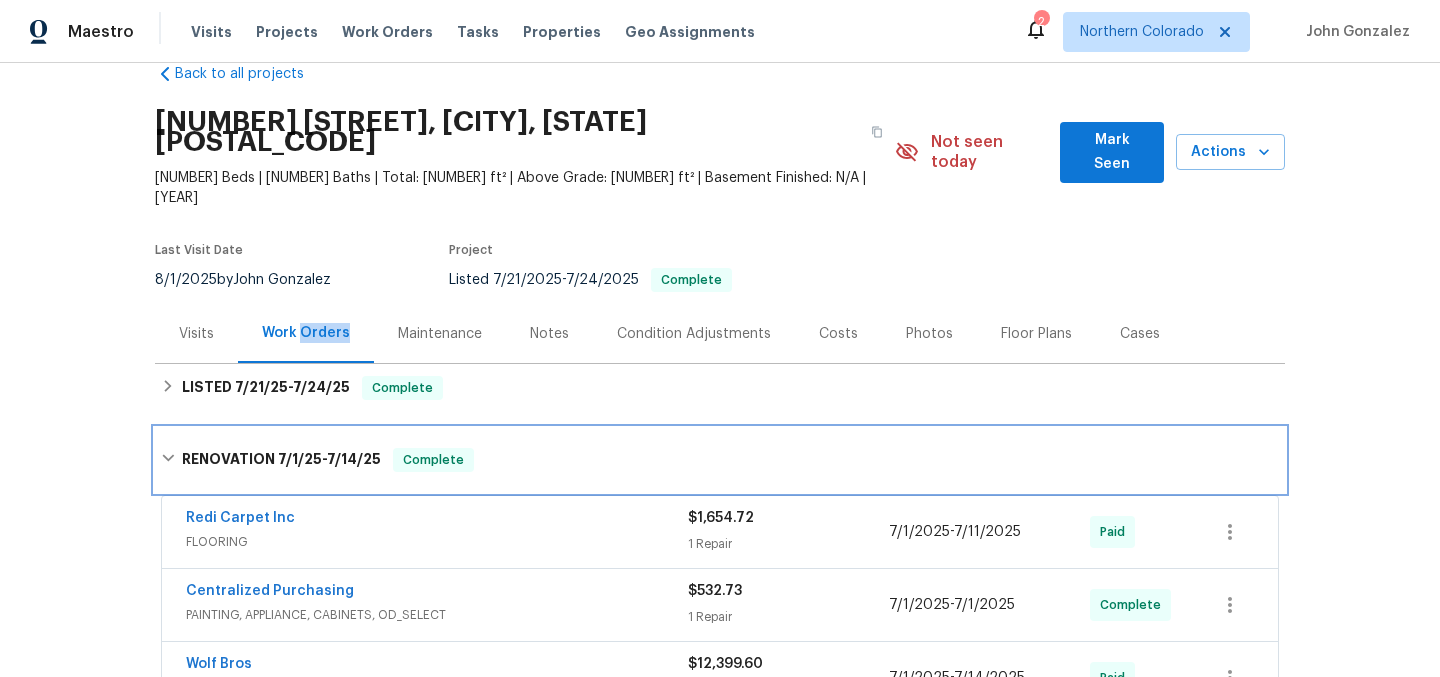 scroll, scrollTop: 0, scrollLeft: 0, axis: both 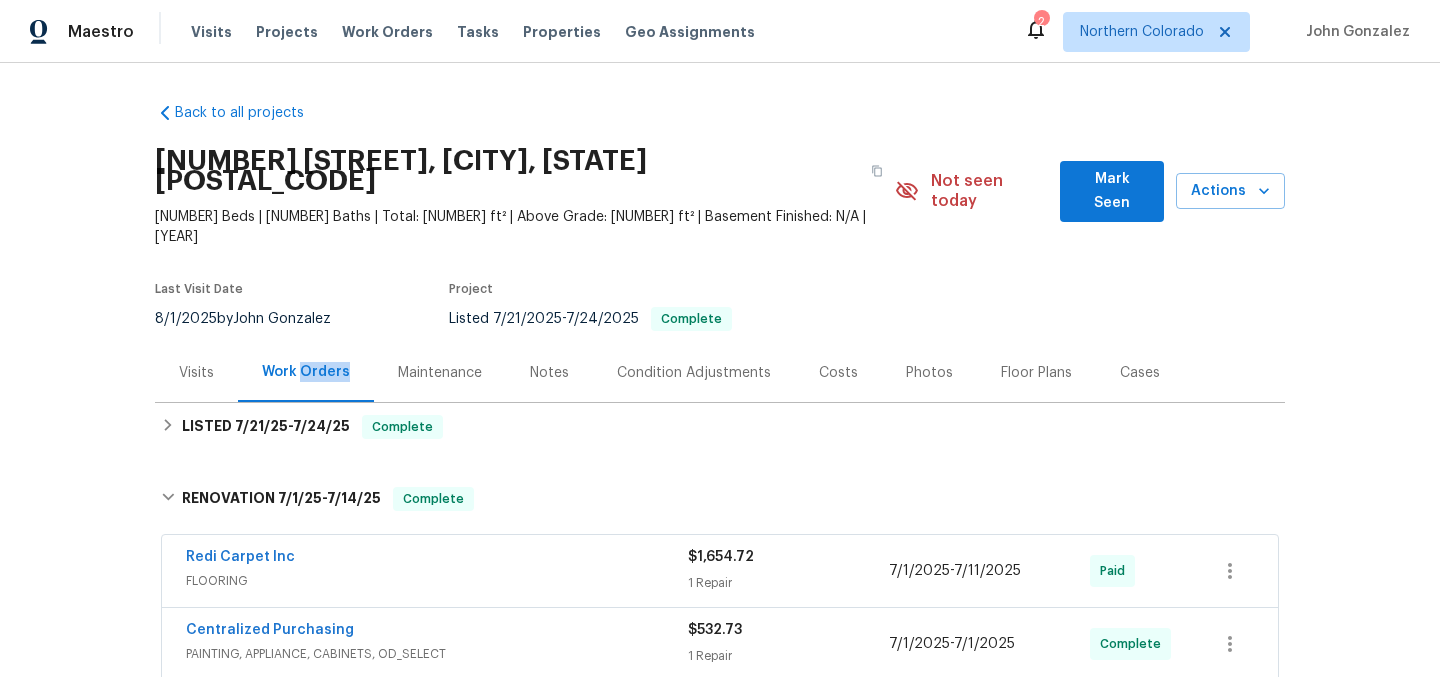 click on "Work Orders" at bounding box center (306, 372) 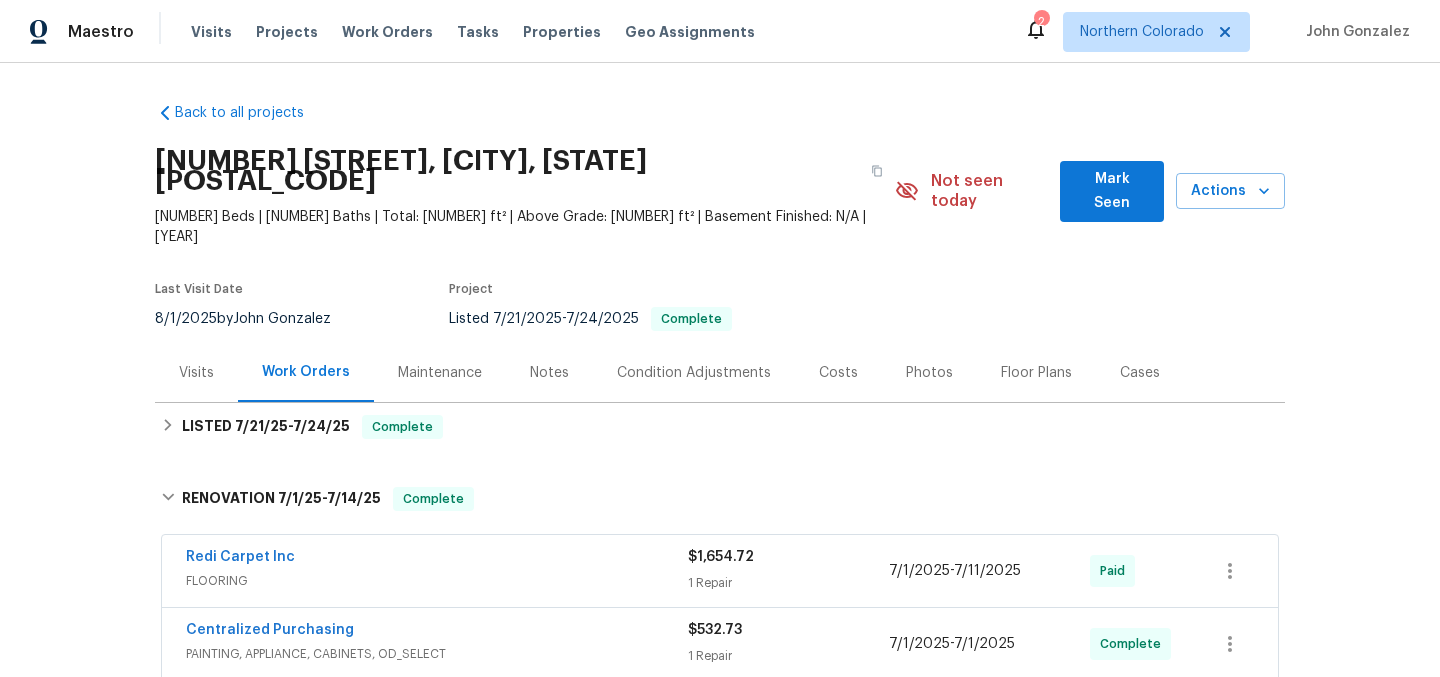 click on "Work Orders" at bounding box center [306, 372] 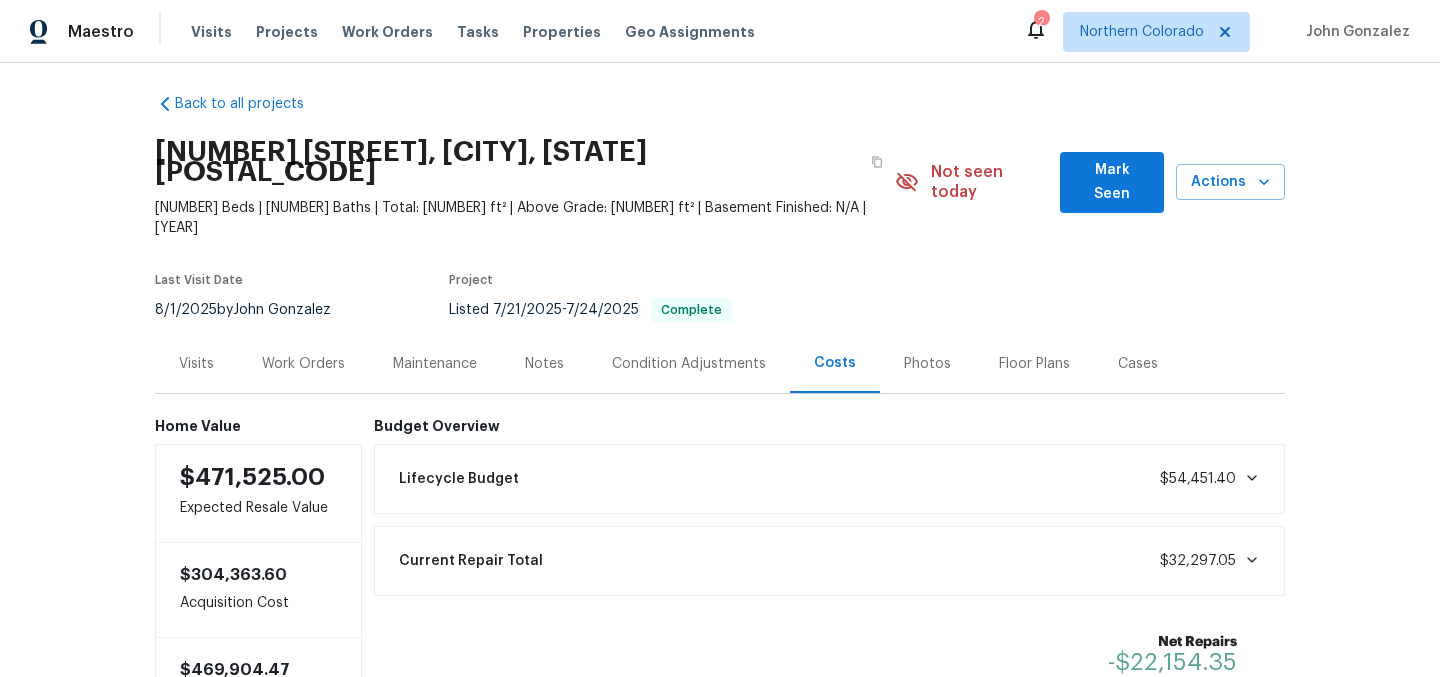 scroll, scrollTop: 0, scrollLeft: 0, axis: both 